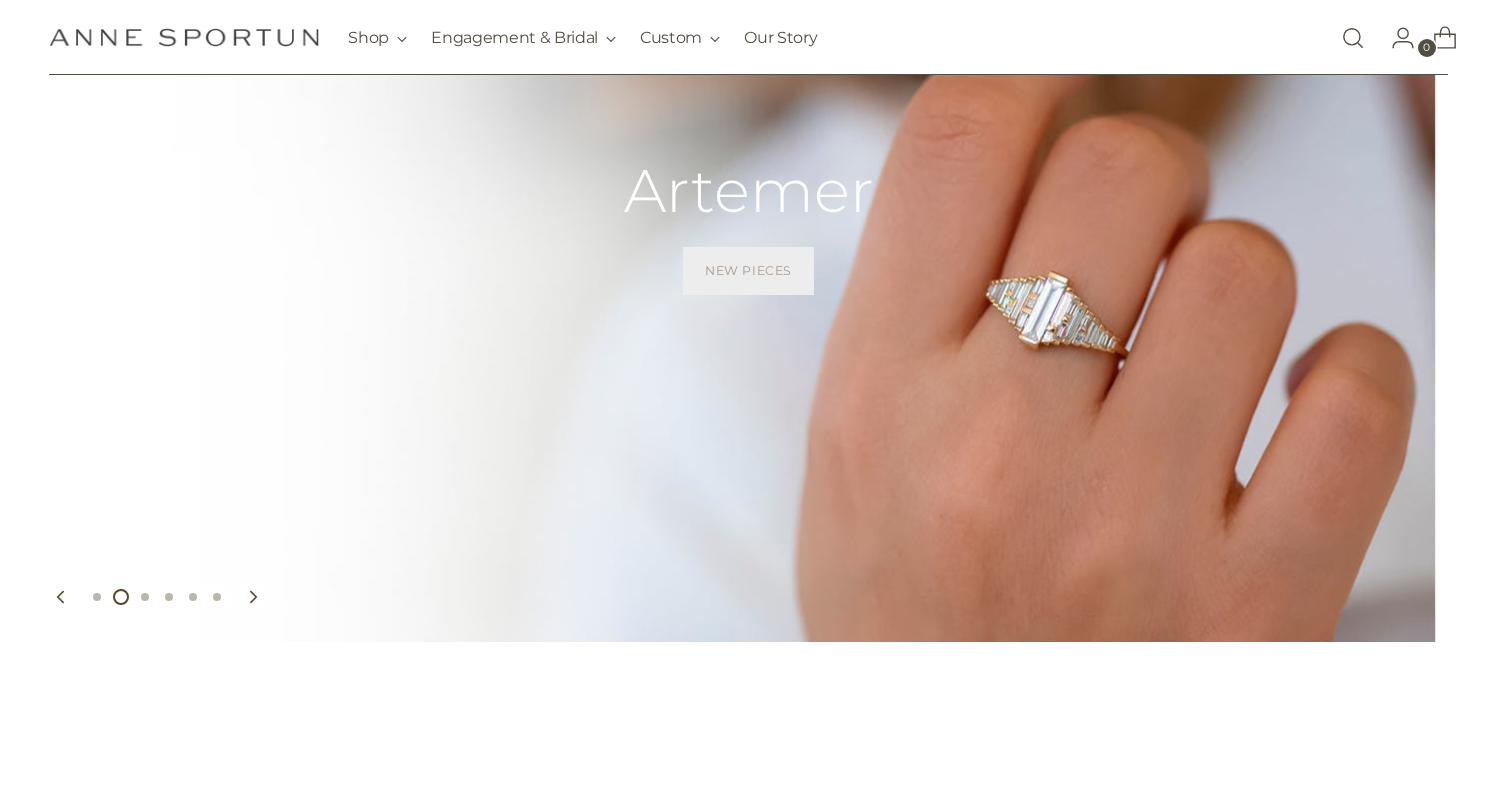 scroll, scrollTop: 0, scrollLeft: 0, axis: both 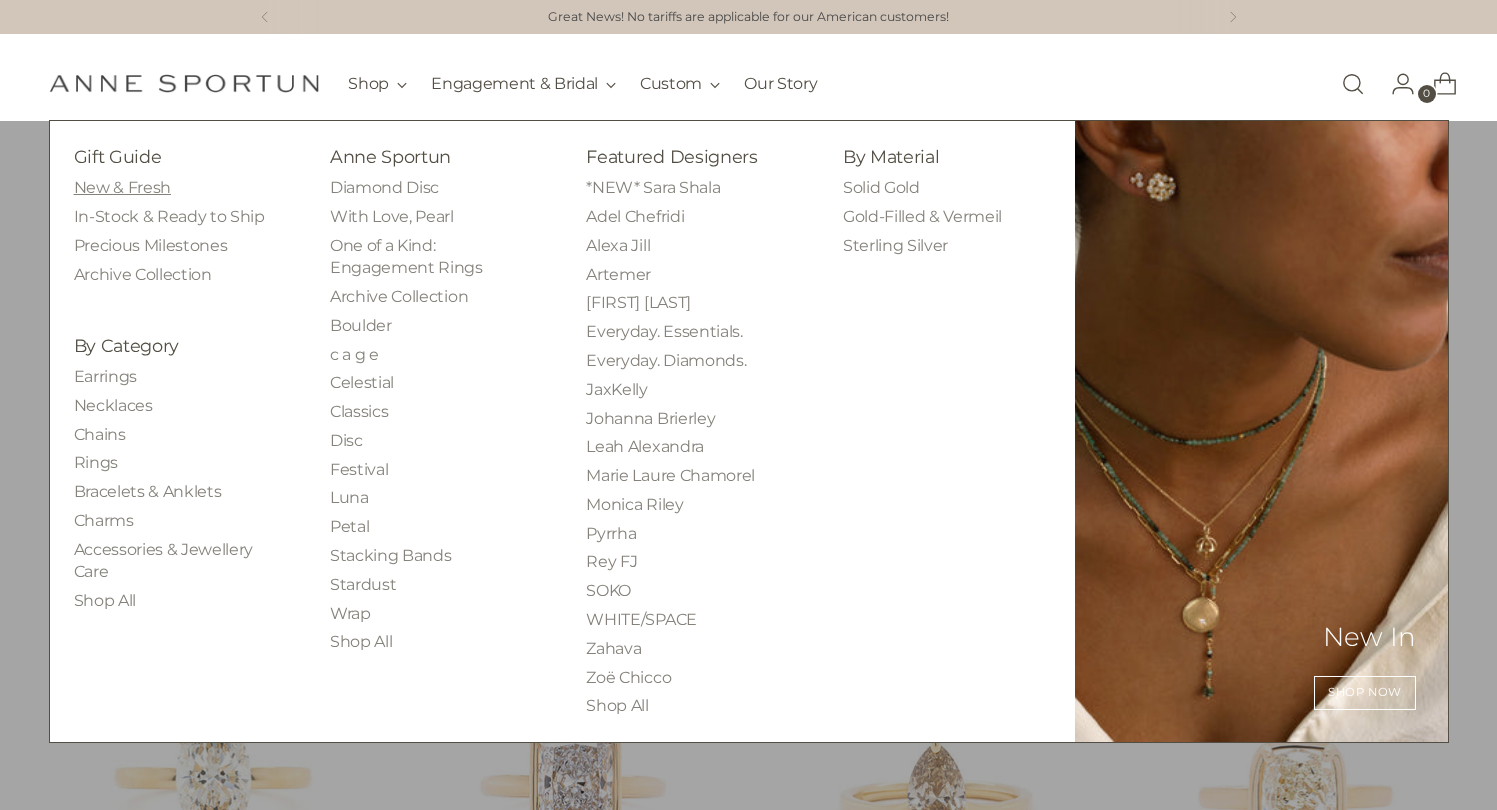 click on "New & Fresh" at bounding box center (122, 187) 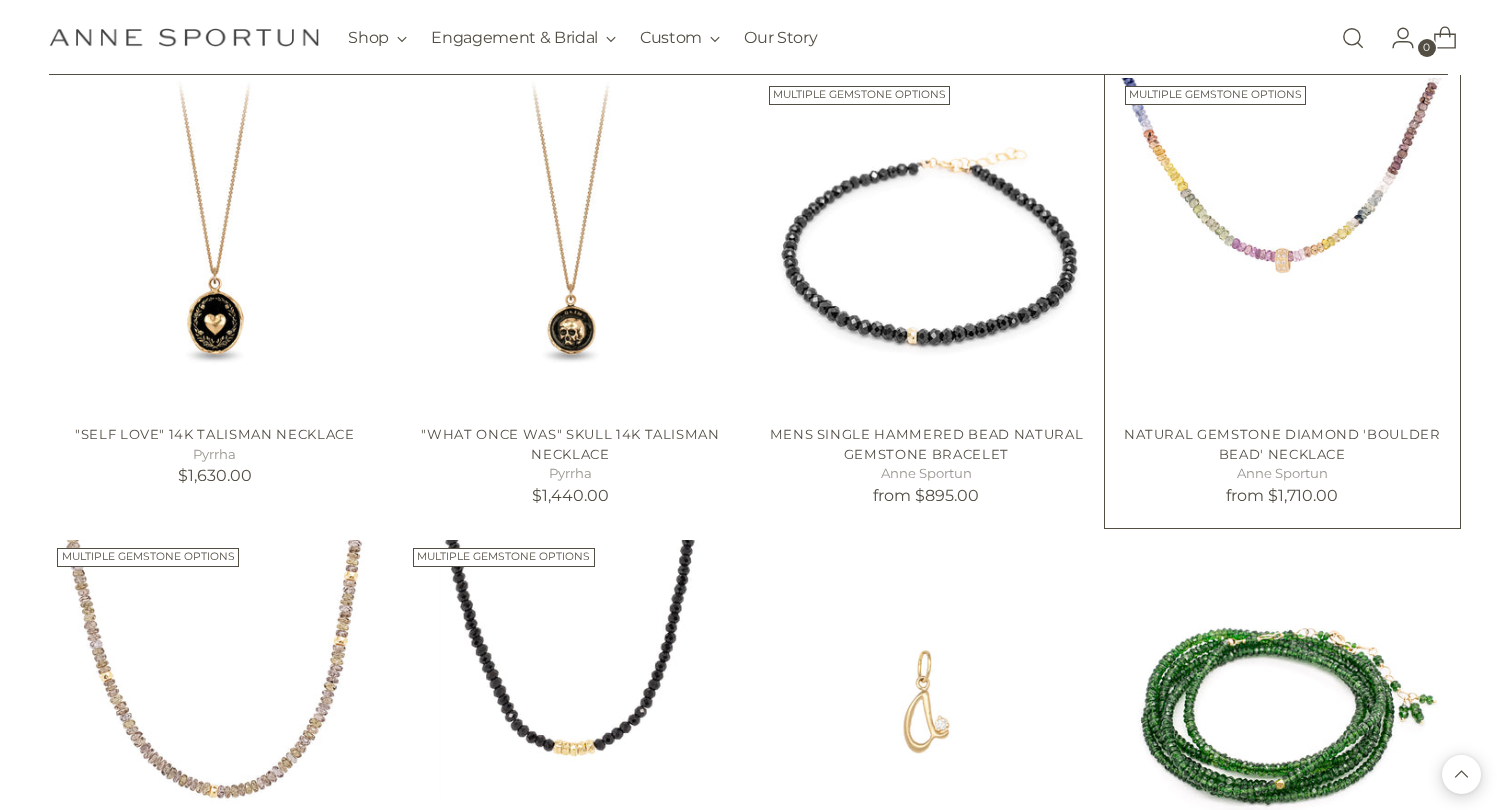 scroll, scrollTop: 1602, scrollLeft: 0, axis: vertical 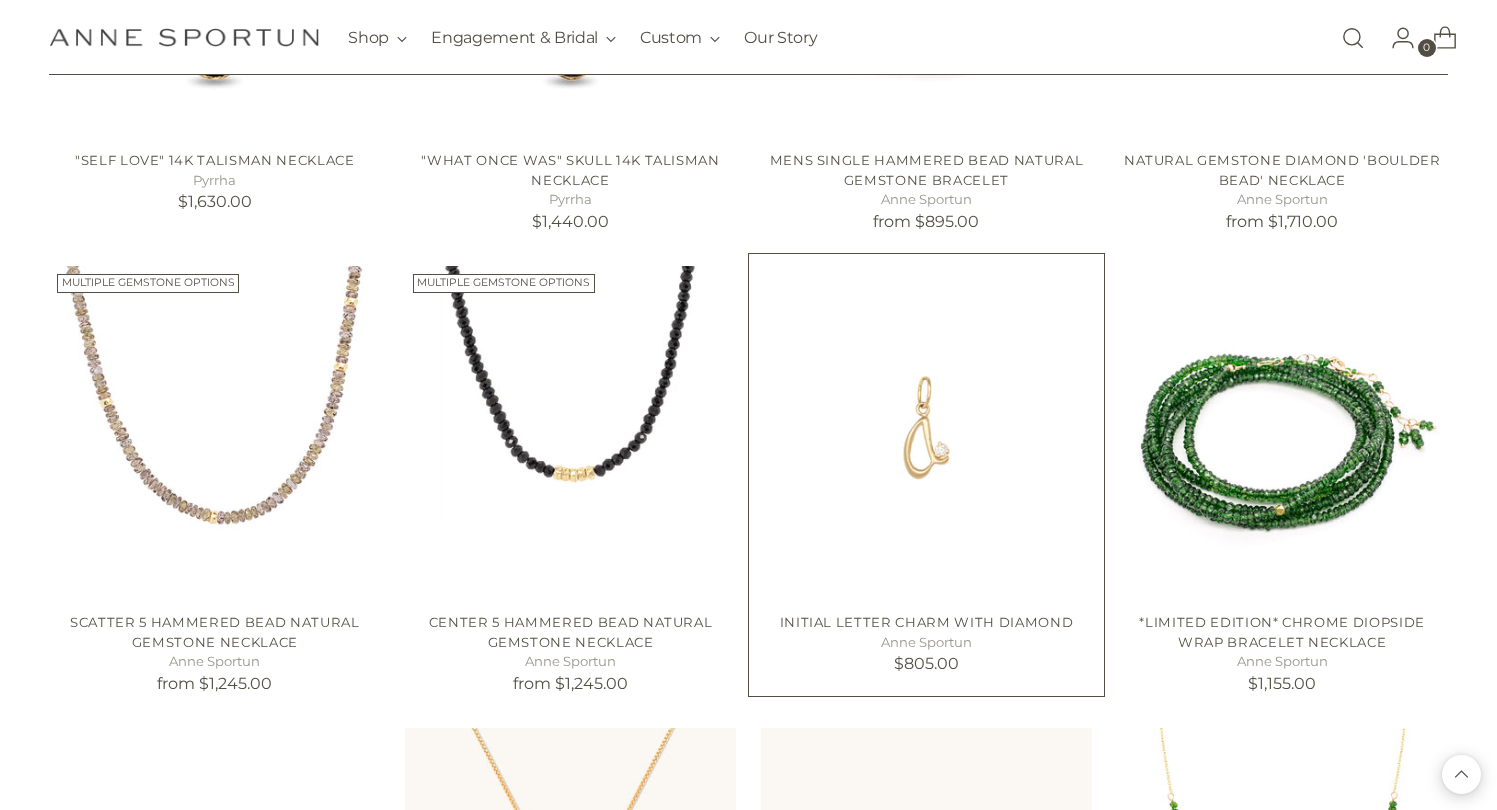 click at bounding box center (0, 0) 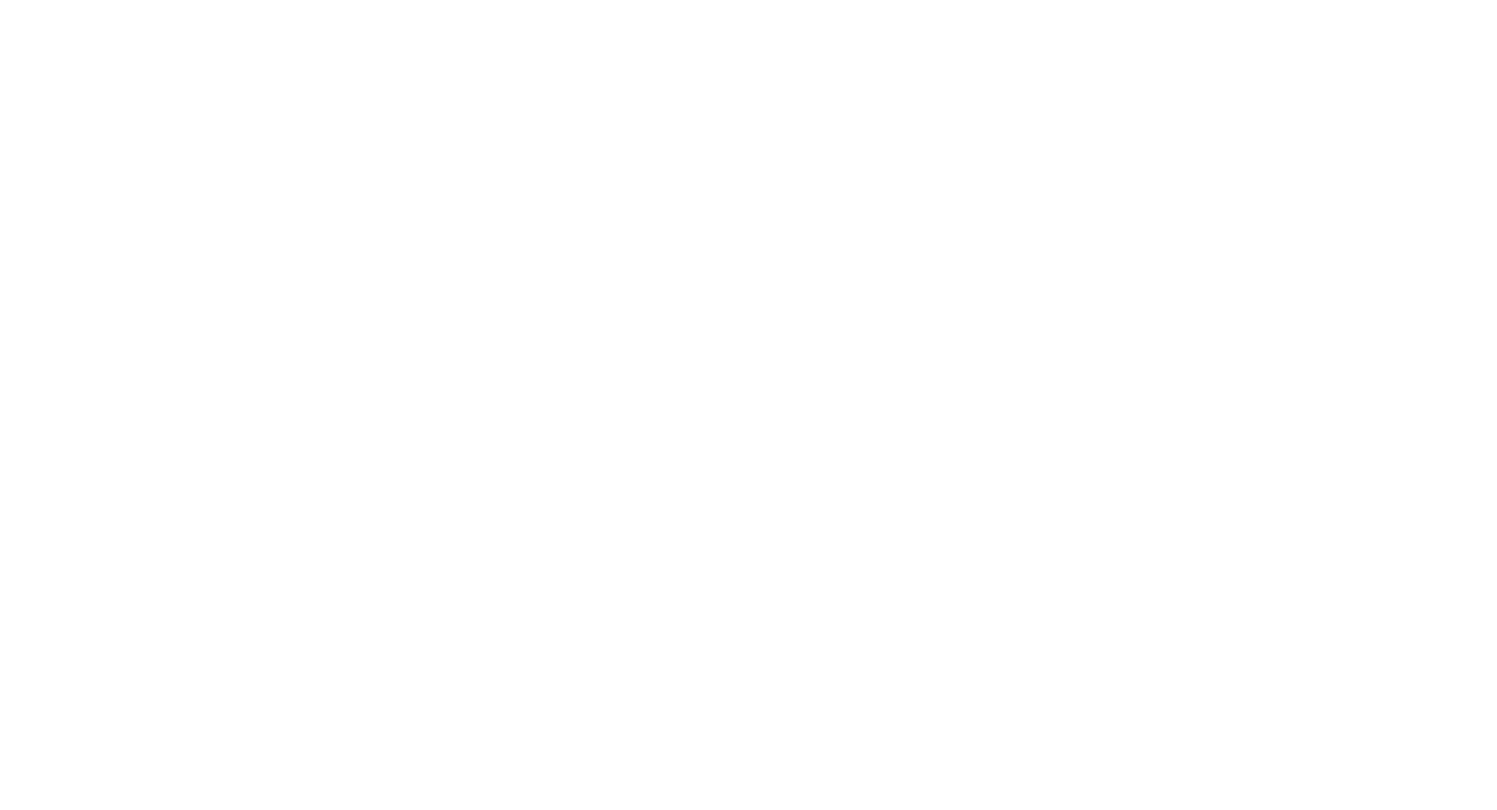 scroll, scrollTop: 0, scrollLeft: 0, axis: both 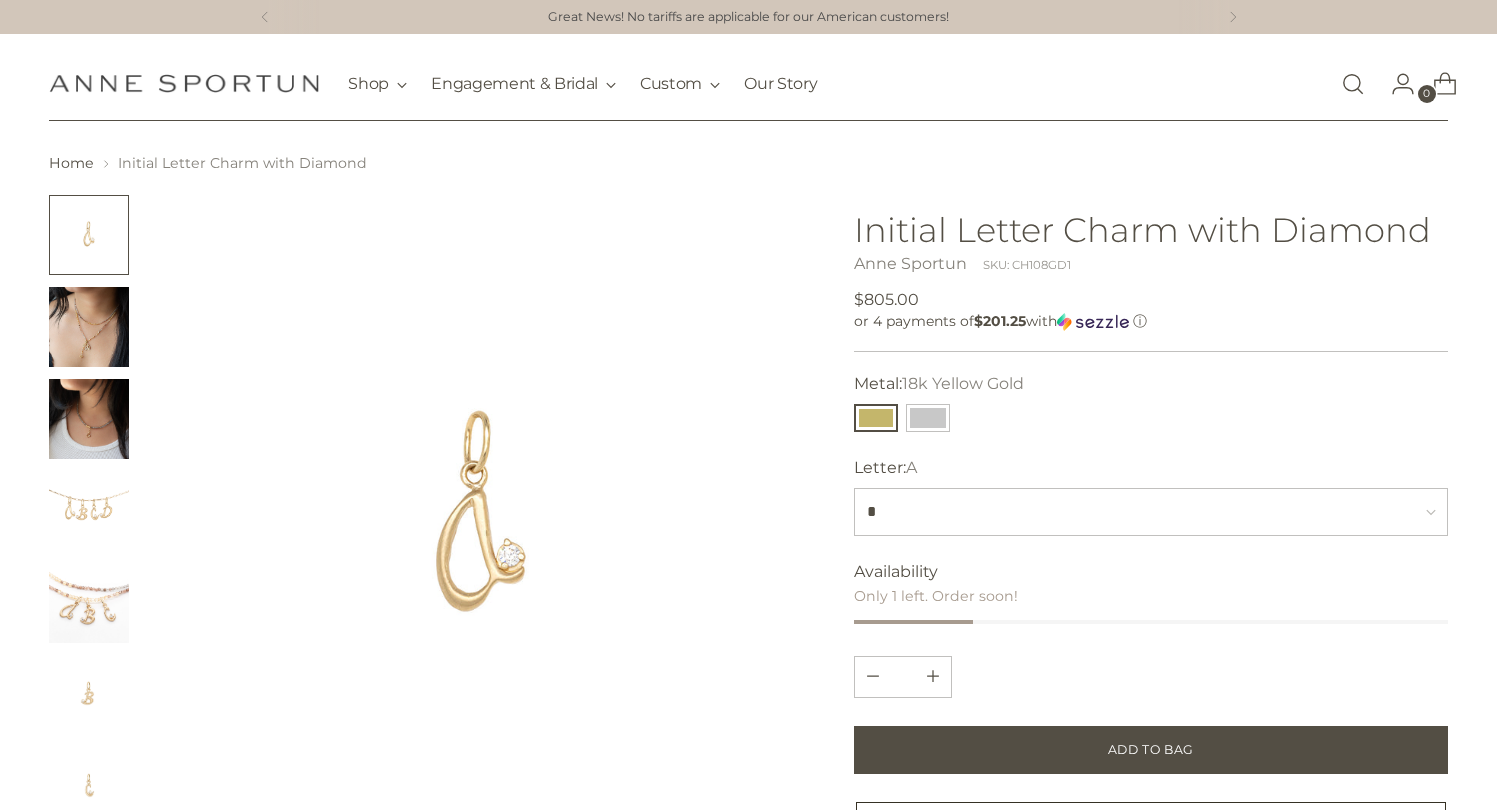 click at bounding box center [89, 327] 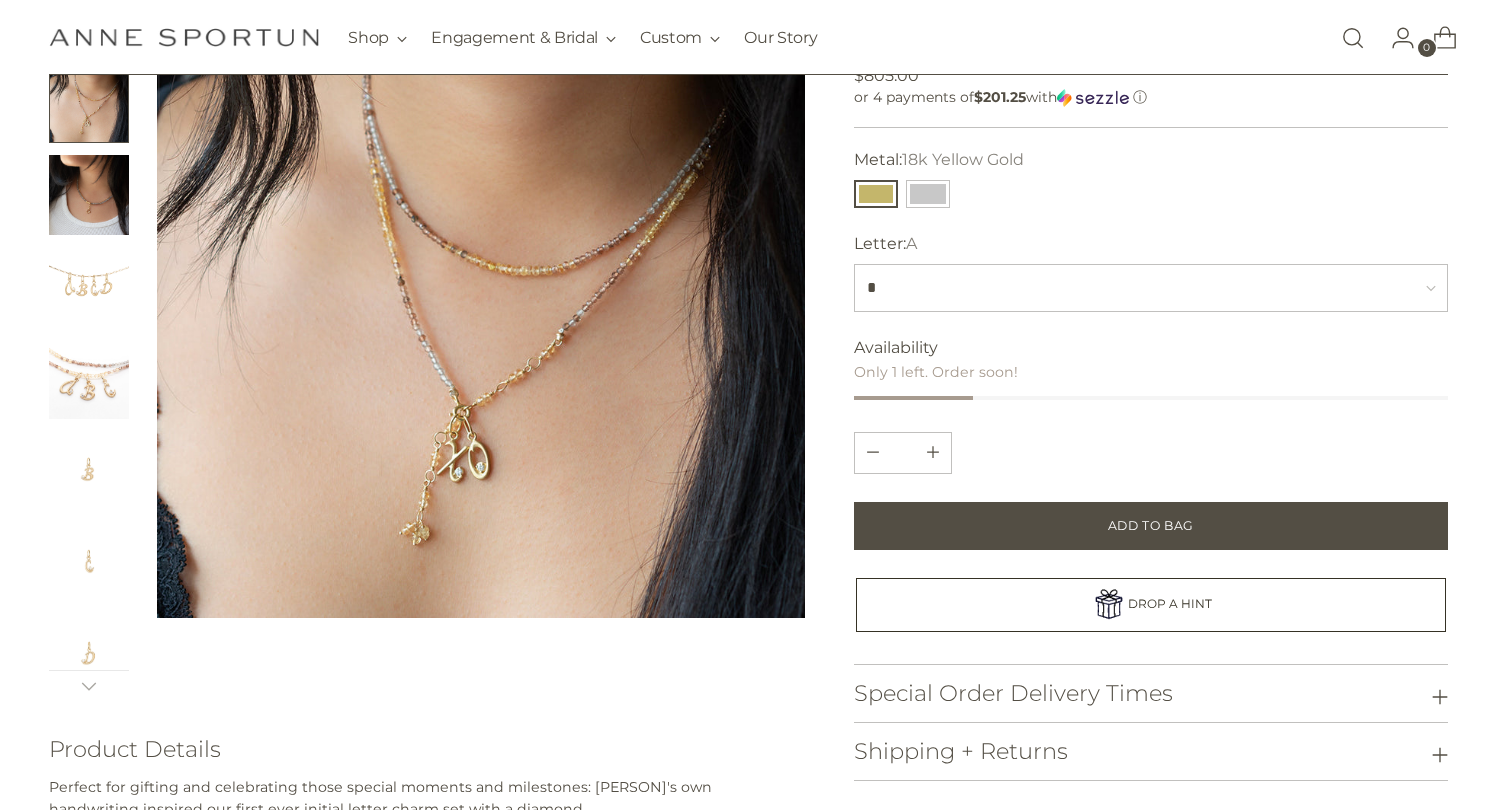 scroll, scrollTop: 0, scrollLeft: 0, axis: both 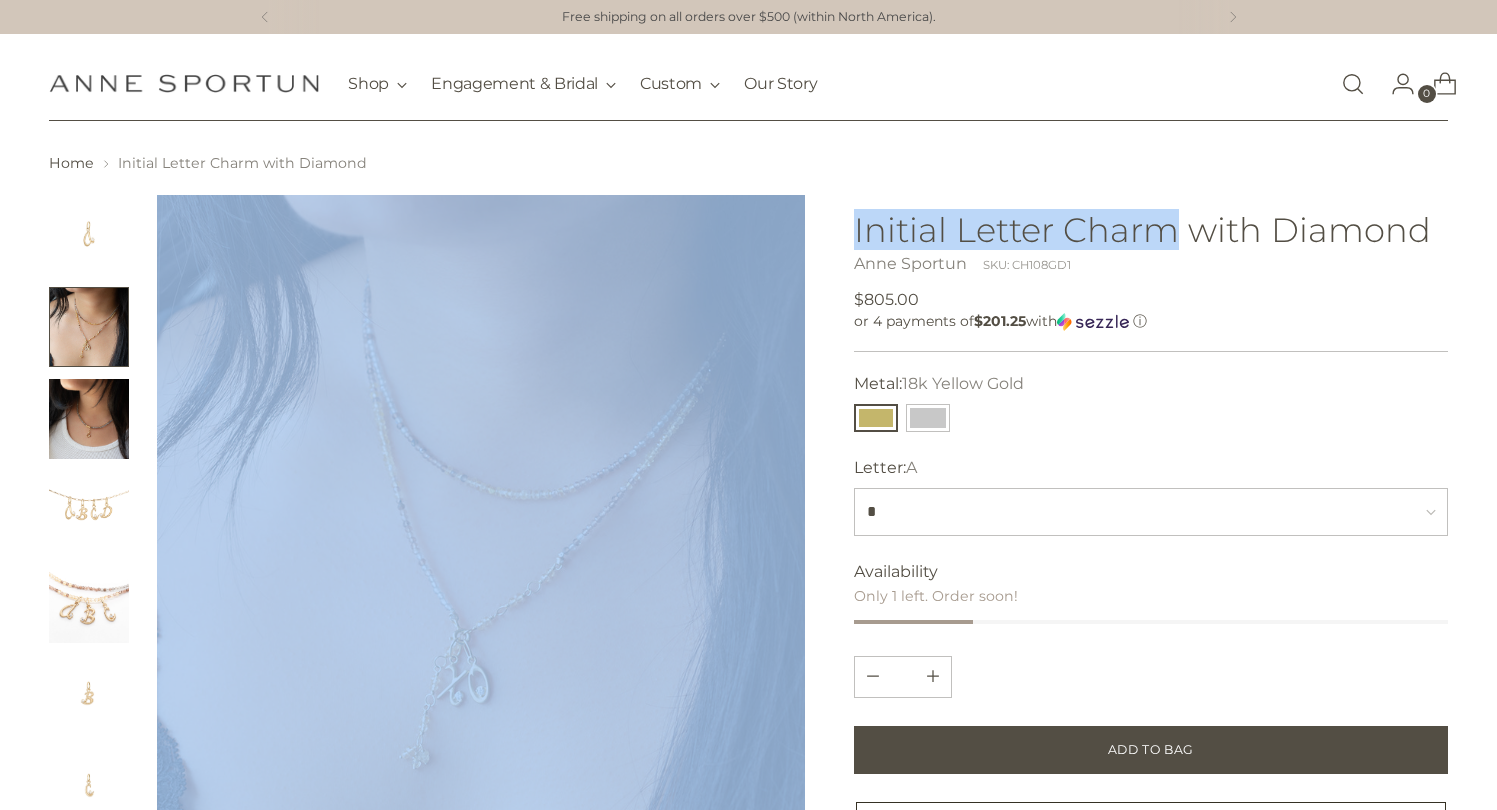 drag, startPoint x: 1177, startPoint y: 233, endPoint x: 775, endPoint y: 202, distance: 403.1935 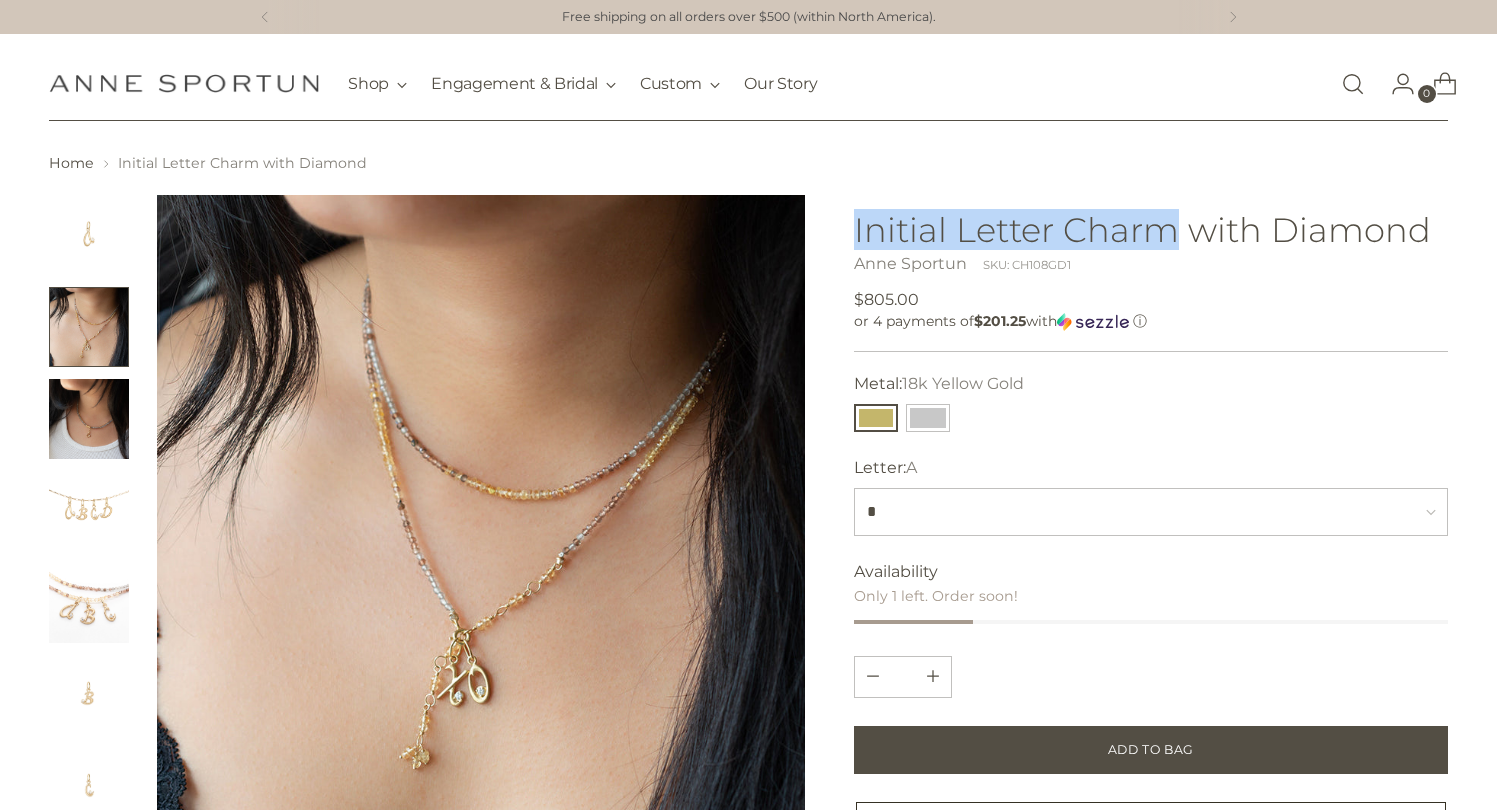 drag, startPoint x: 1173, startPoint y: 232, endPoint x: 930, endPoint y: 203, distance: 244.72433 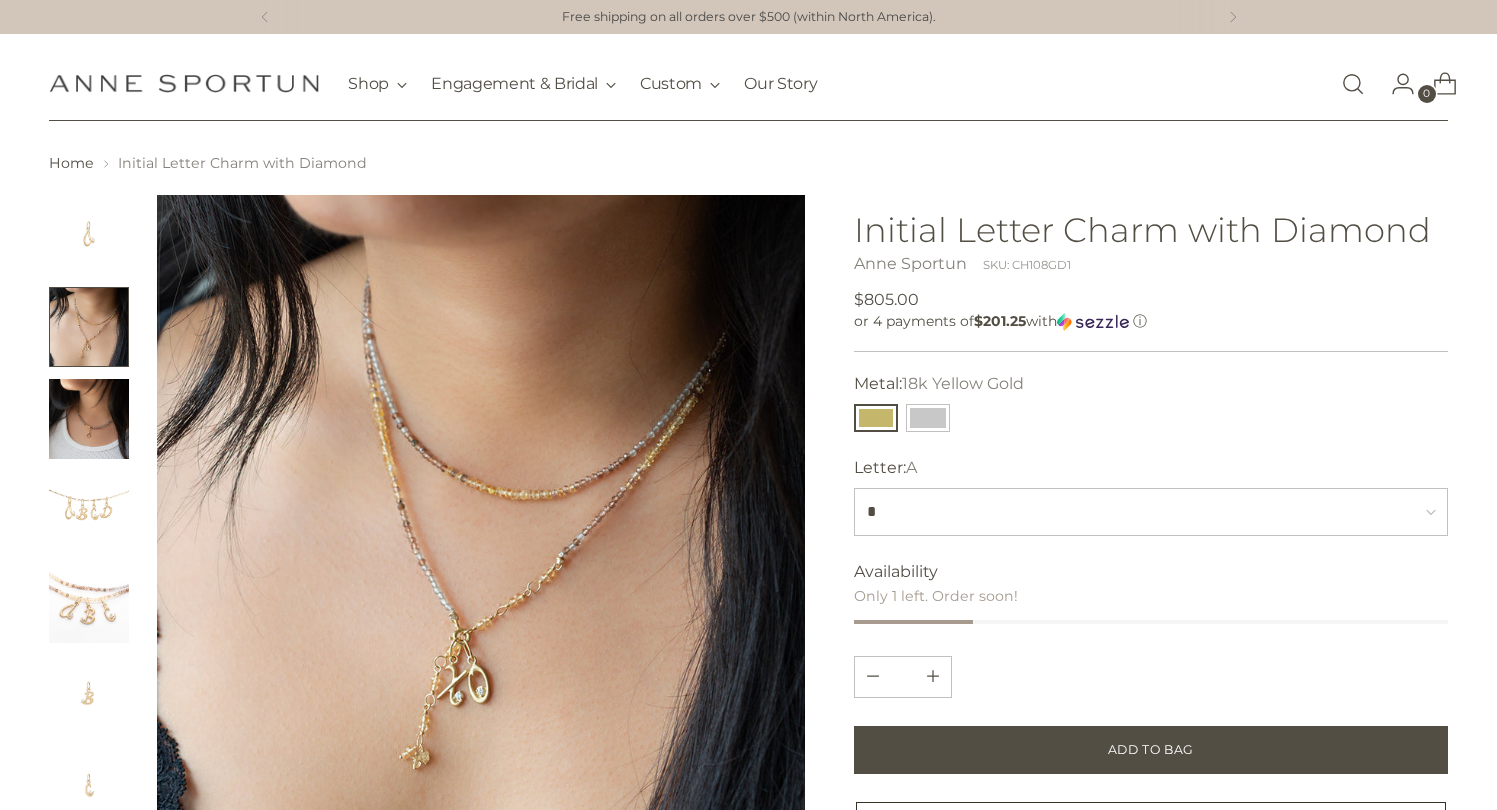 click on "**********" at bounding box center (1150, 454) 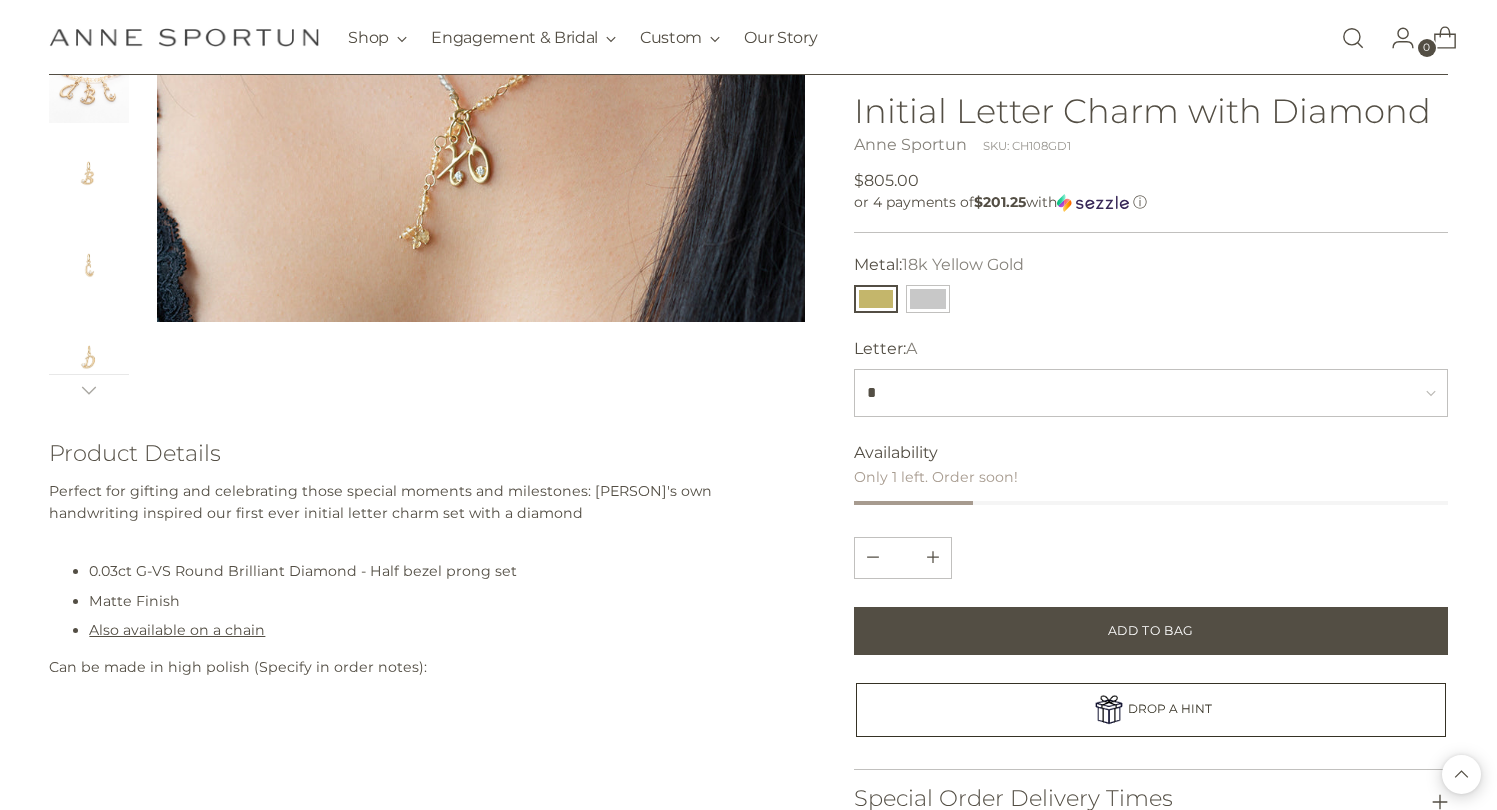 scroll, scrollTop: 0, scrollLeft: 0, axis: both 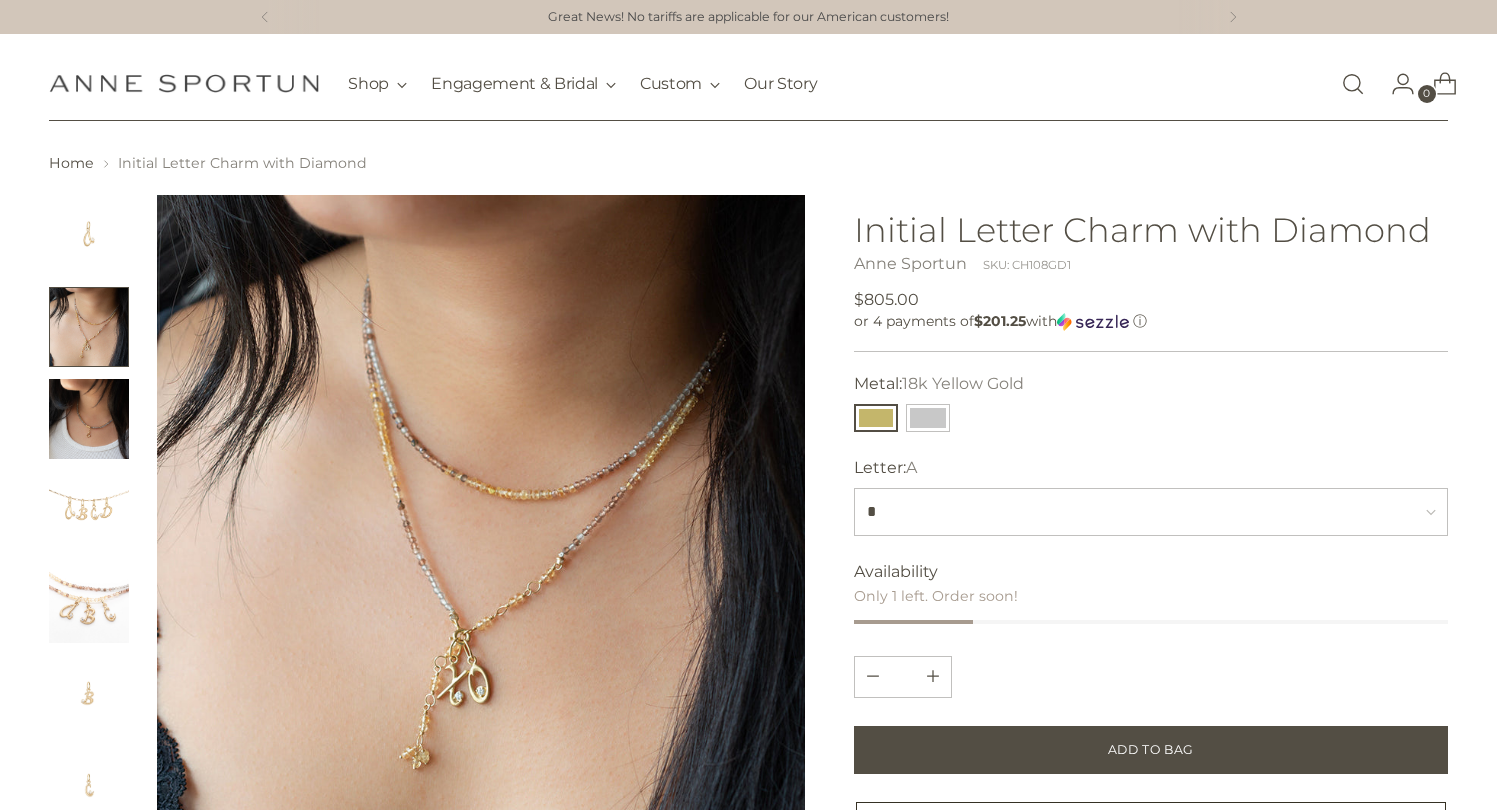 click at bounding box center [89, 603] 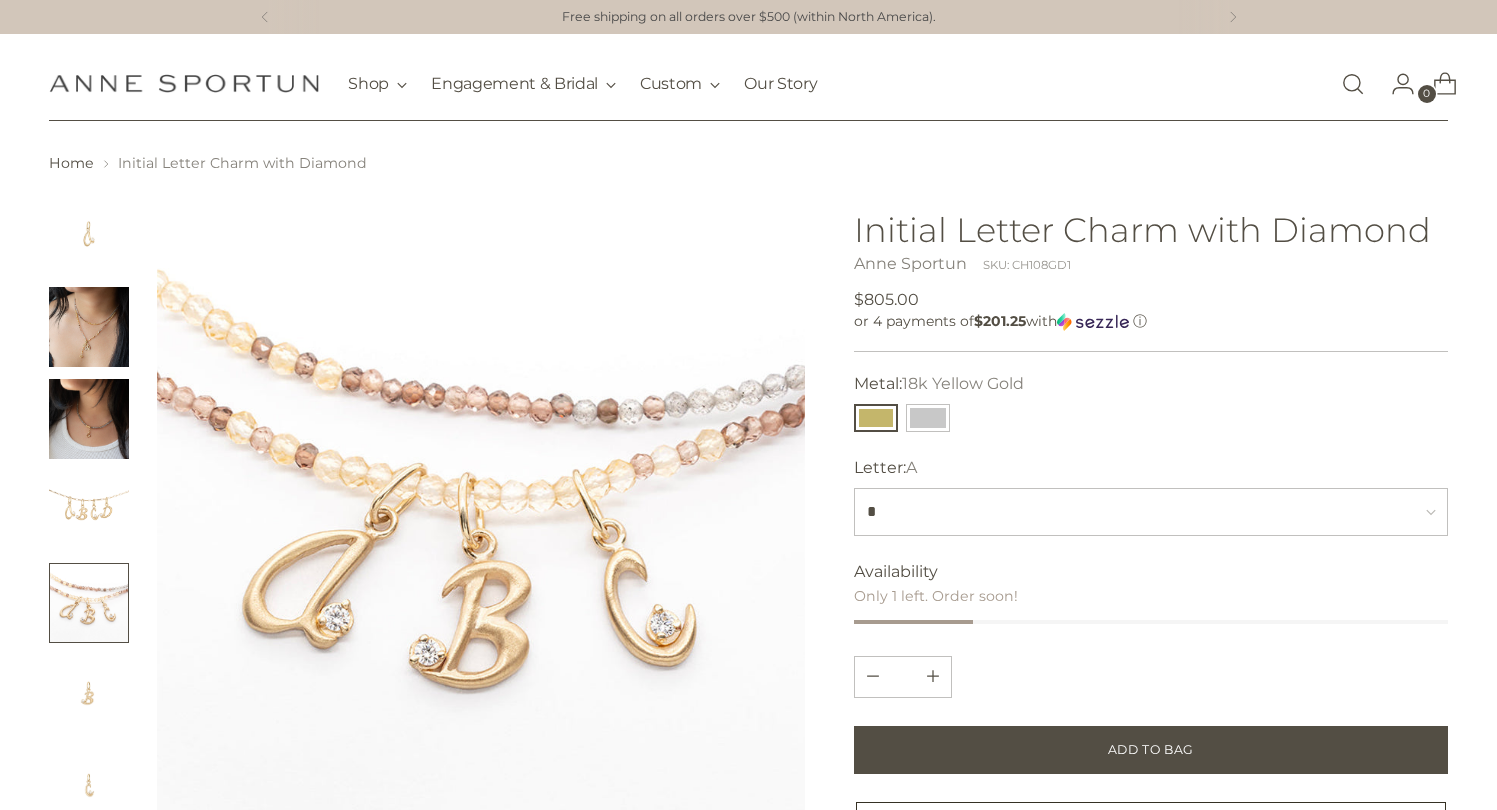 click at bounding box center [480, 518] 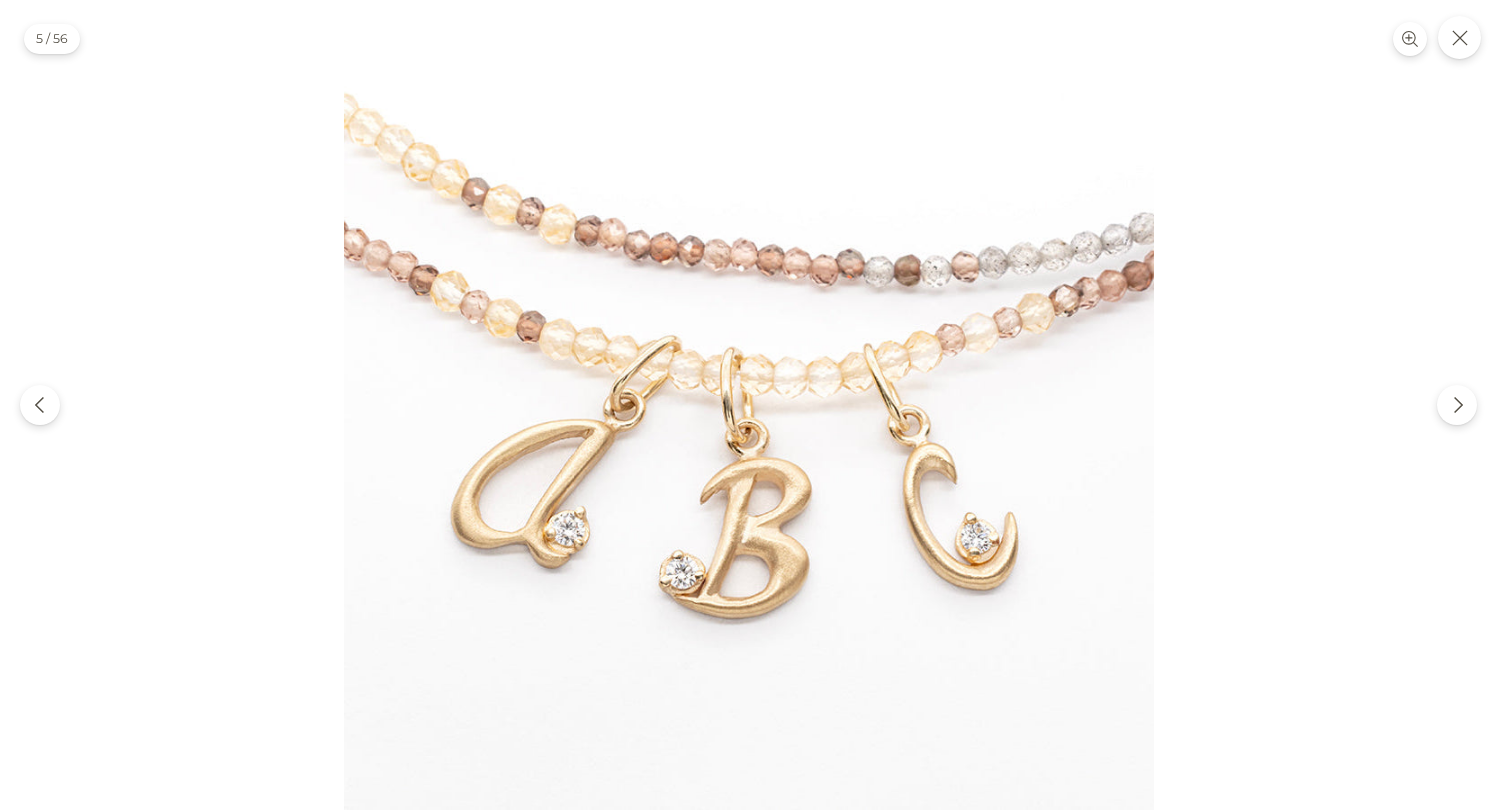 click at bounding box center (749, 405) 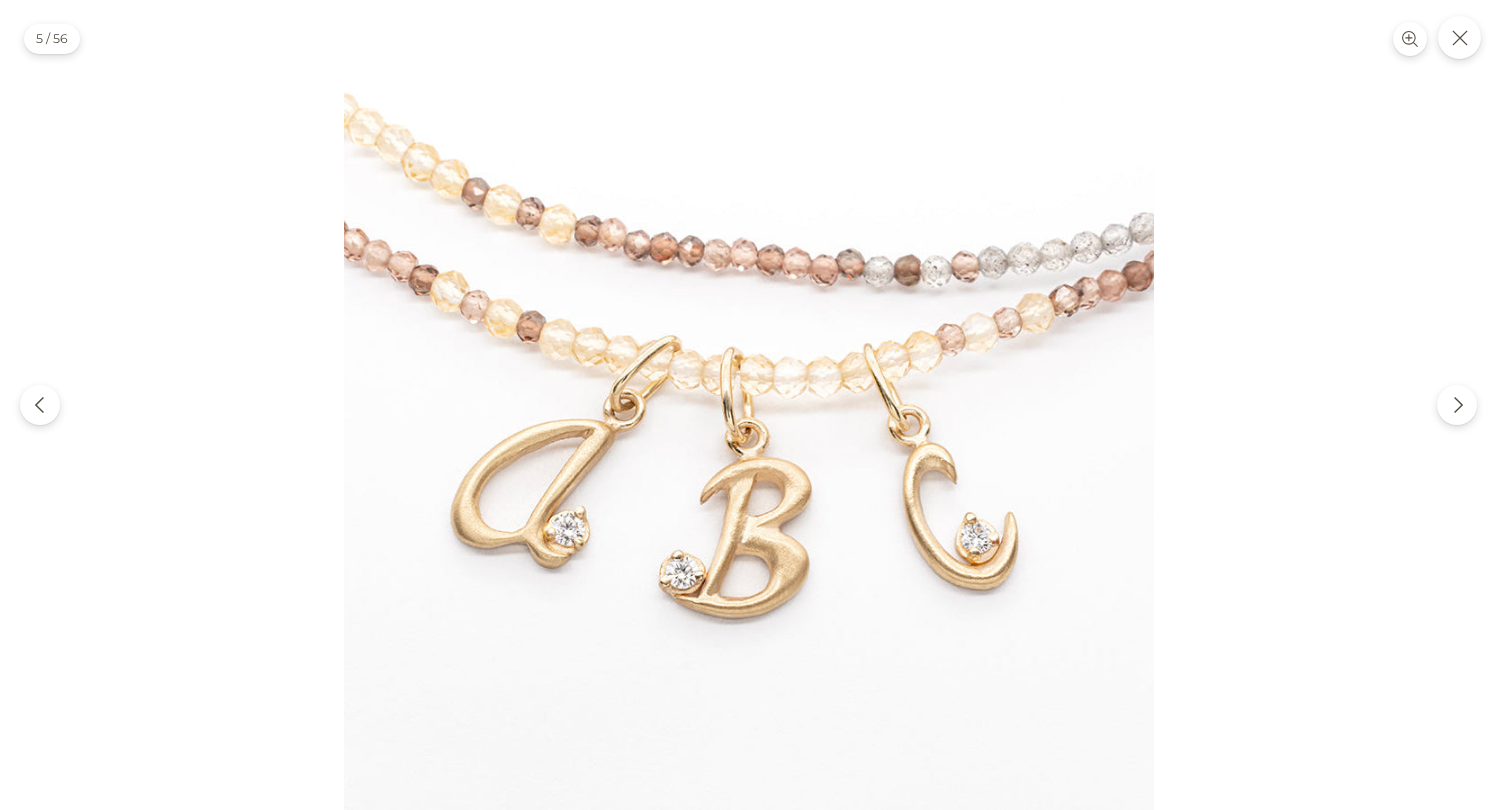 click at bounding box center (749, 405) 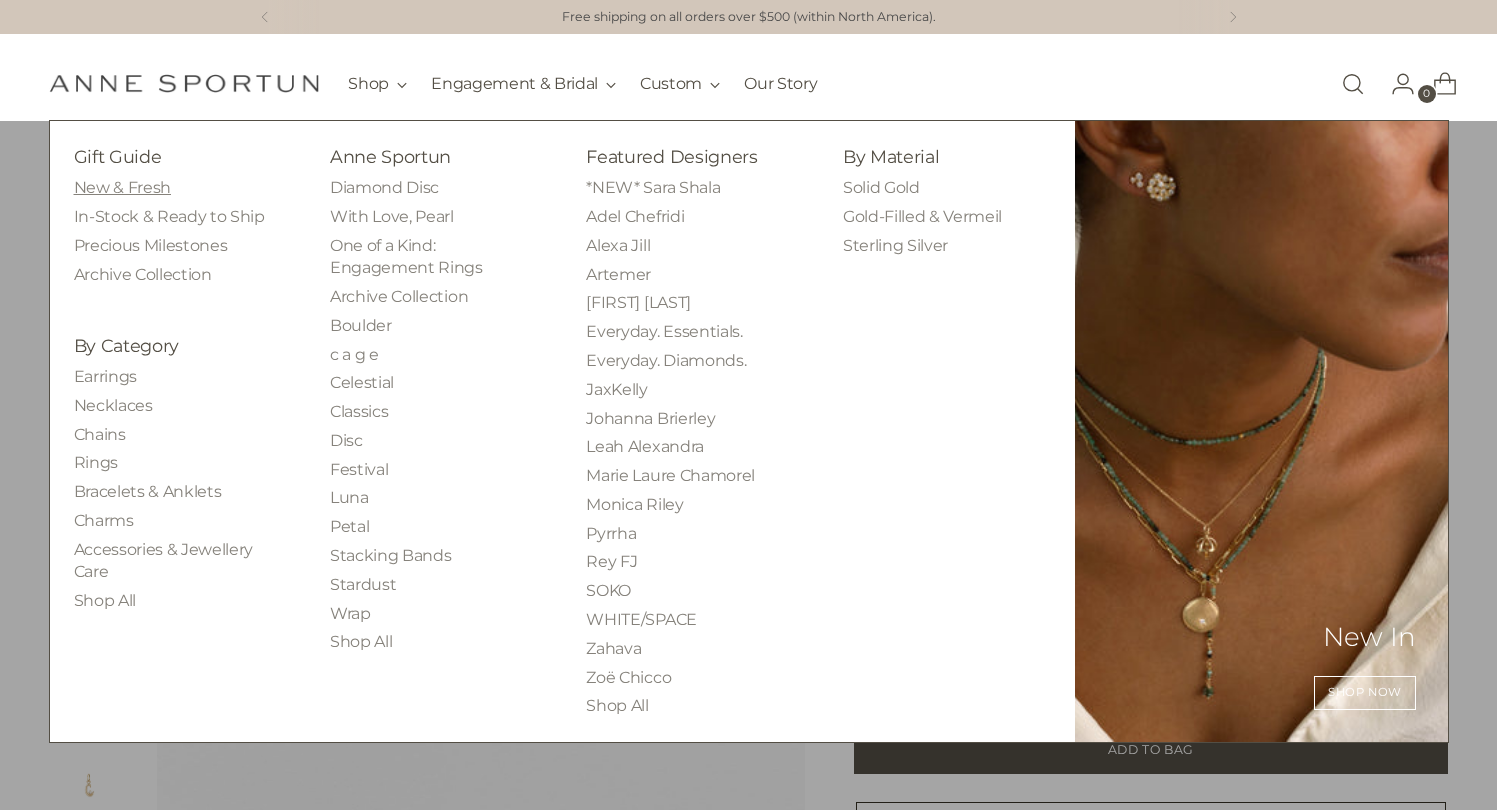 click on "New & Fresh" at bounding box center [122, 187] 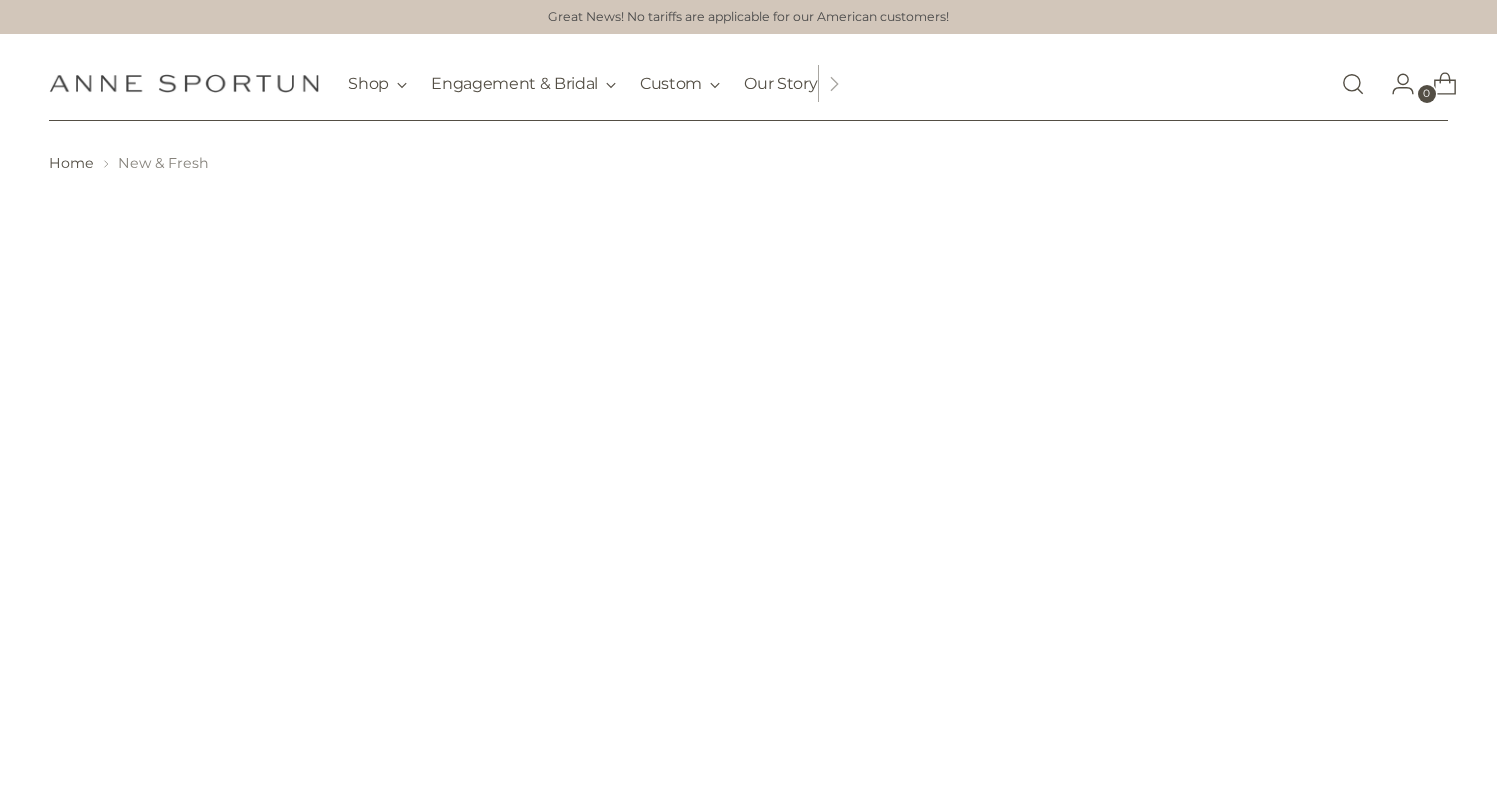 scroll, scrollTop: 0, scrollLeft: 0, axis: both 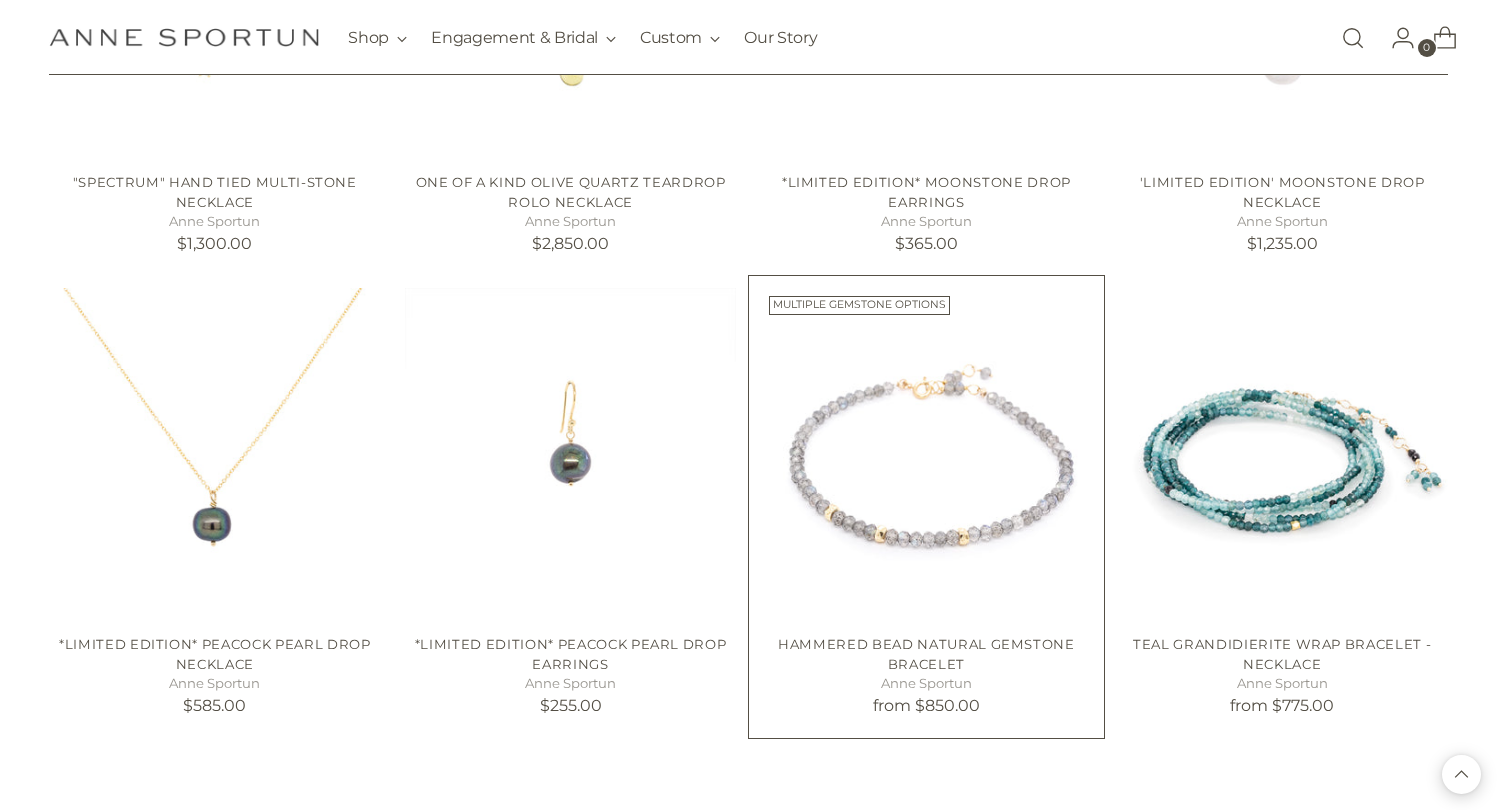 click at bounding box center (0, 0) 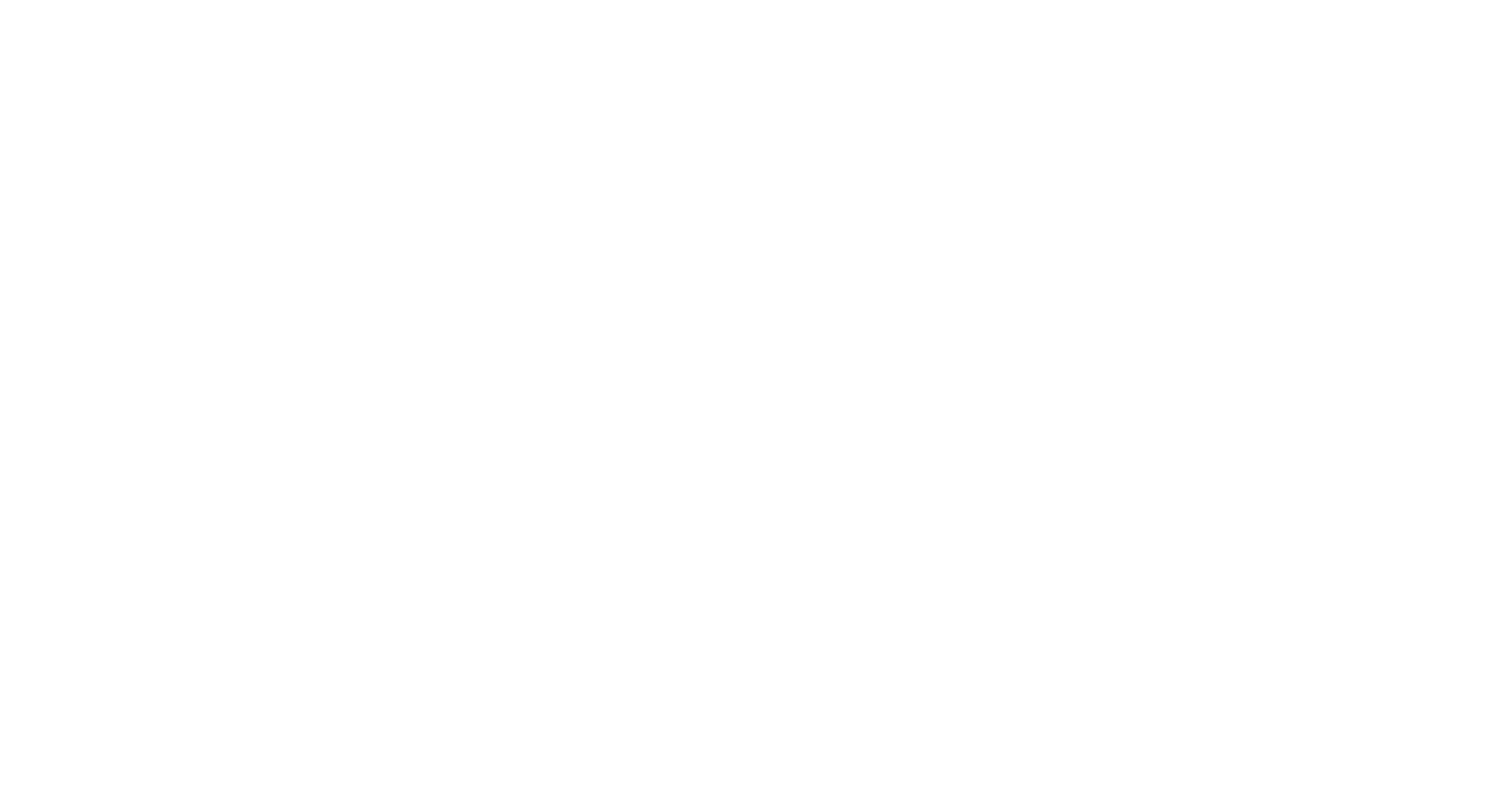 scroll, scrollTop: 0, scrollLeft: 0, axis: both 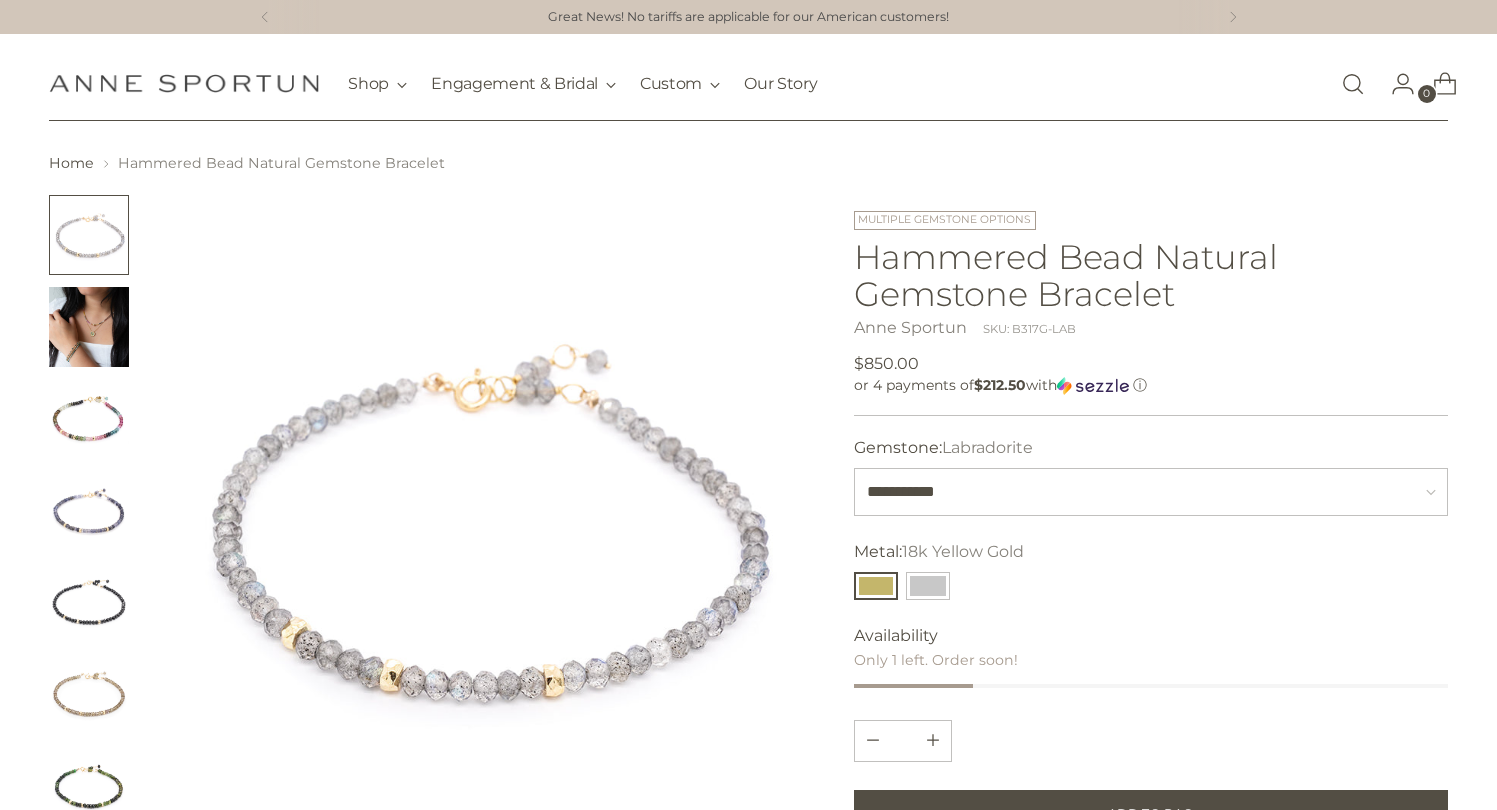click at bounding box center [89, 327] 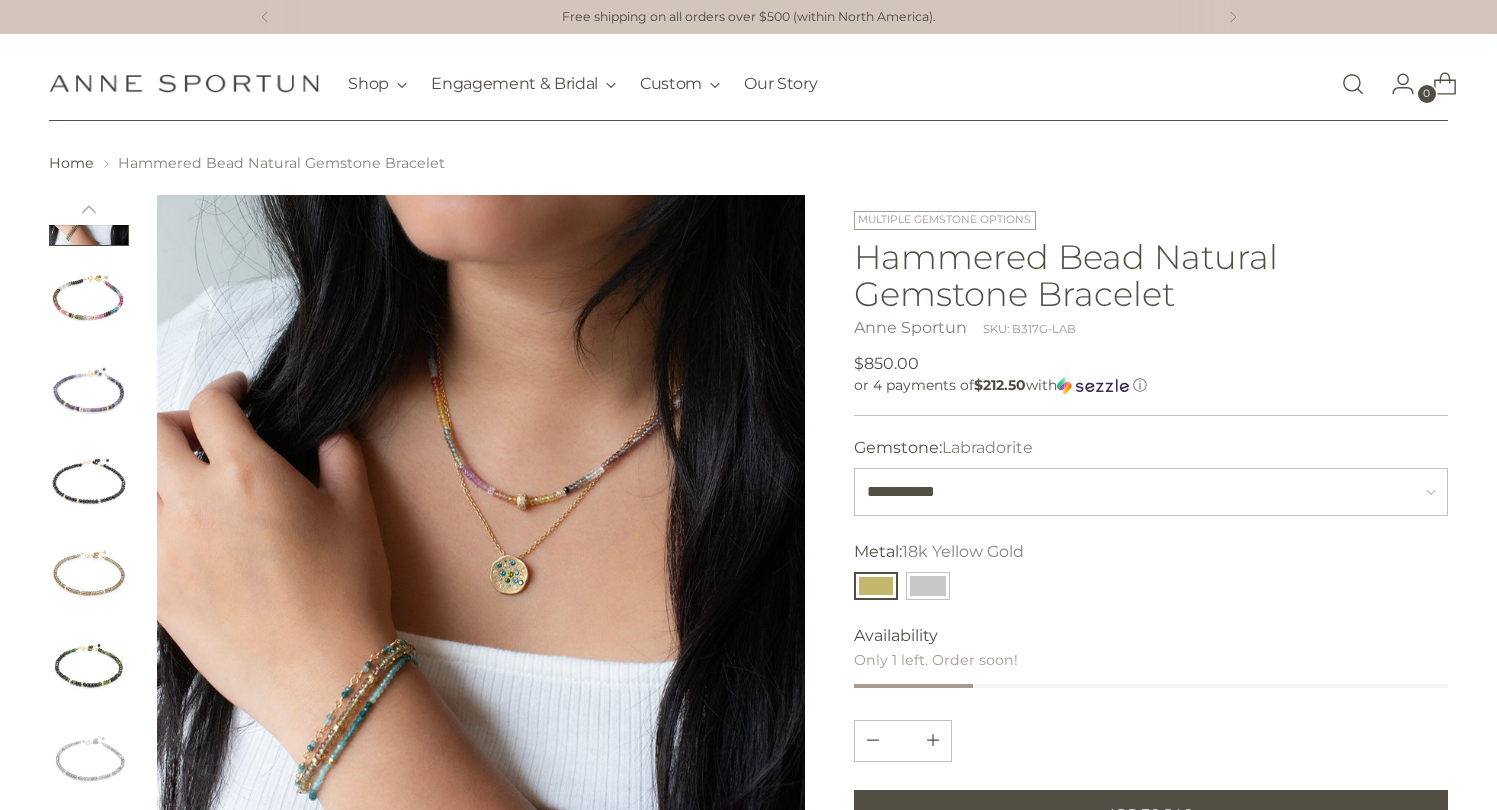 scroll, scrollTop: 0, scrollLeft: 0, axis: both 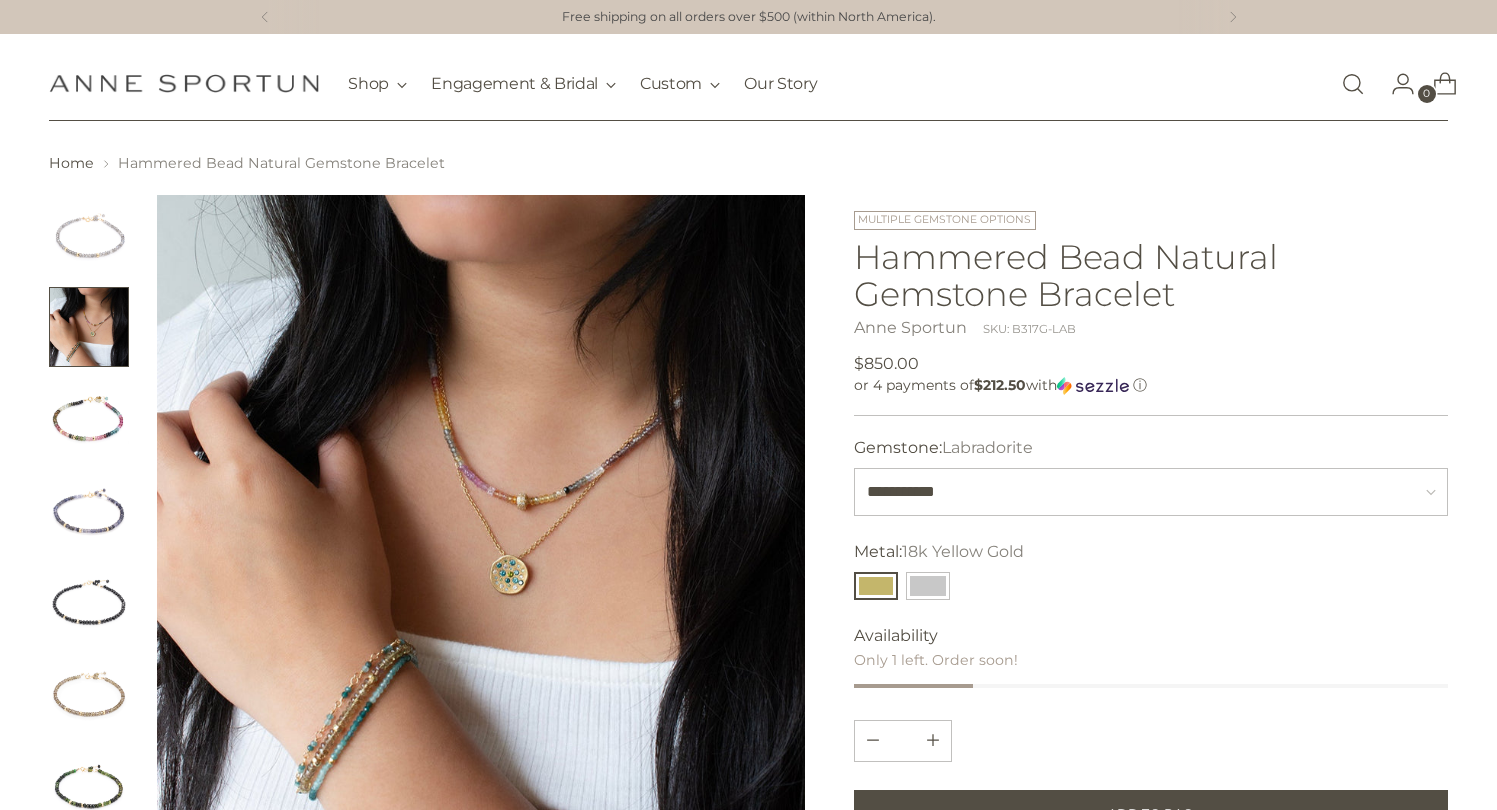 click at bounding box center (89, 235) 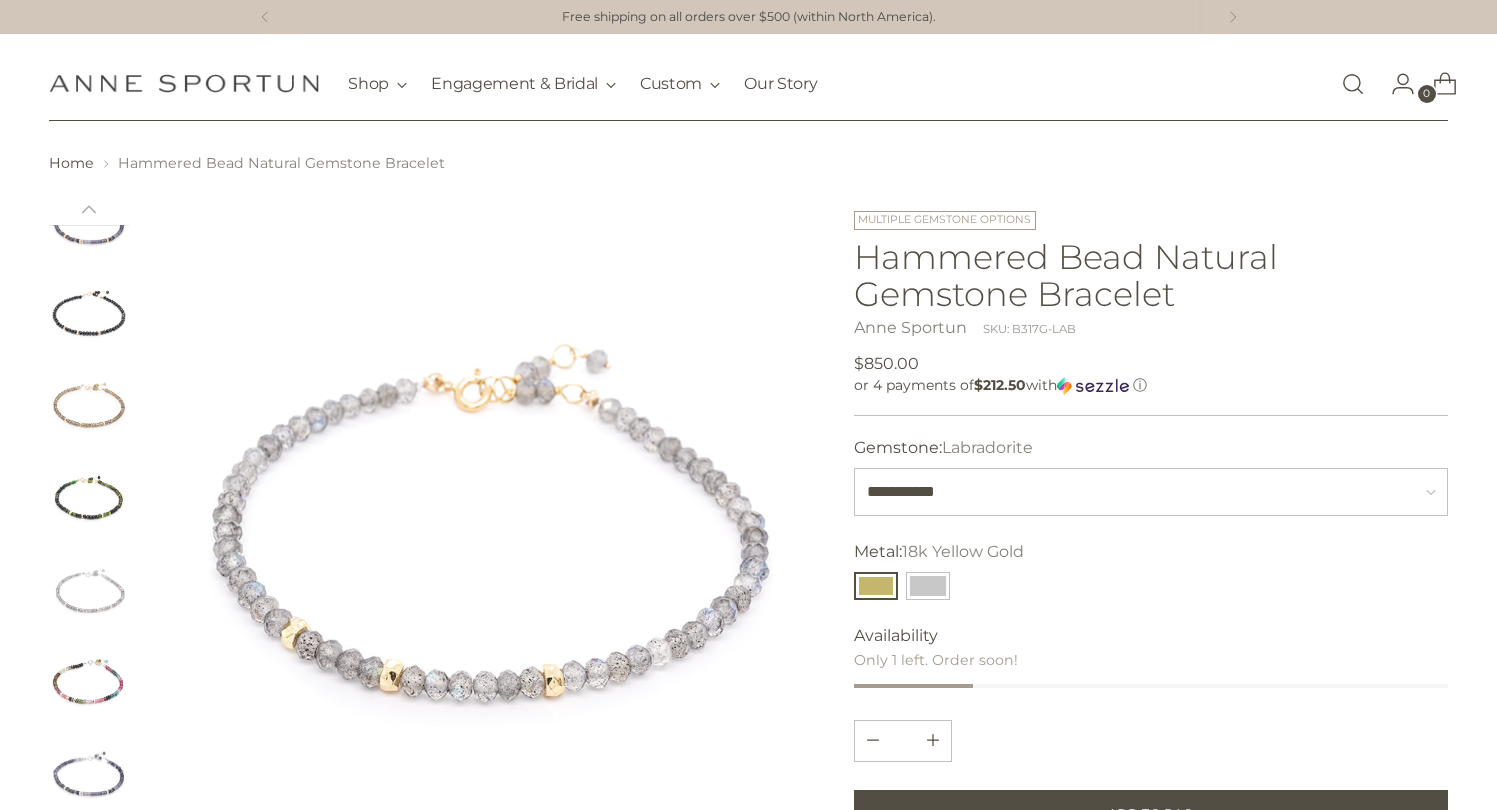 scroll, scrollTop: 454, scrollLeft: 0, axis: vertical 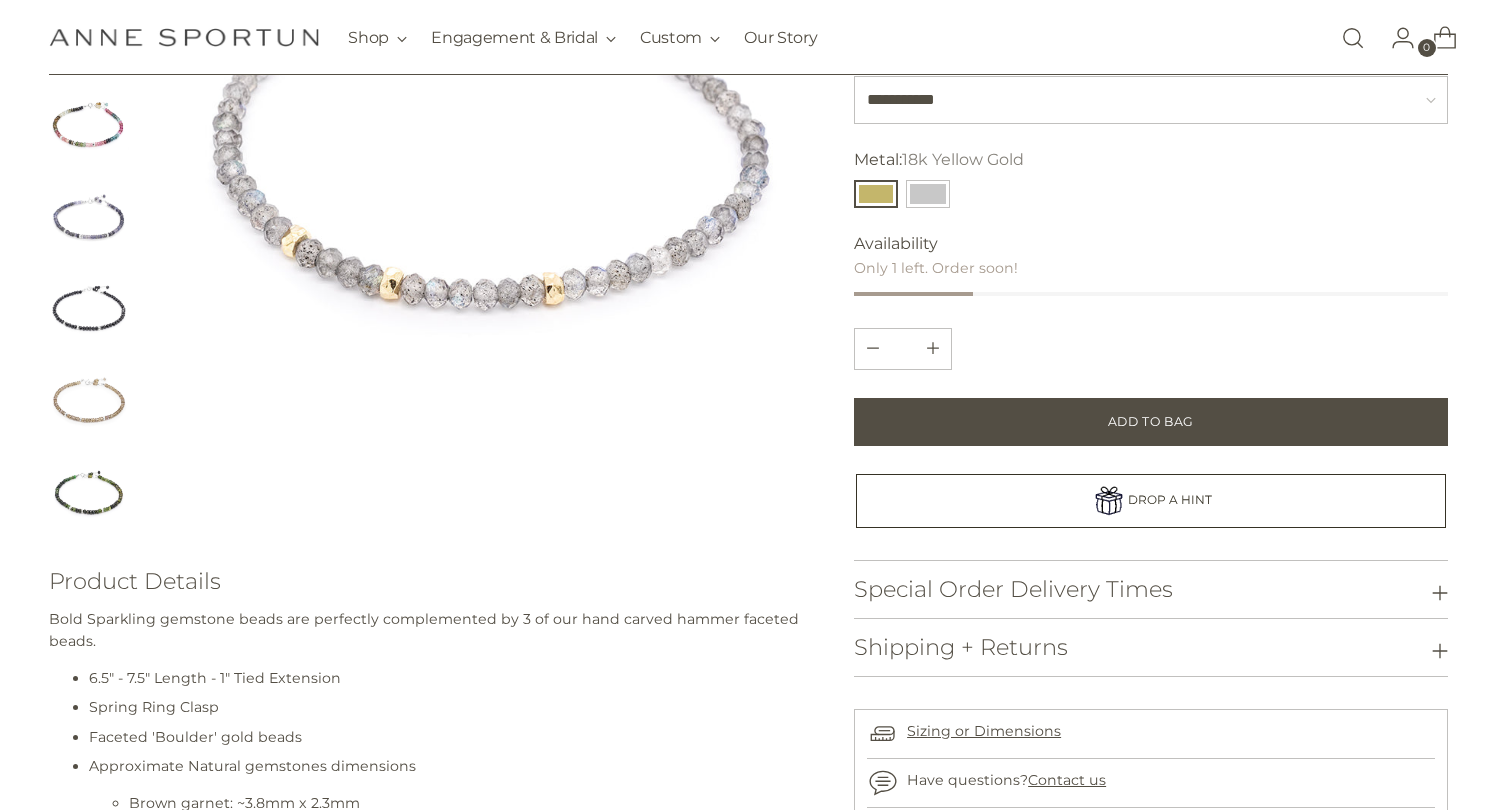 click at bounding box center (89, 493) 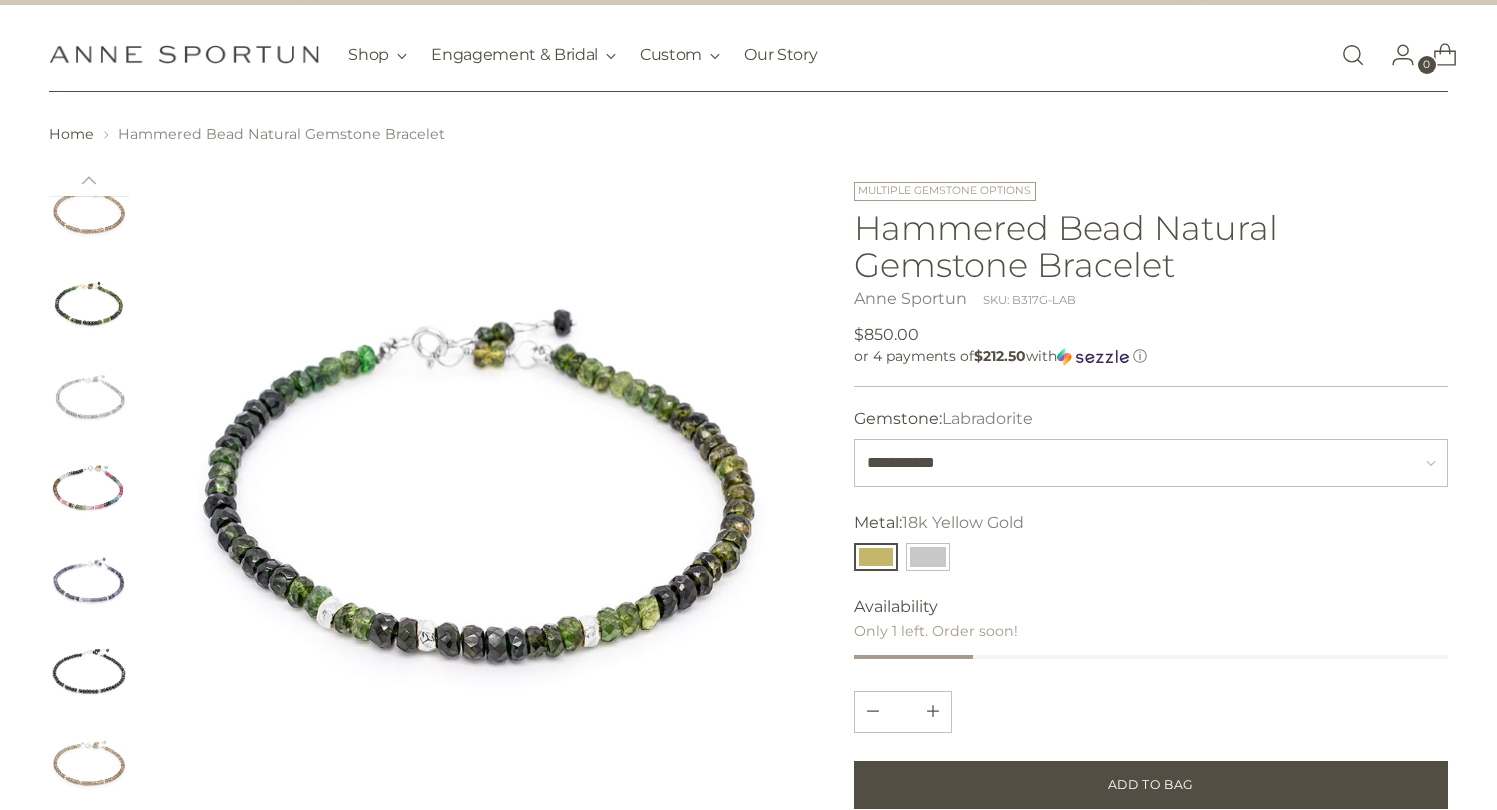 scroll, scrollTop: 0, scrollLeft: 0, axis: both 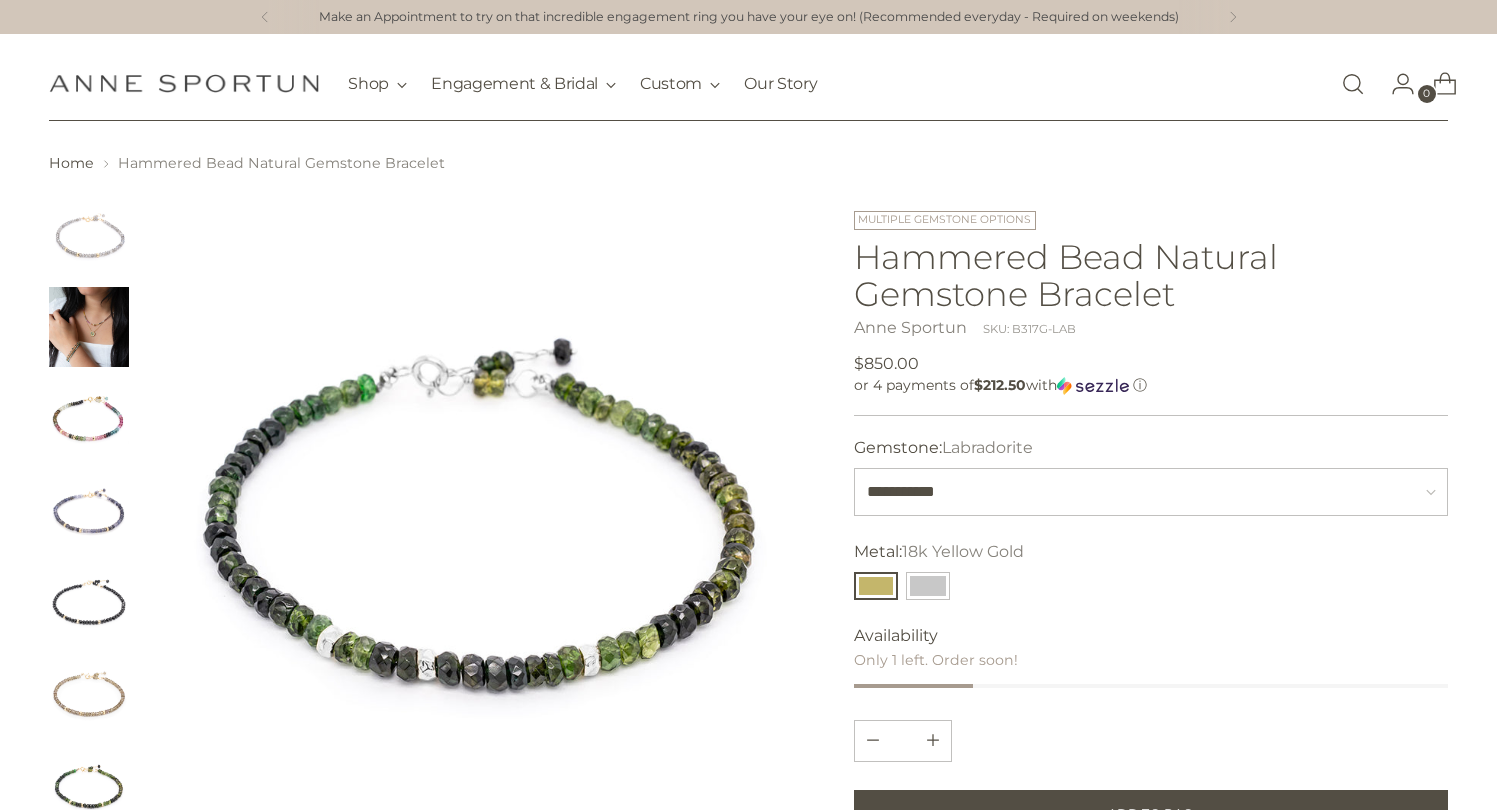 click at bounding box center [89, 327] 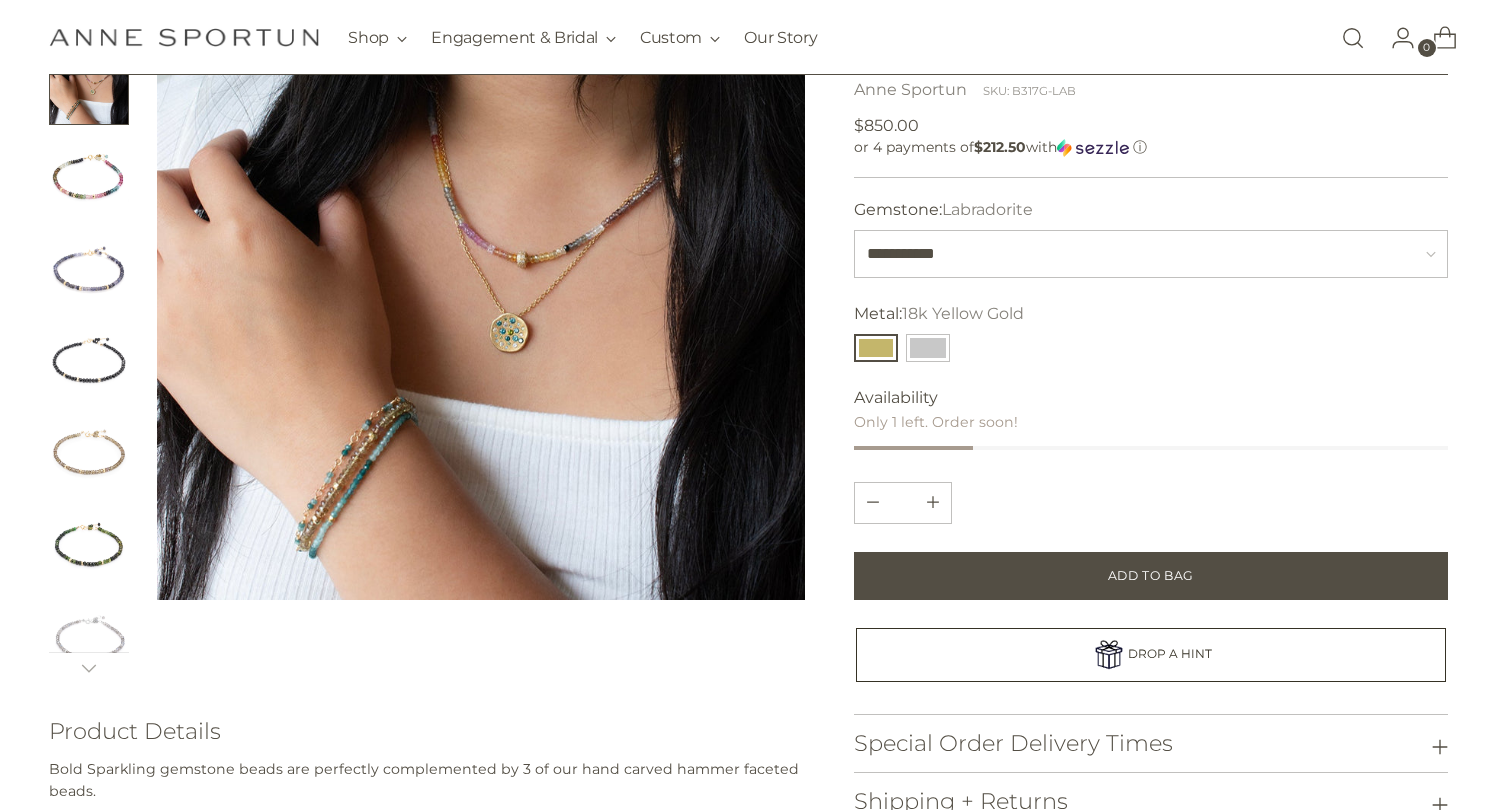 scroll, scrollTop: 0, scrollLeft: 0, axis: both 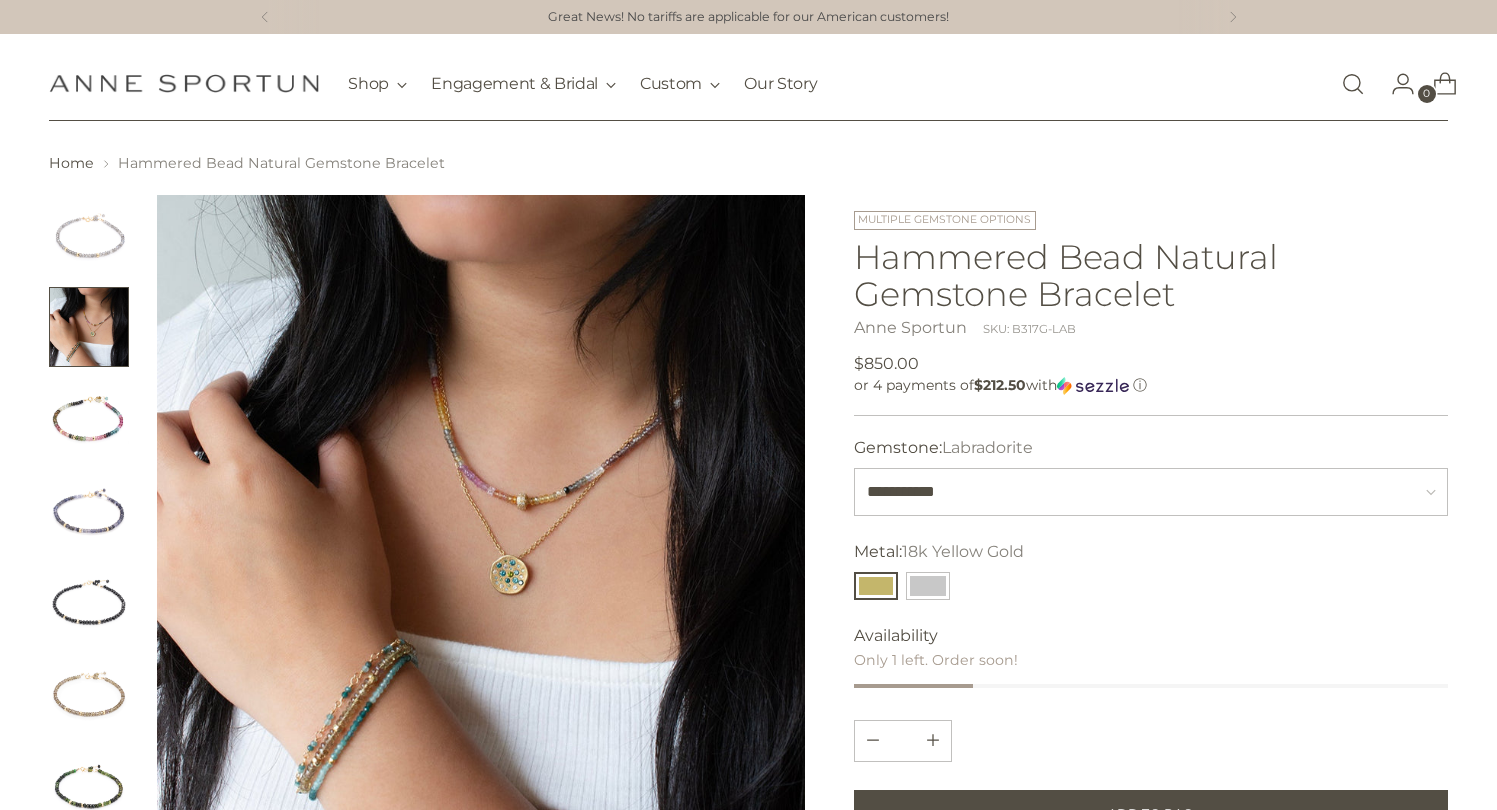 click at bounding box center (89, 235) 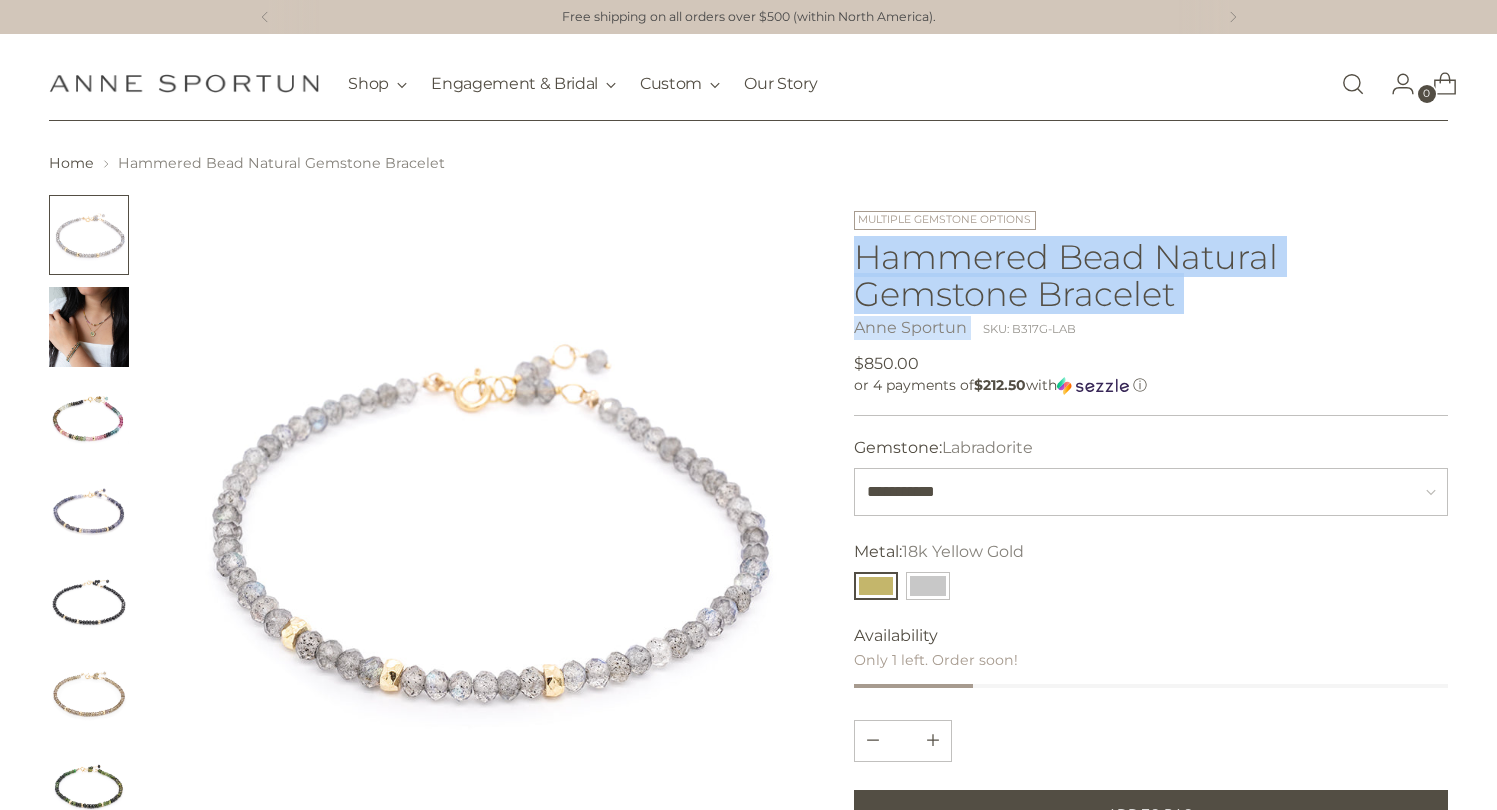 drag, startPoint x: 854, startPoint y: 254, endPoint x: 1195, endPoint y: 312, distance: 345.89737 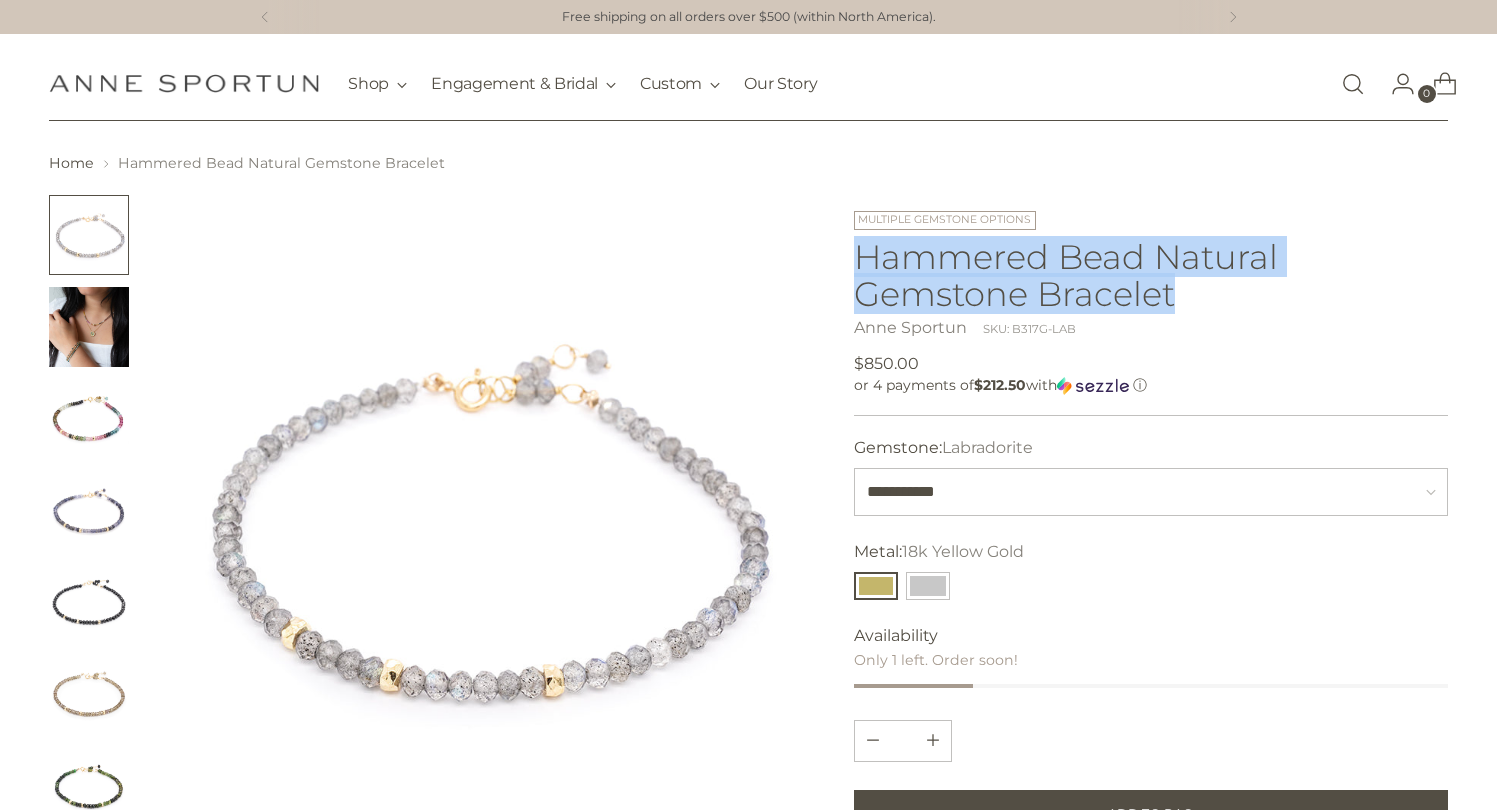drag, startPoint x: 1188, startPoint y: 298, endPoint x: 856, endPoint y: 247, distance: 335.89432 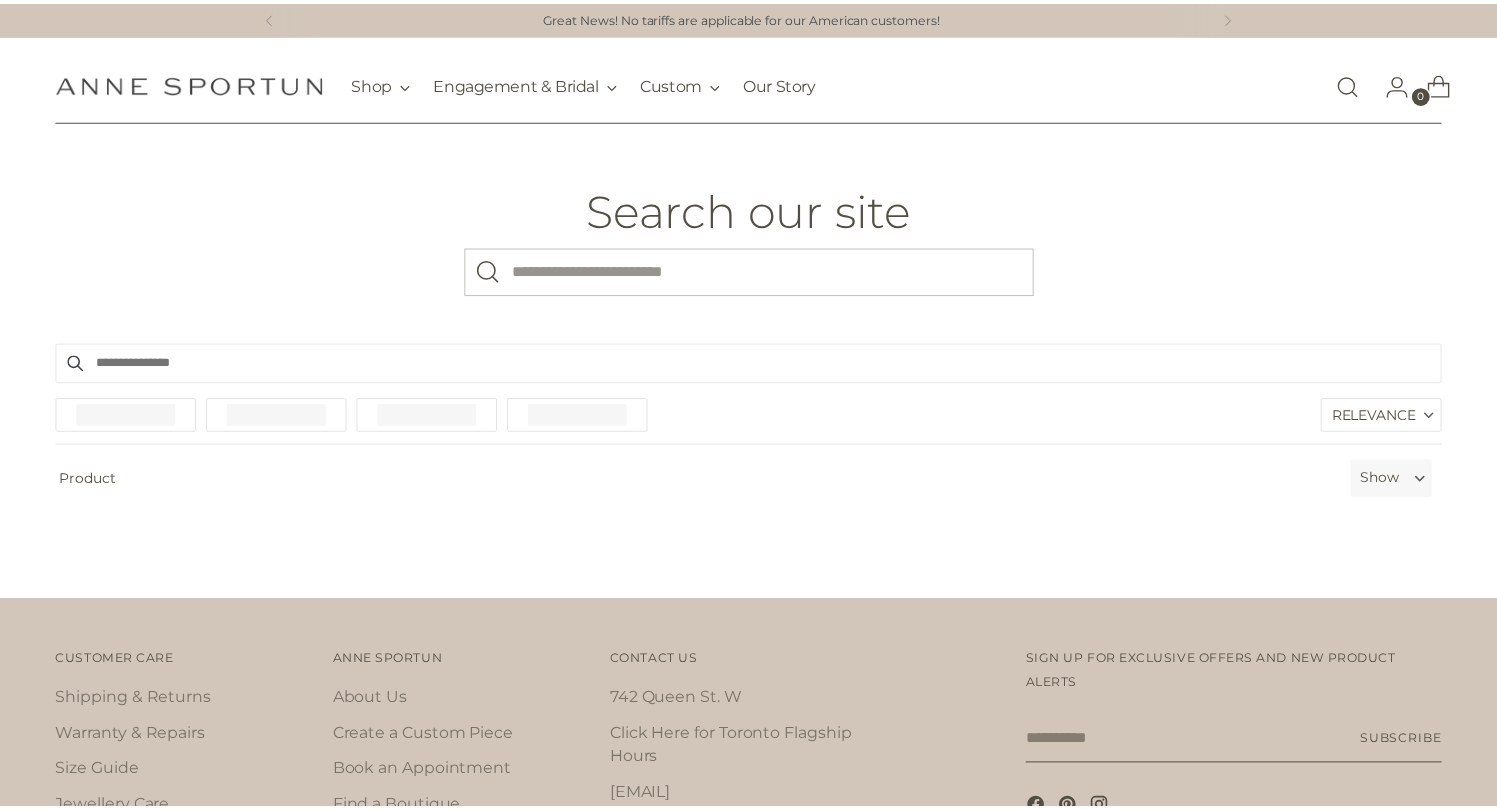 scroll, scrollTop: 0, scrollLeft: 0, axis: both 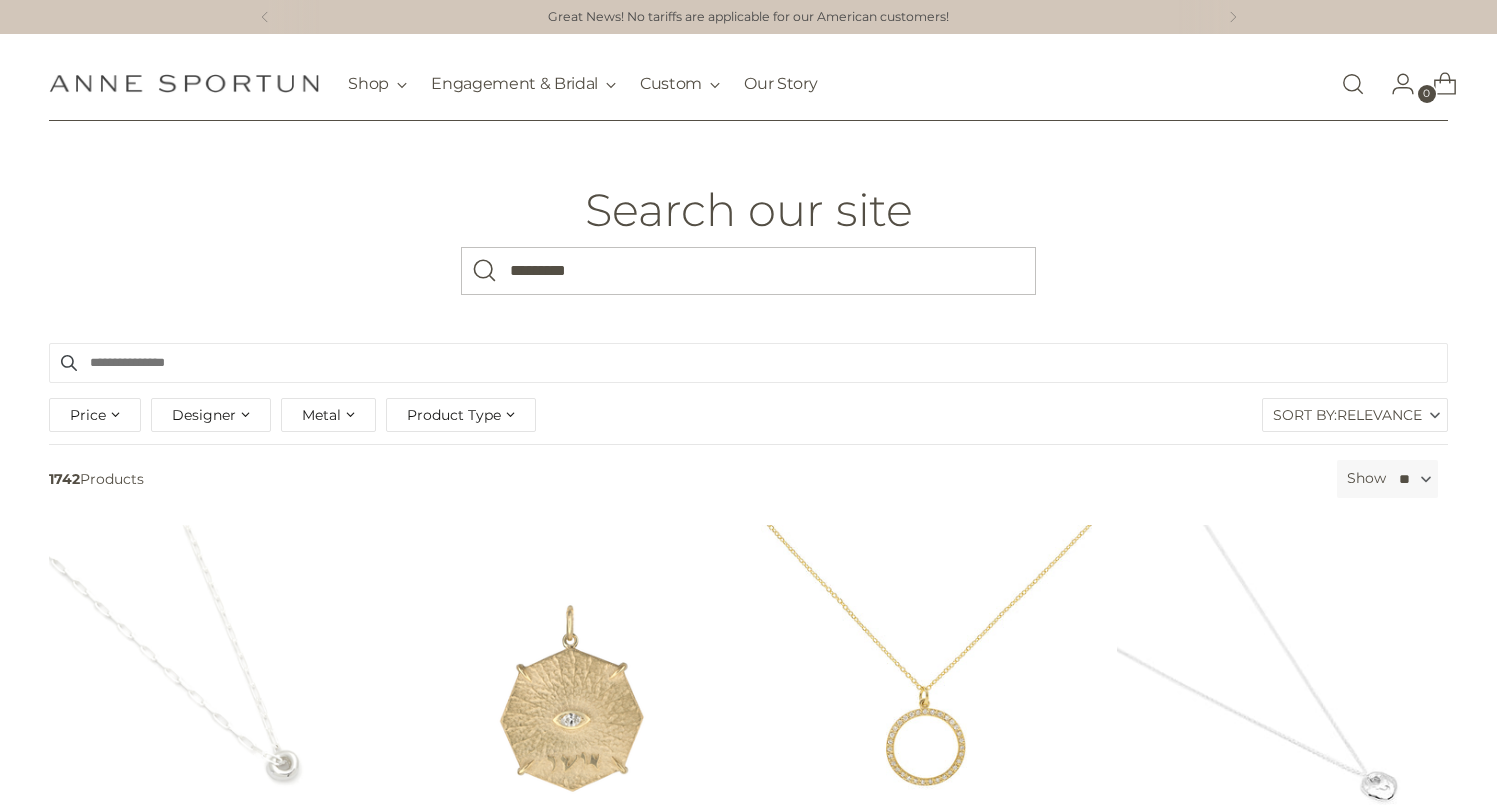 type on "*********" 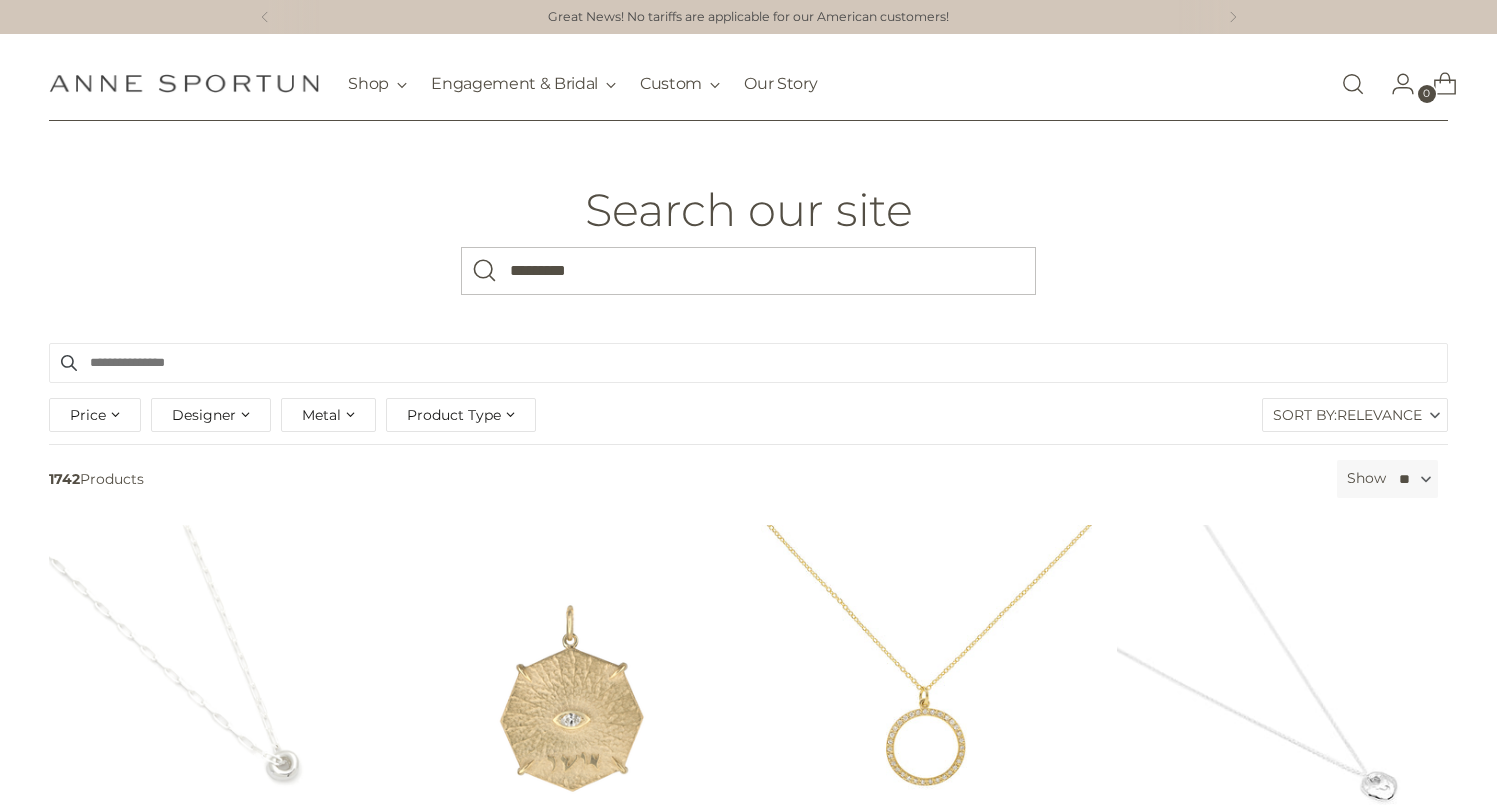 click at bounding box center [485, 271] 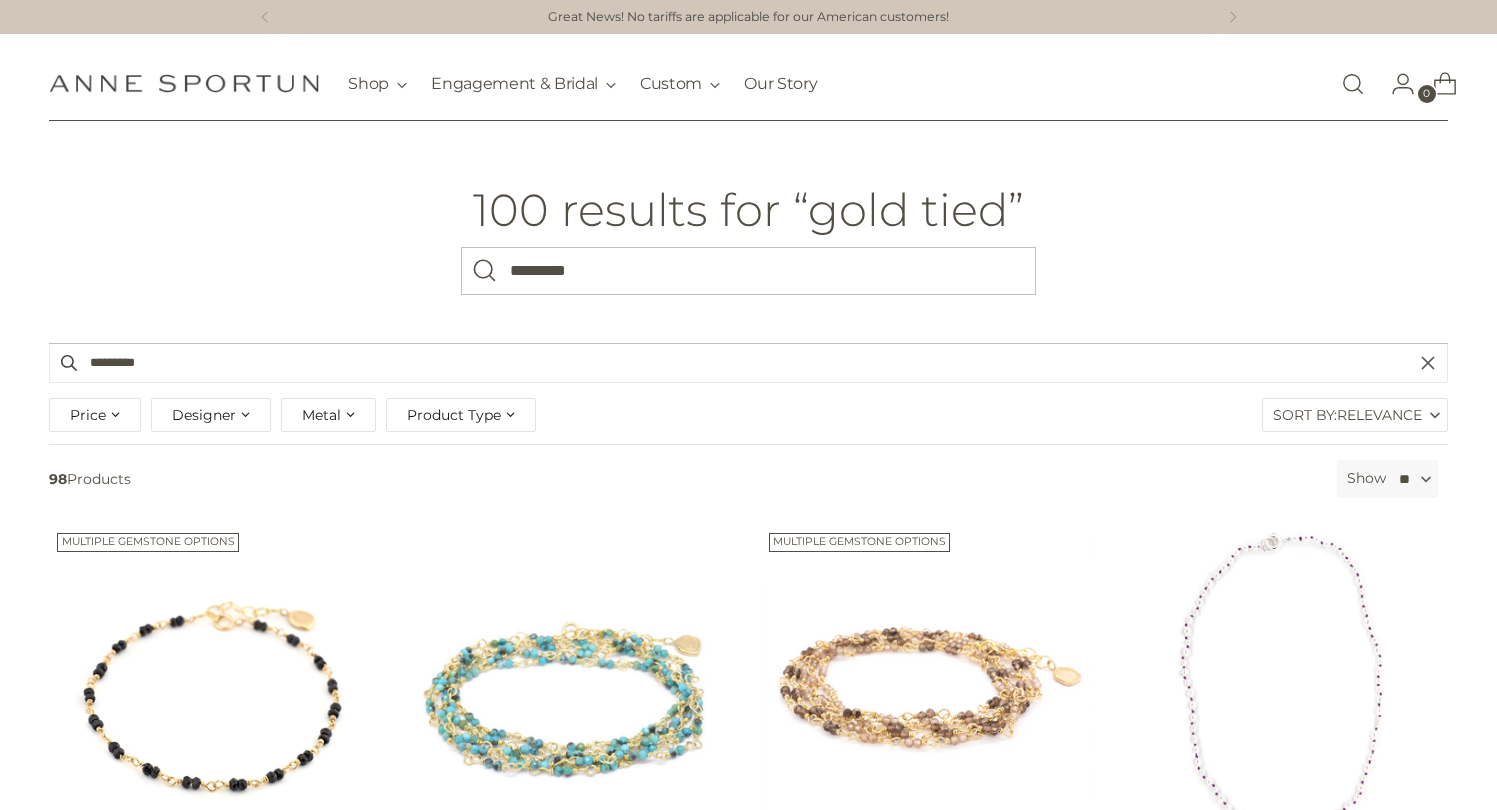 scroll, scrollTop: 251, scrollLeft: 0, axis: vertical 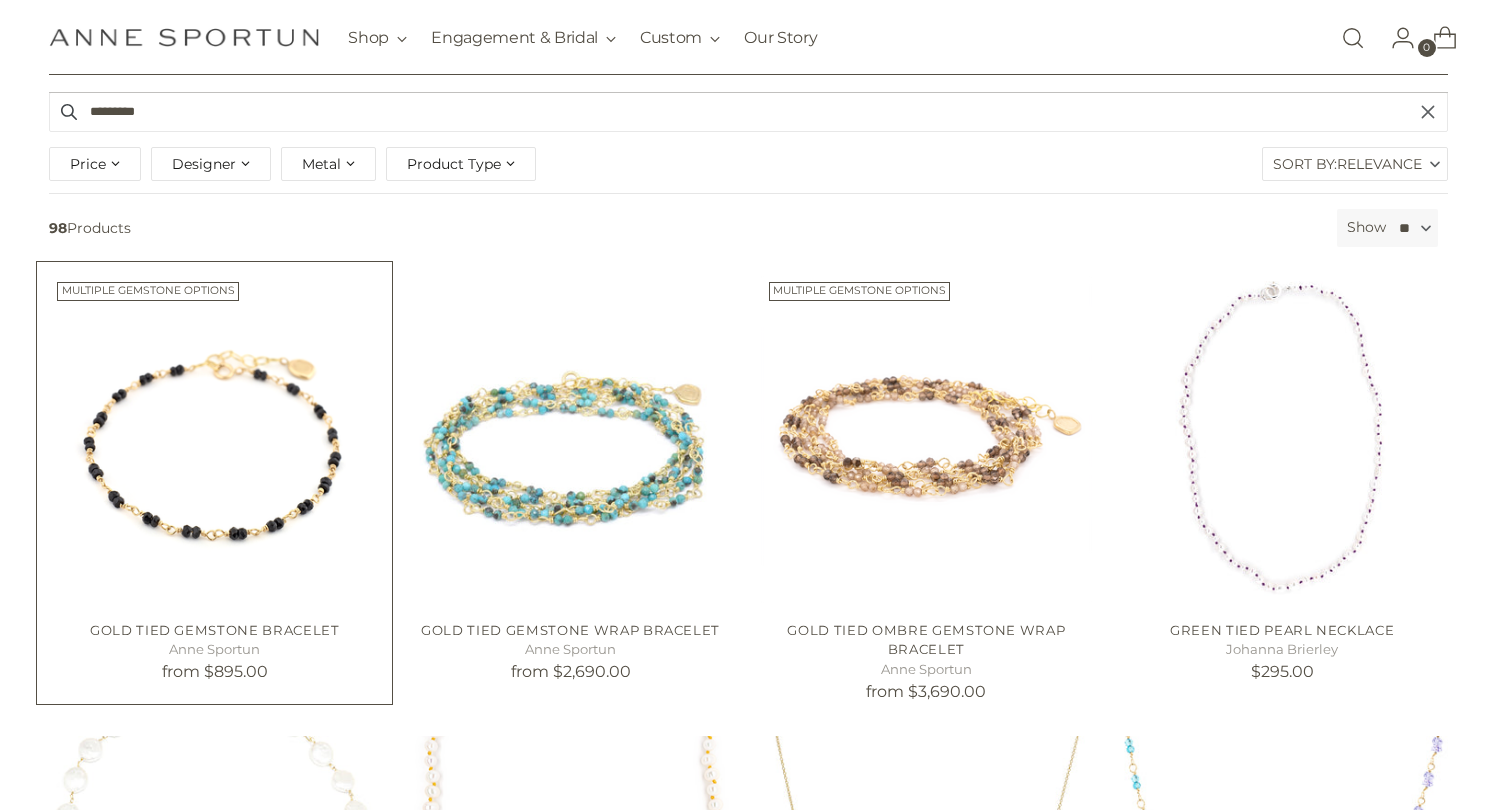 click at bounding box center (0, 0) 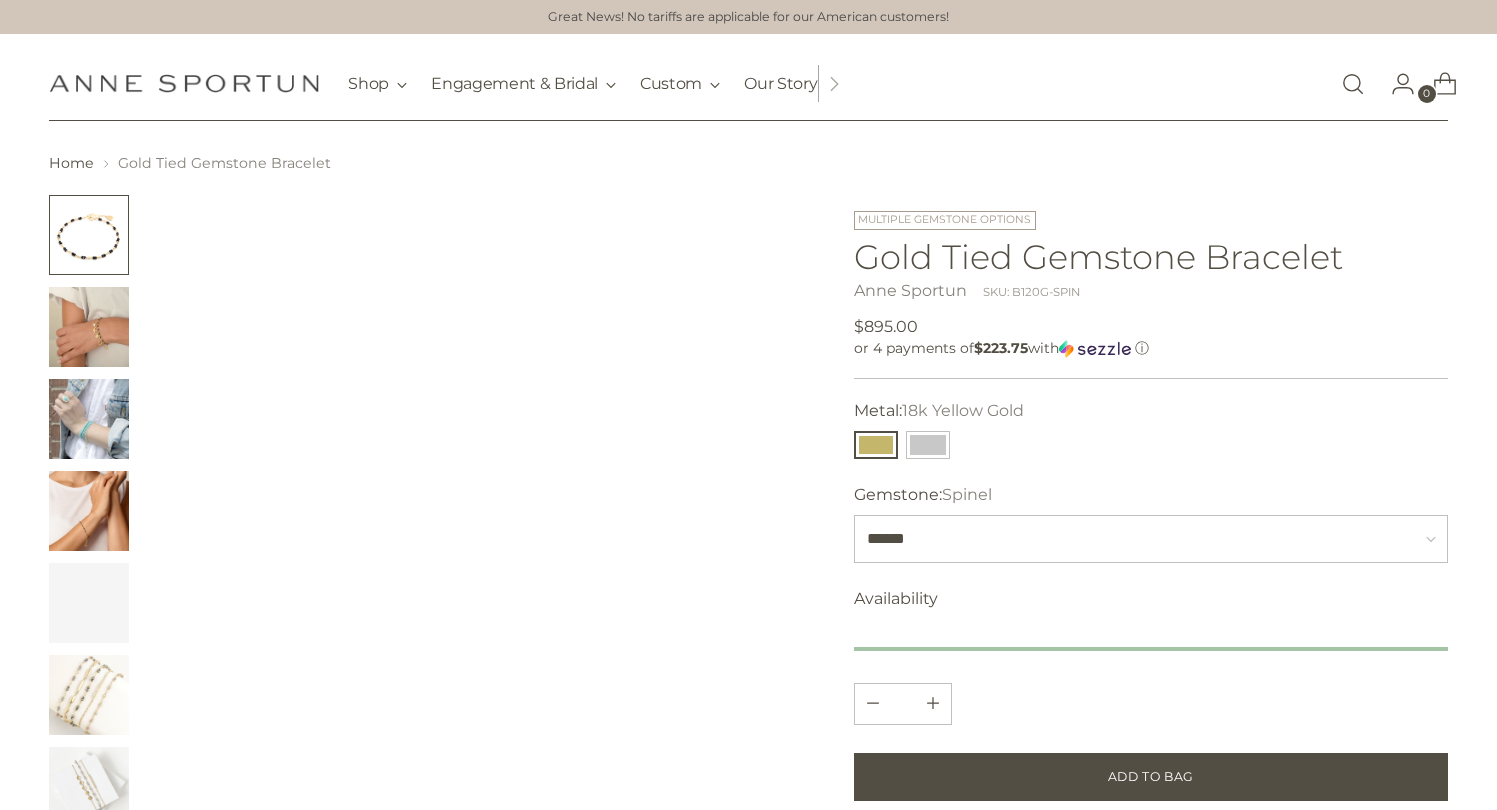 scroll, scrollTop: 0, scrollLeft: 0, axis: both 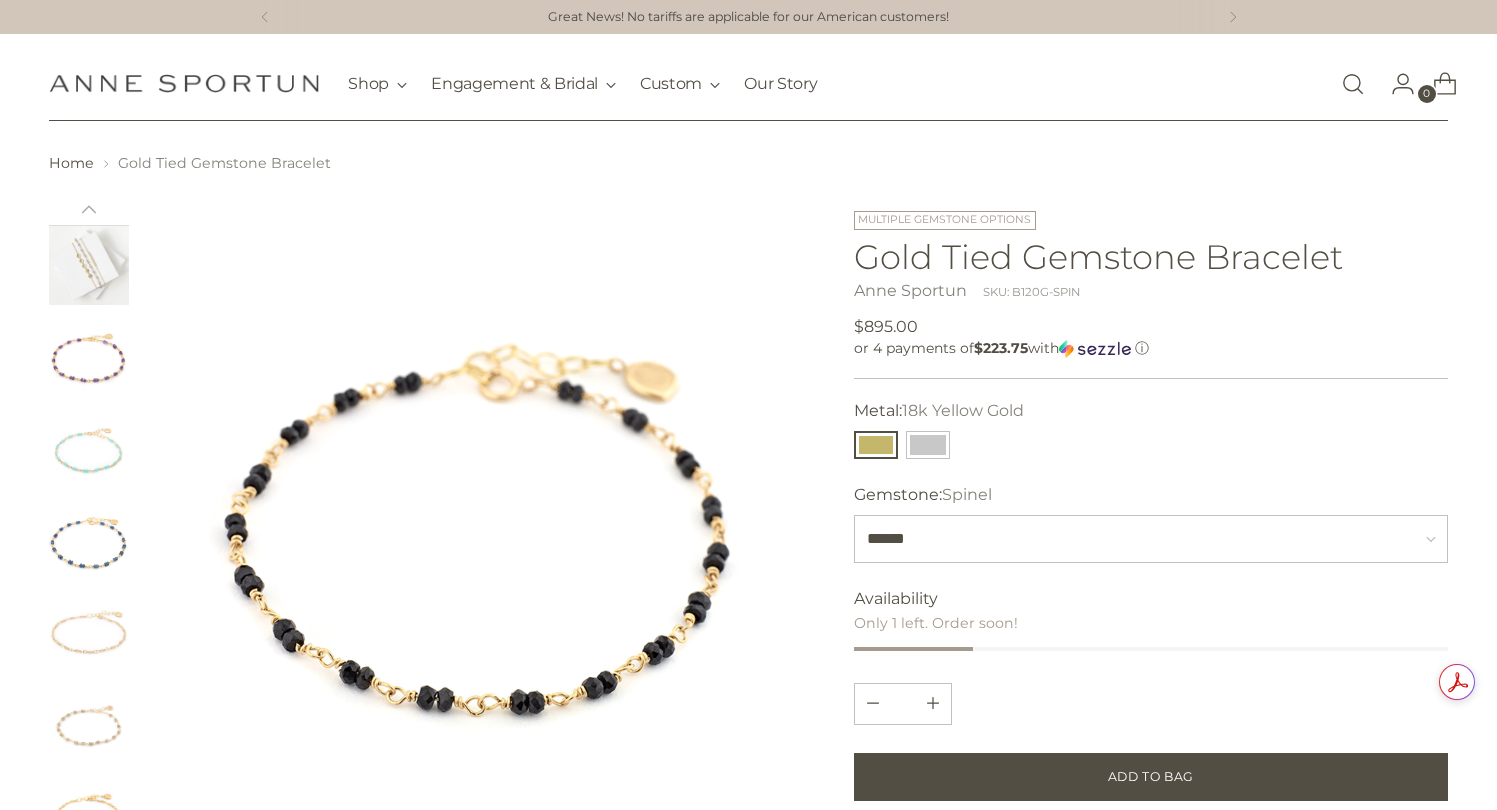 click at bounding box center (89, 449) 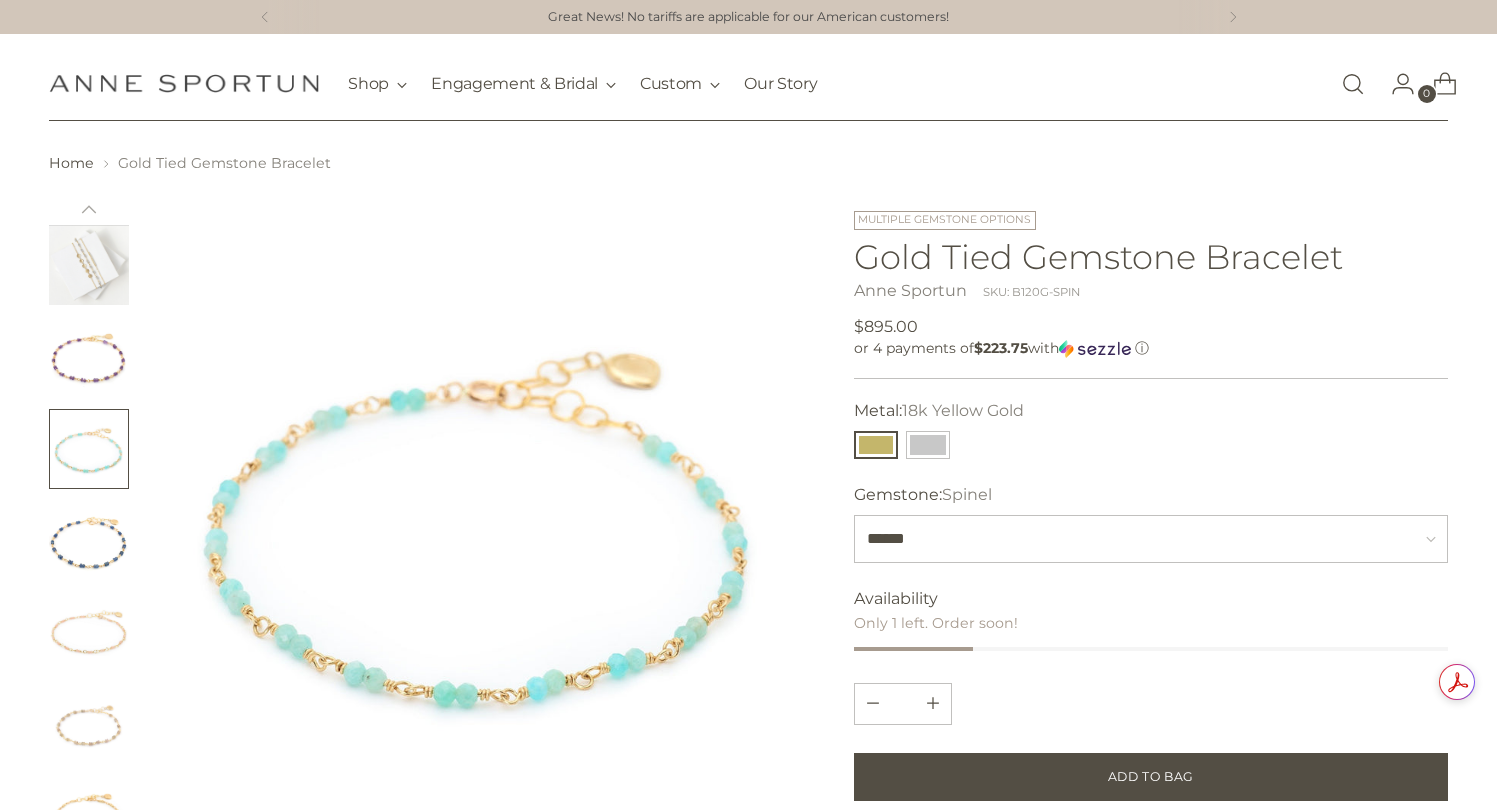 click at bounding box center (89, 541) 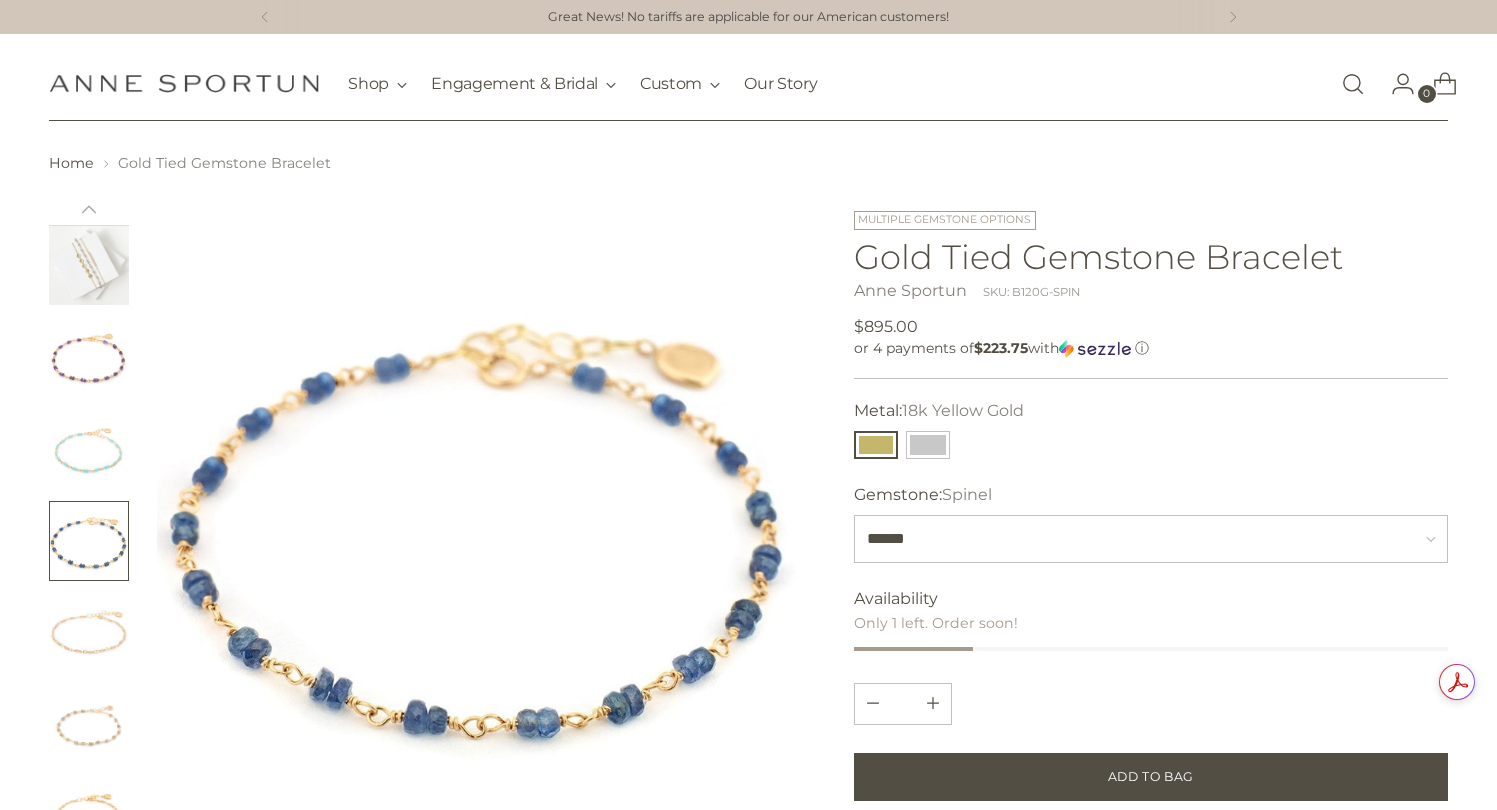 click at bounding box center (89, 633) 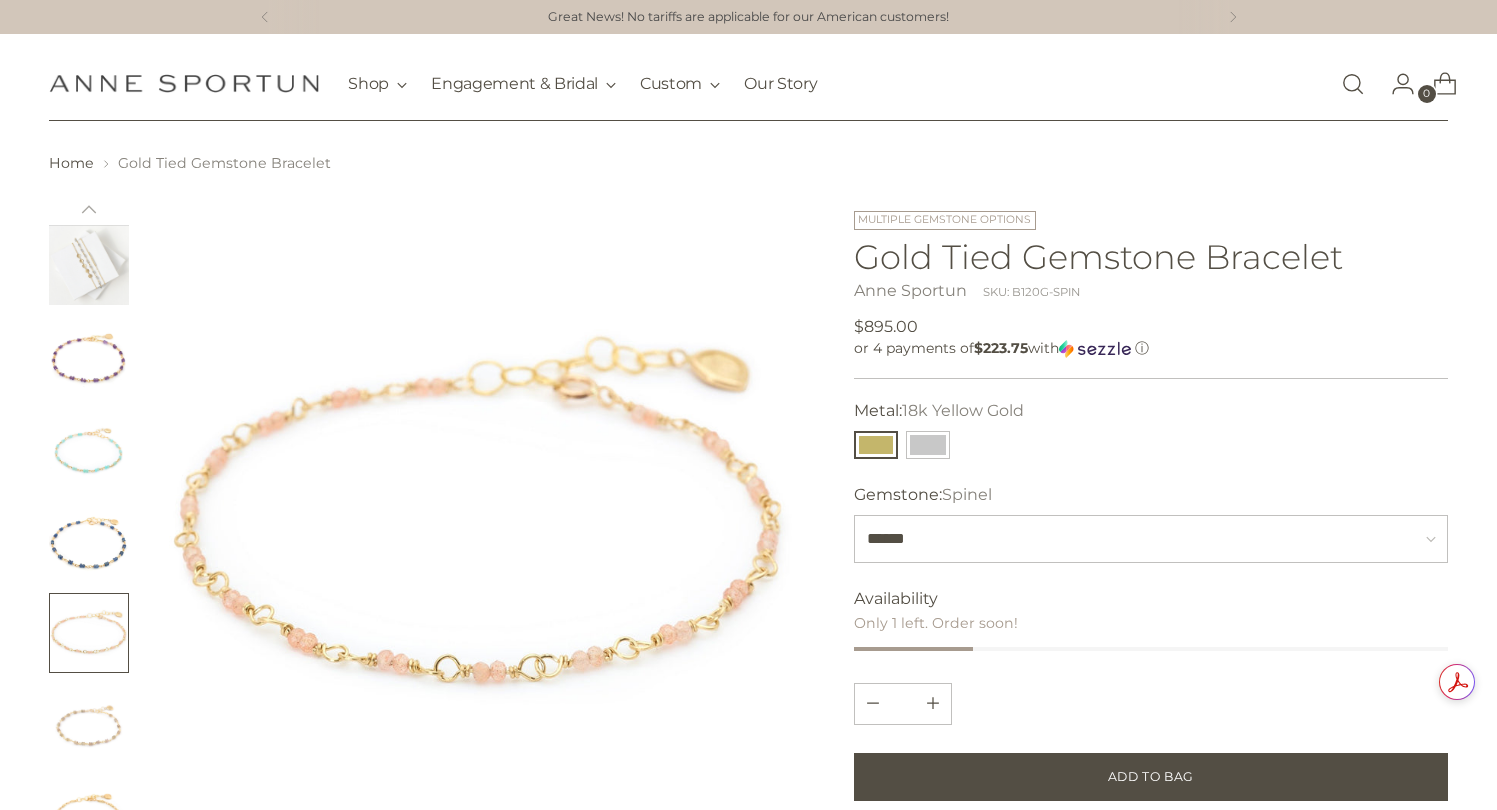 type 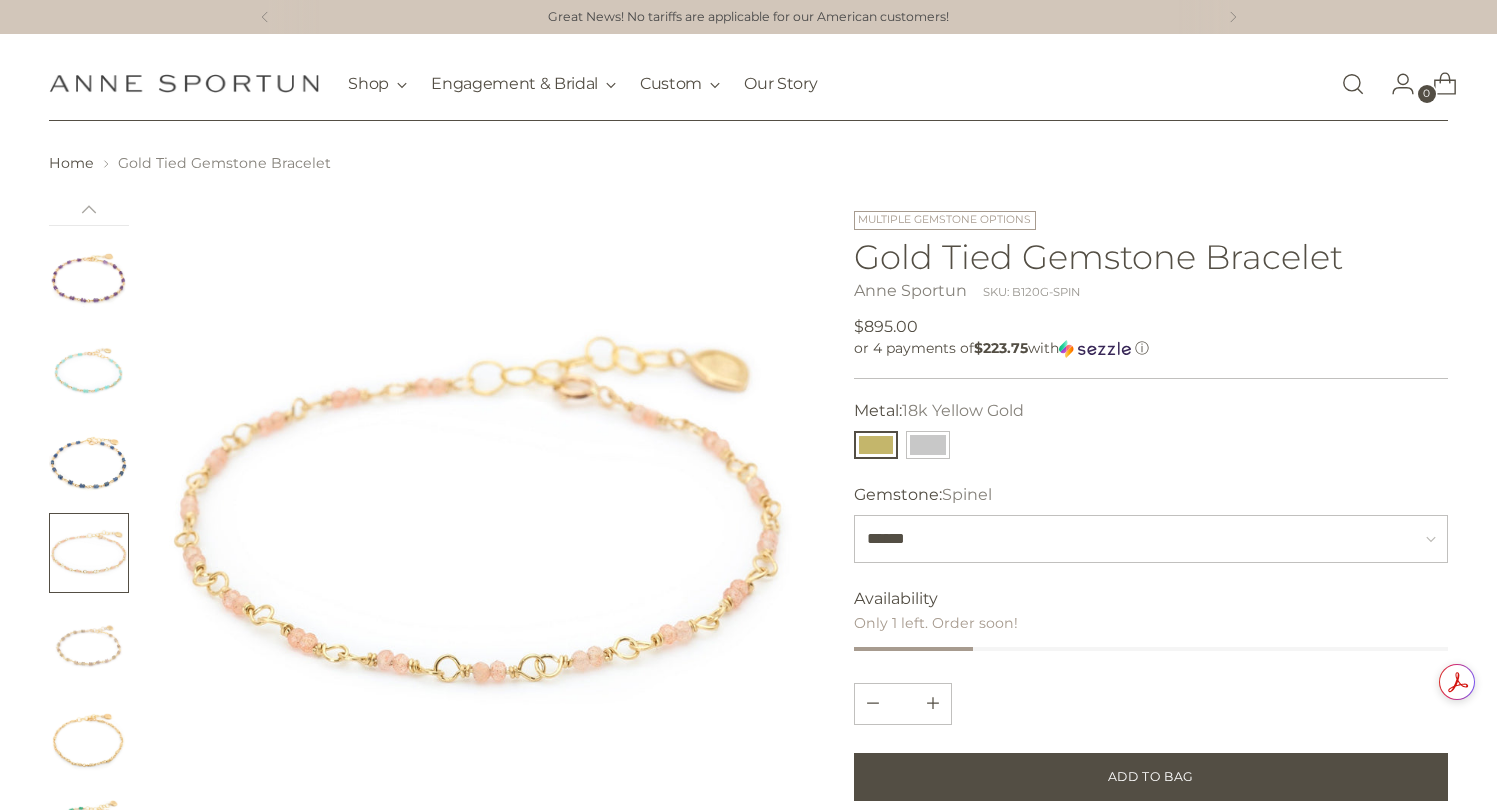 scroll, scrollTop: 642, scrollLeft: 0, axis: vertical 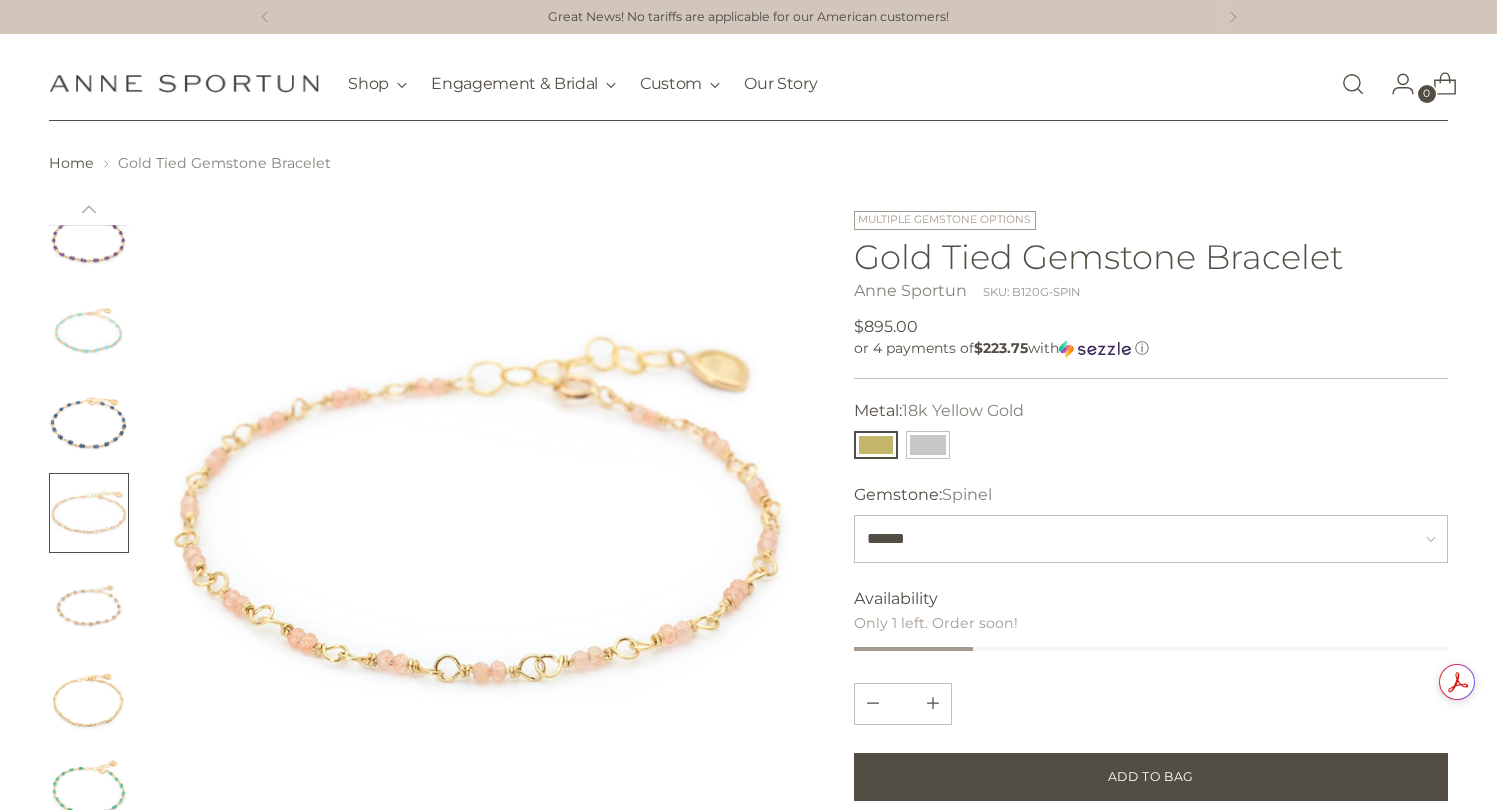 click at bounding box center (89, 605) 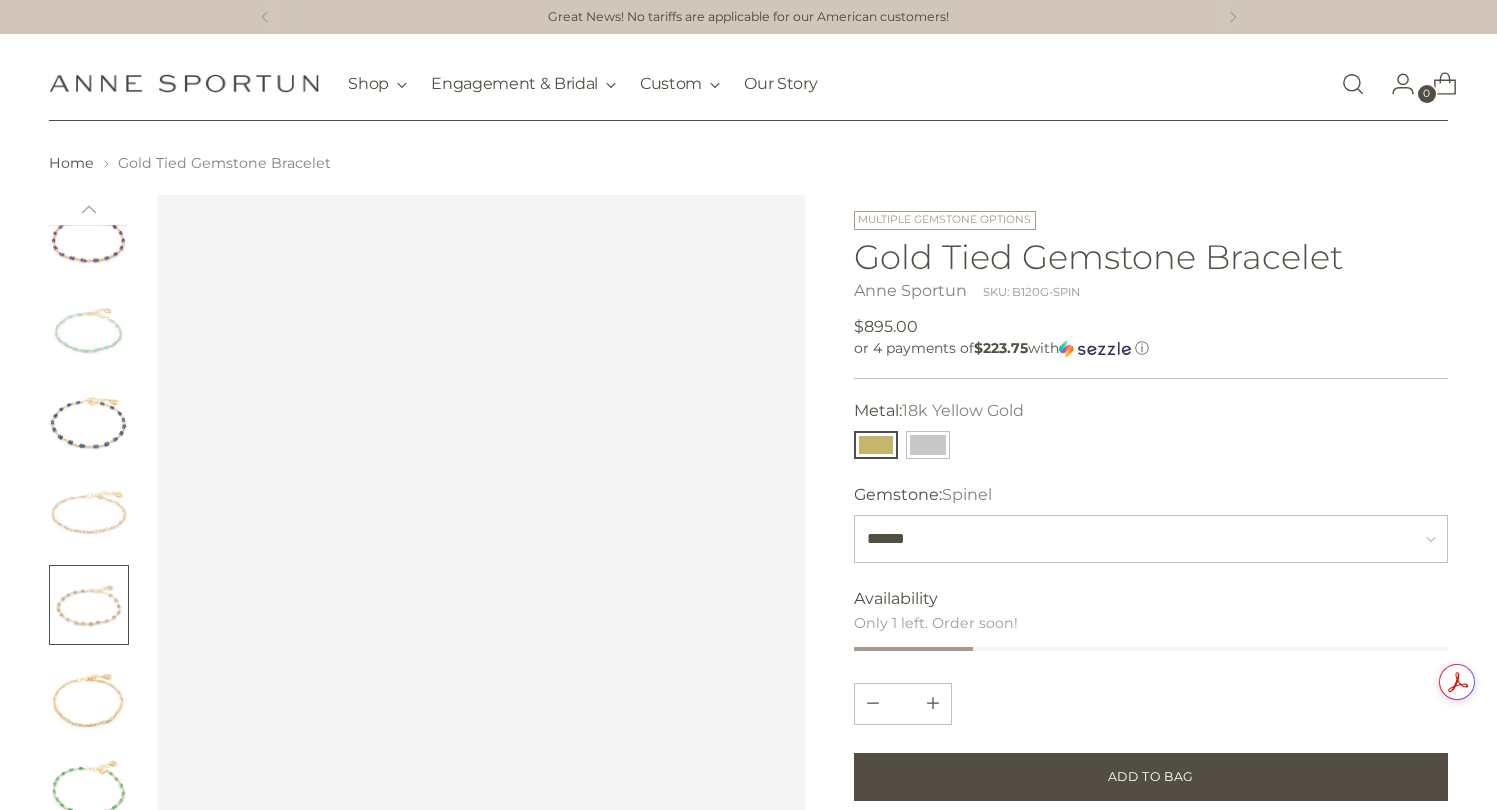 click at bounding box center (89, 789) 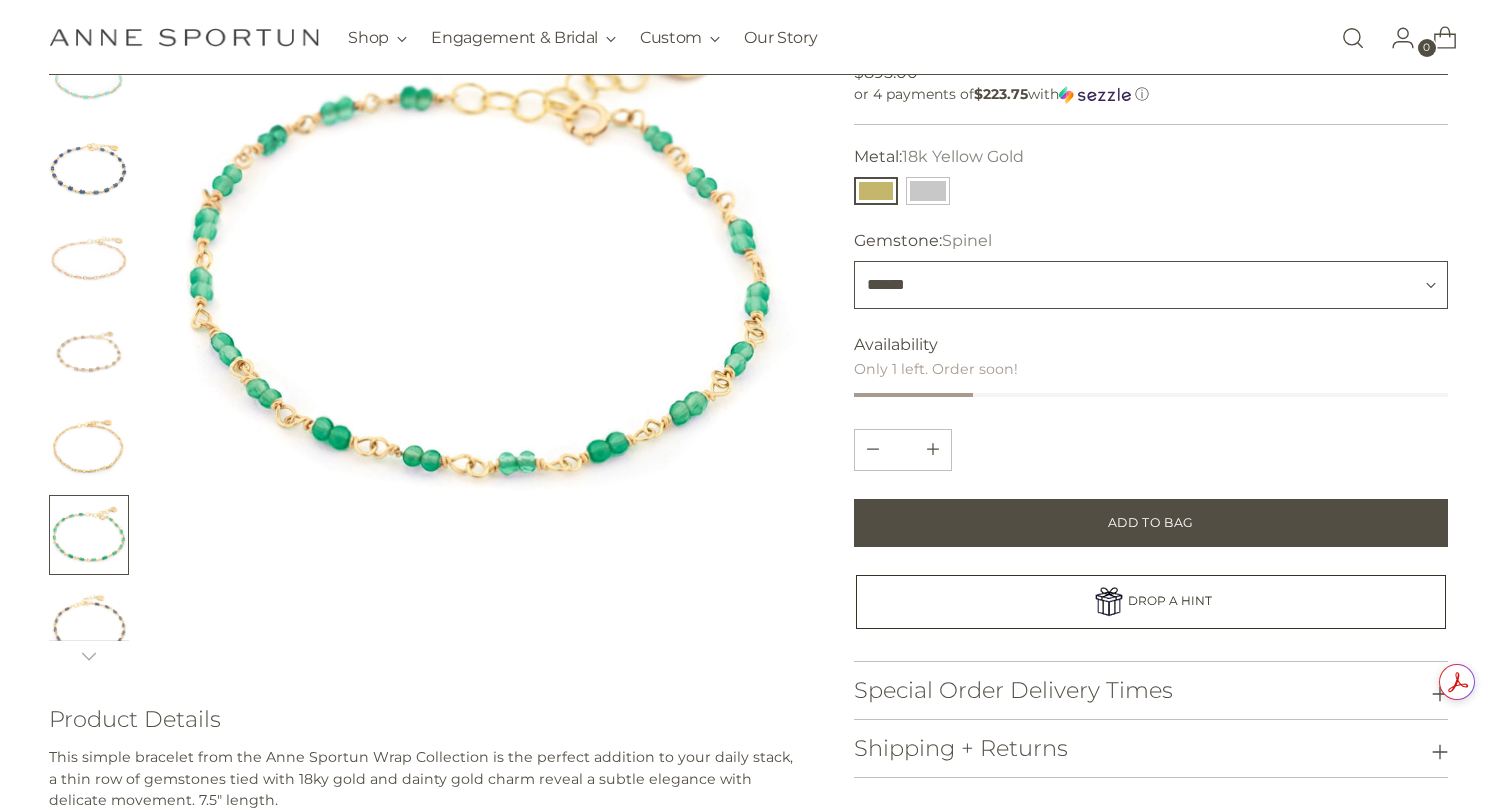 scroll, scrollTop: 0, scrollLeft: 0, axis: both 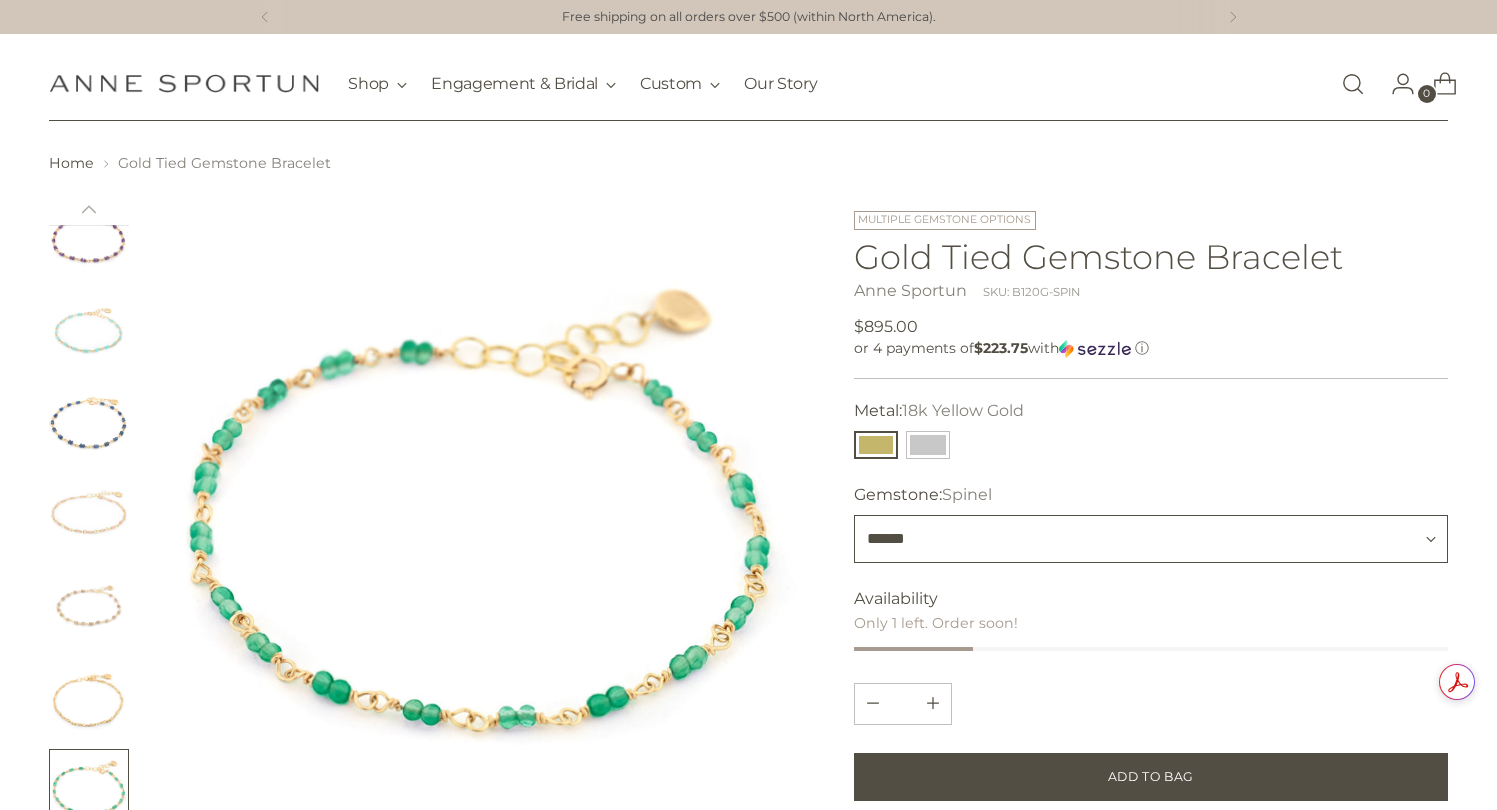 click on "**********" at bounding box center [1150, 539] 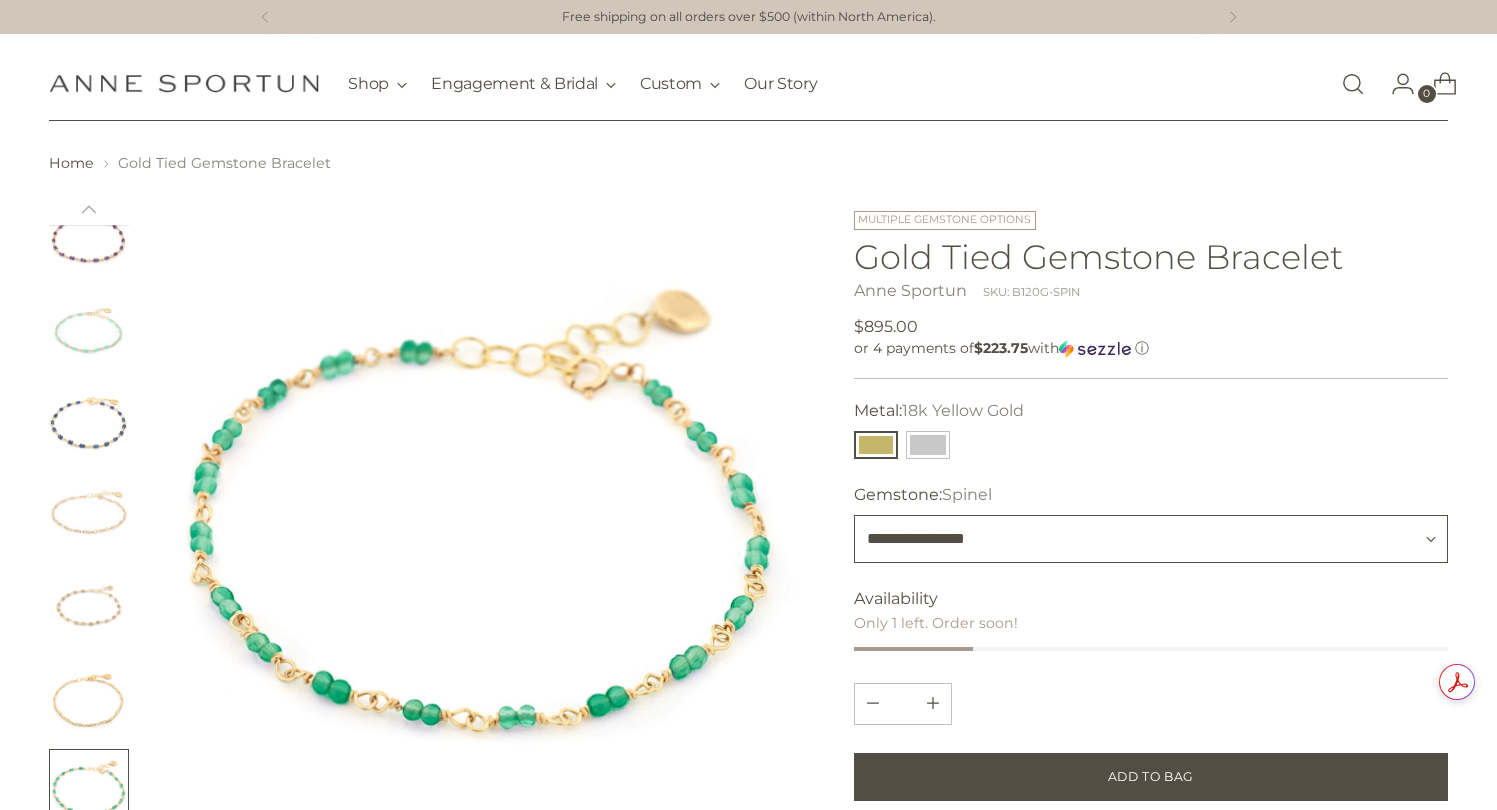 type 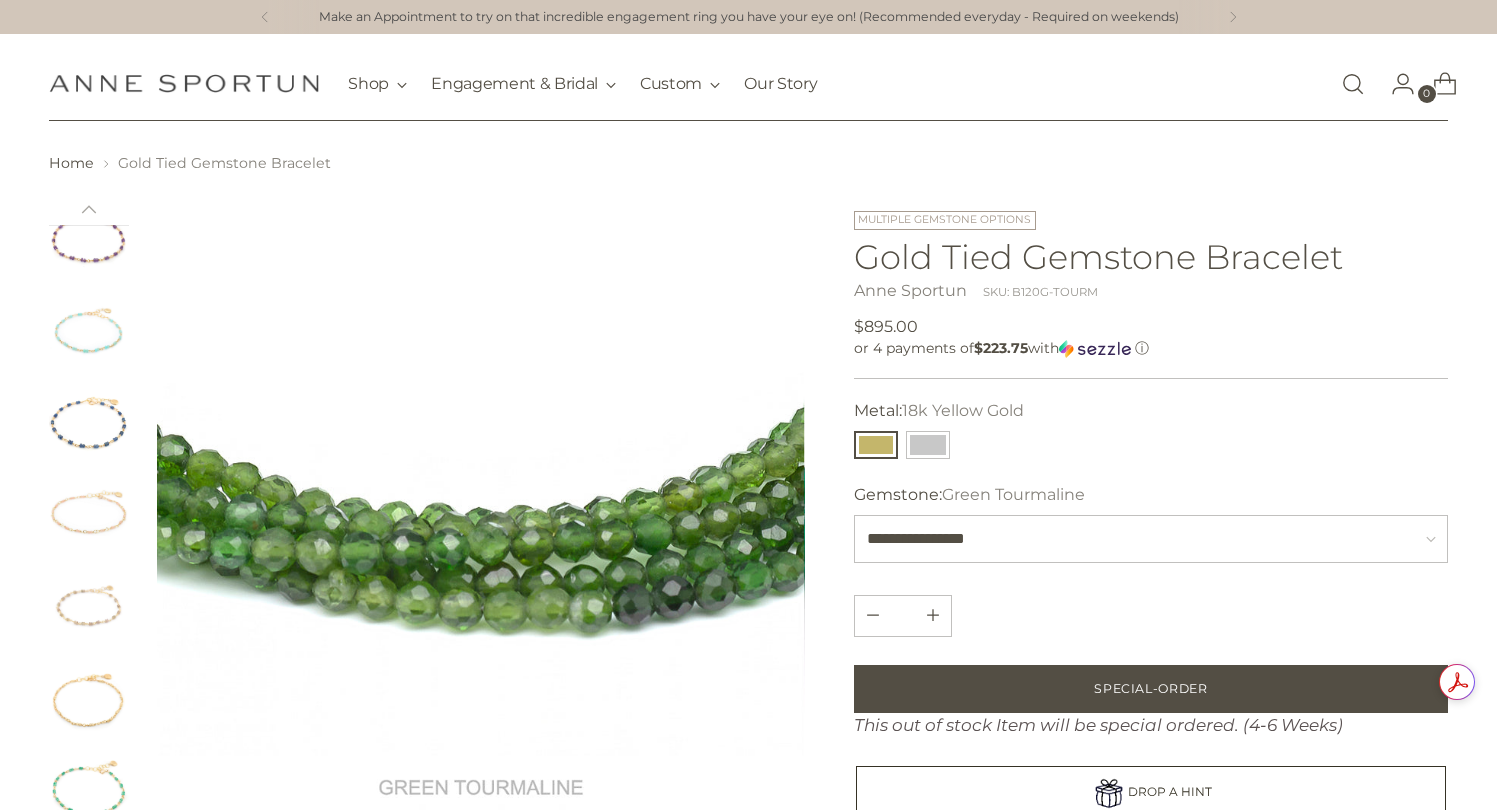 click at bounding box center [480, 518] 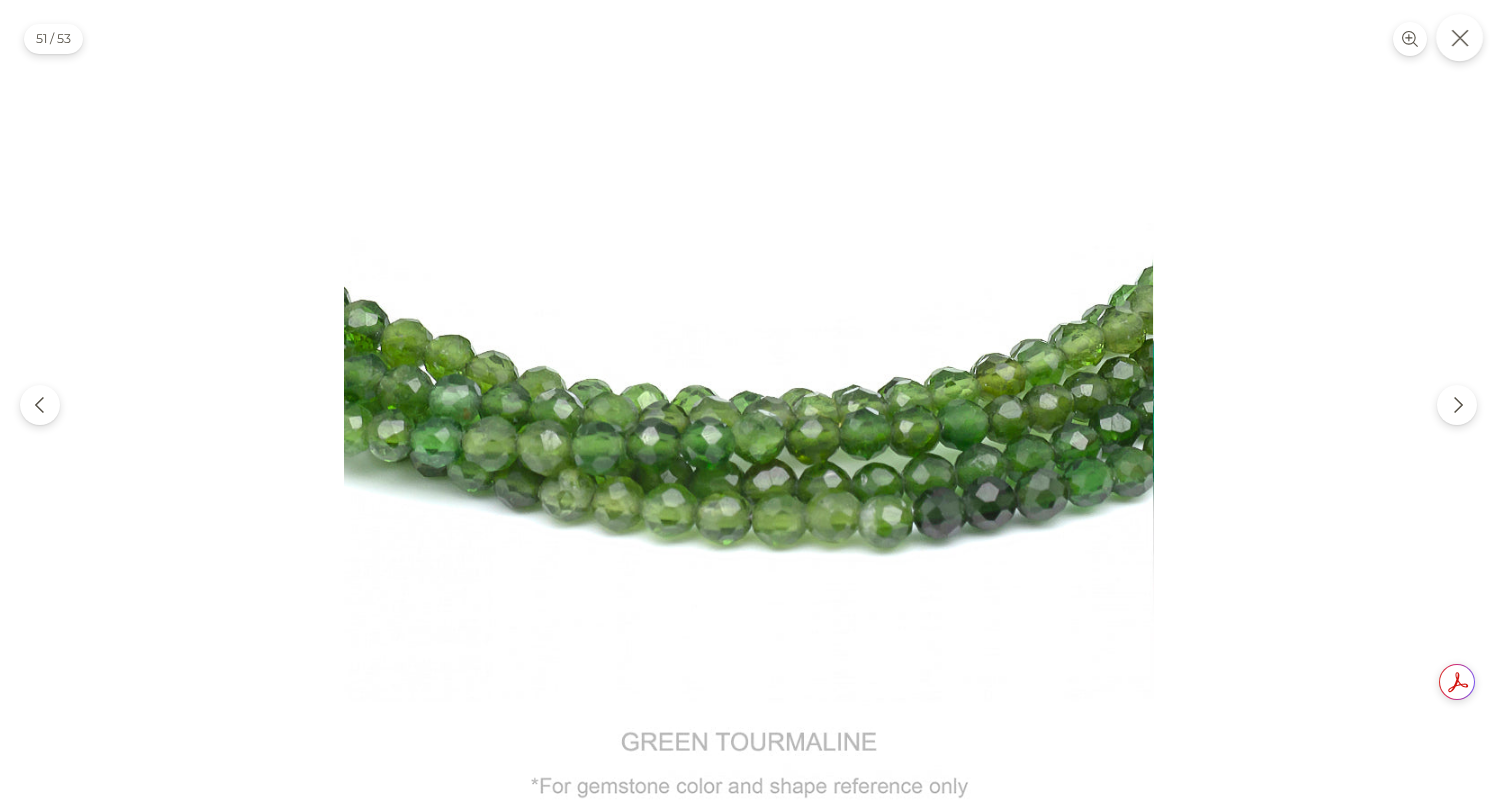 click at bounding box center [1459, 37] 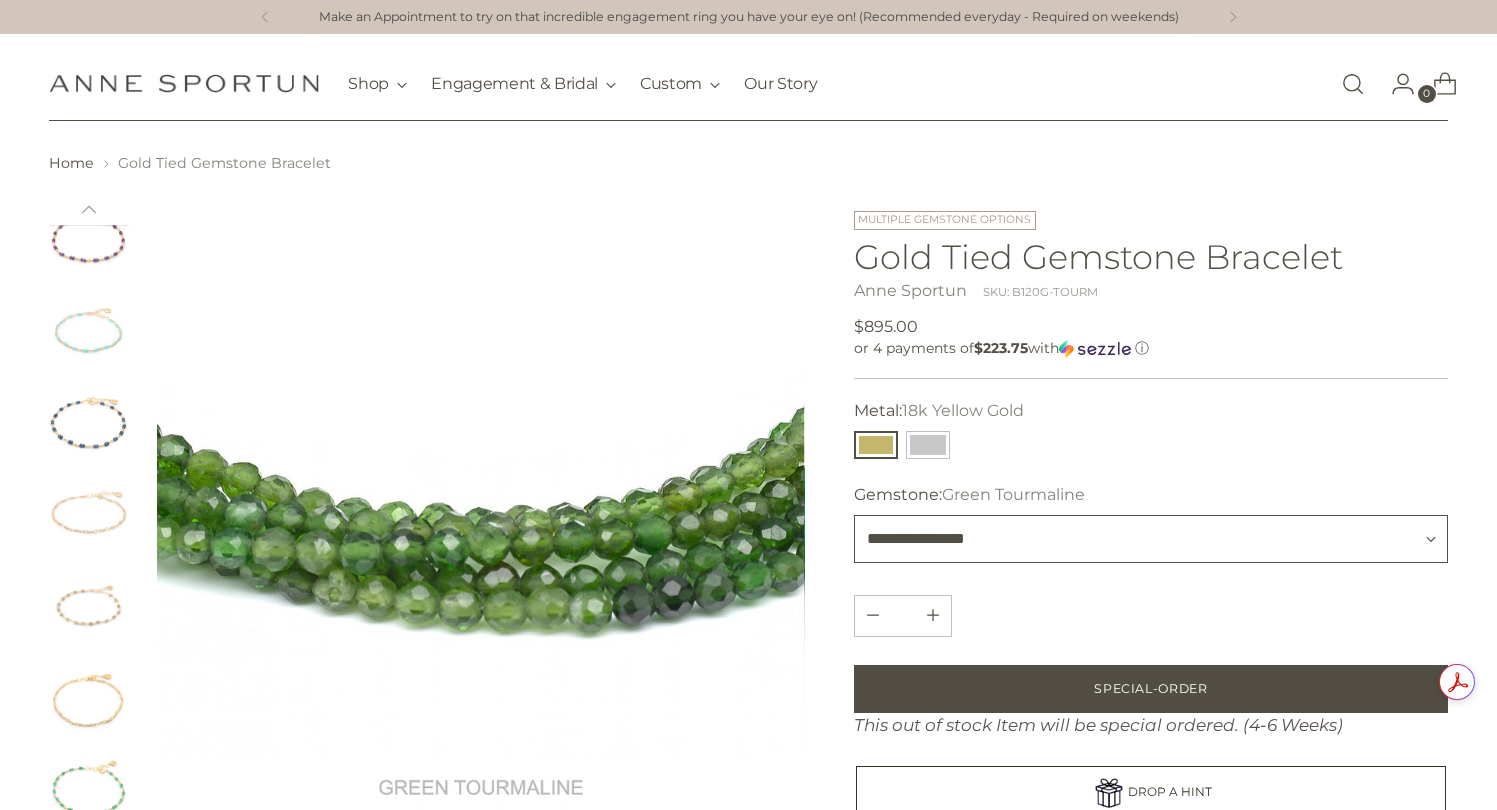 click on "**********" at bounding box center (1150, 539) 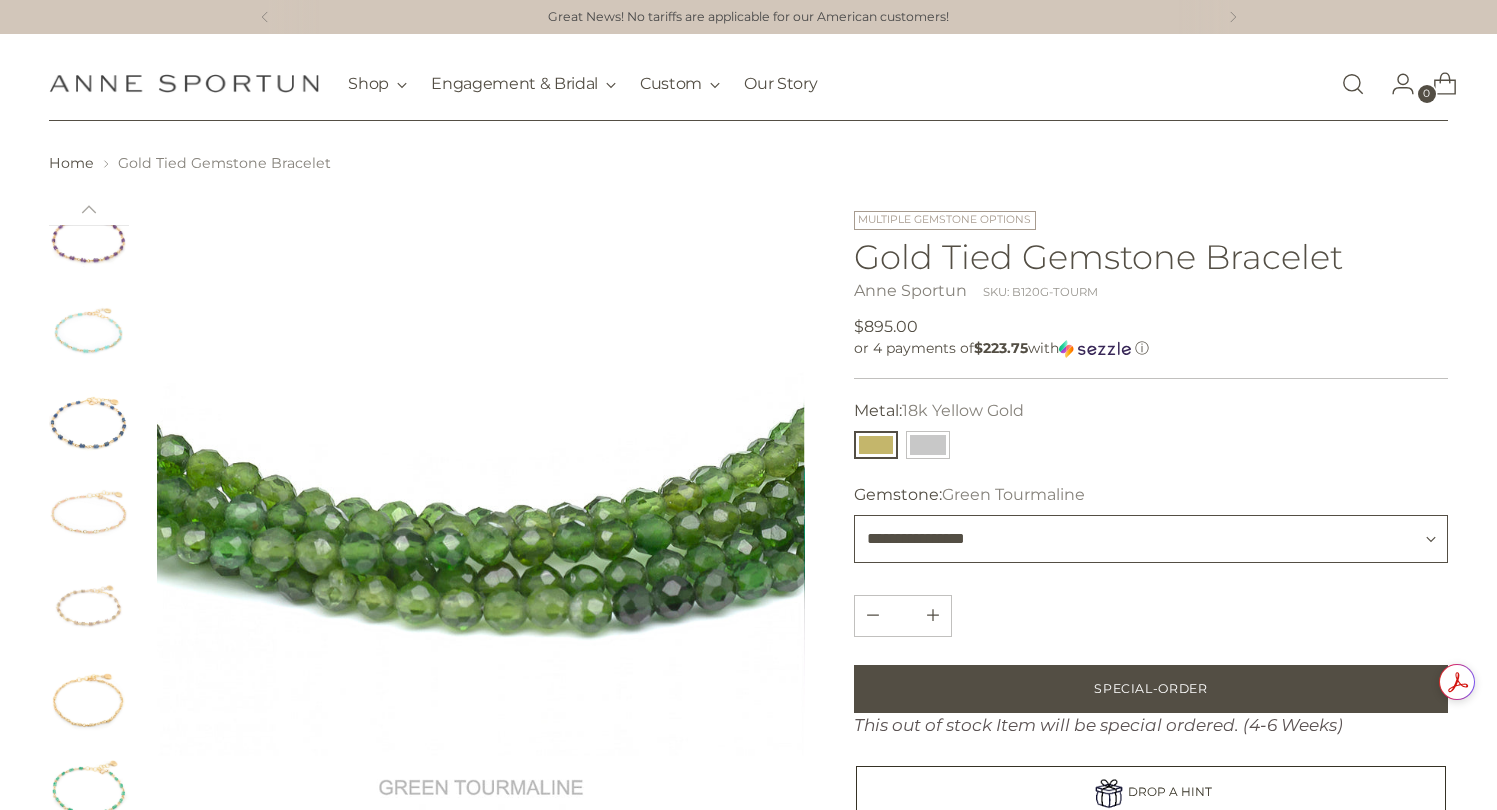 select on "**********" 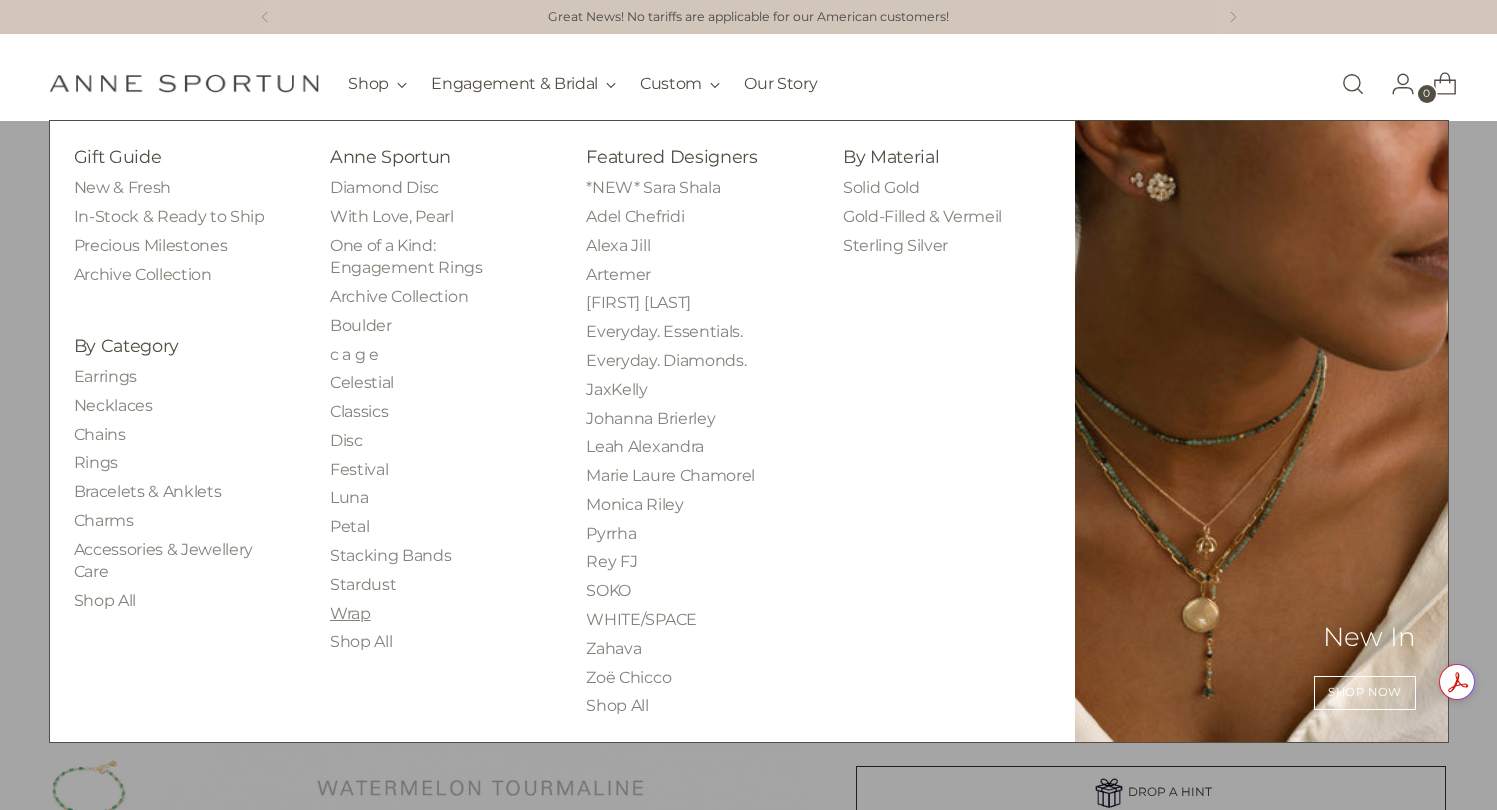 click on "Wrap" at bounding box center [350, 613] 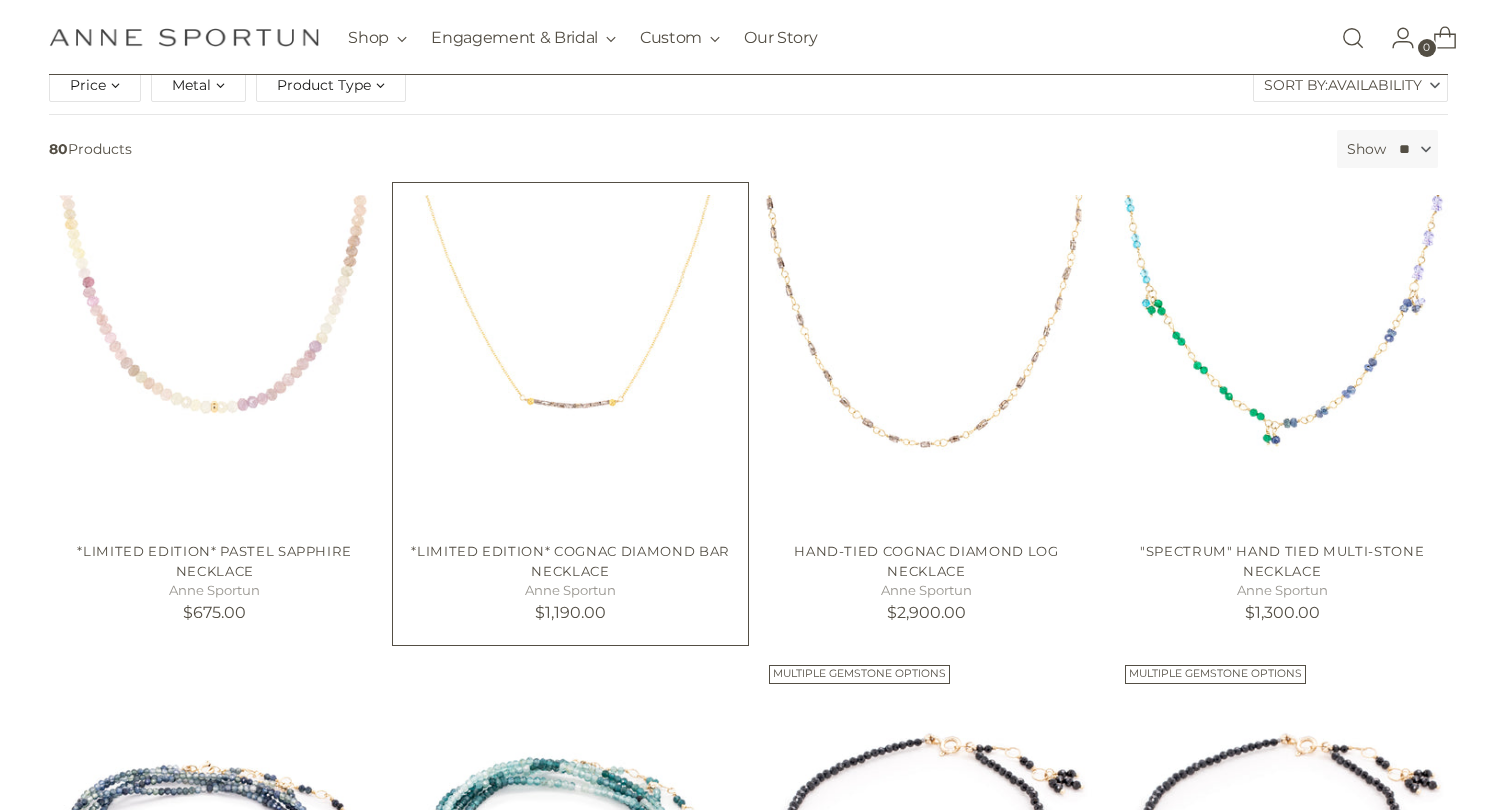 scroll, scrollTop: 371, scrollLeft: 0, axis: vertical 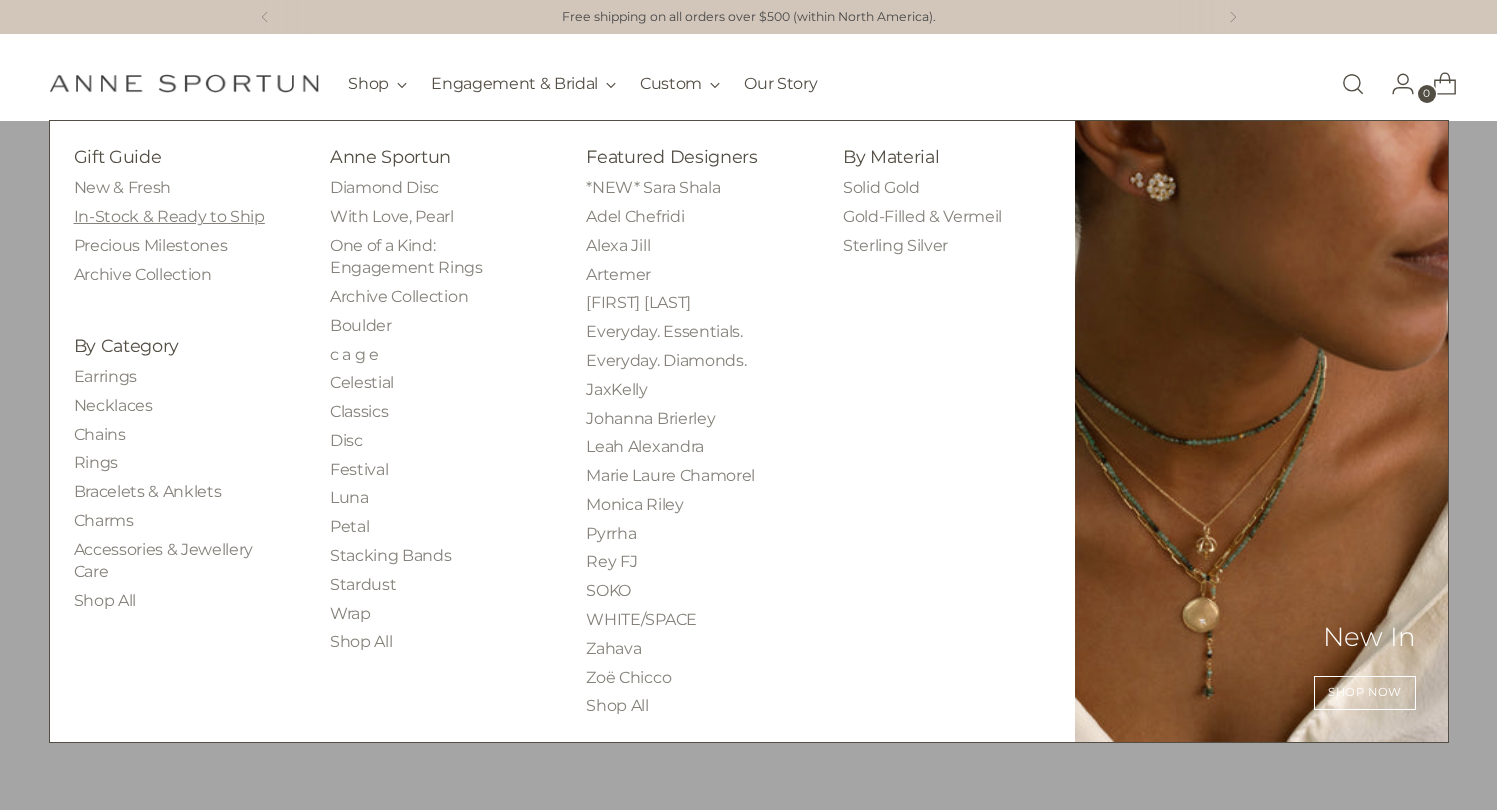drag, startPoint x: 141, startPoint y: 186, endPoint x: 178, endPoint y: 211, distance: 44.65423 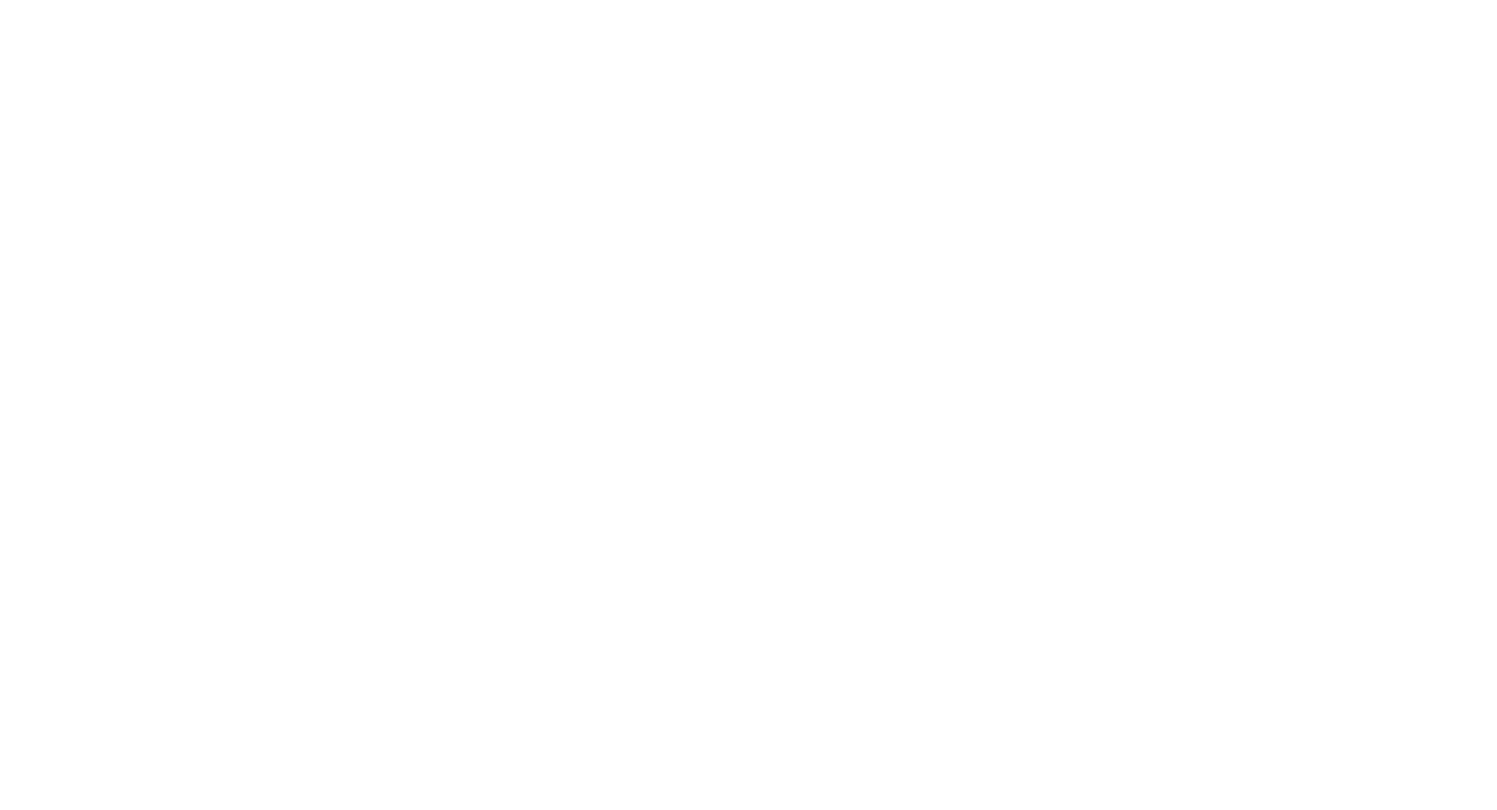 scroll, scrollTop: 0, scrollLeft: 0, axis: both 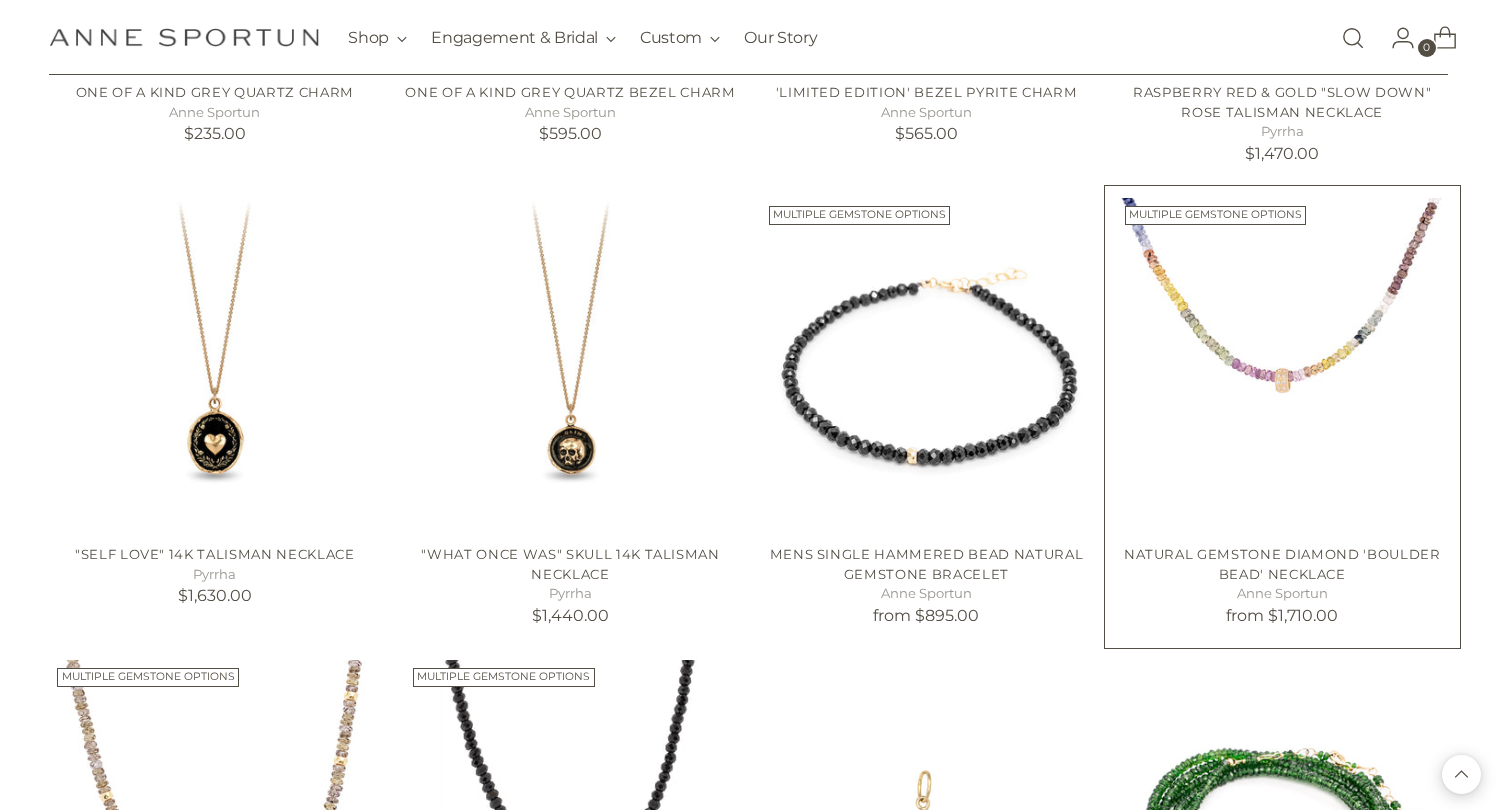 click at bounding box center [0, 0] 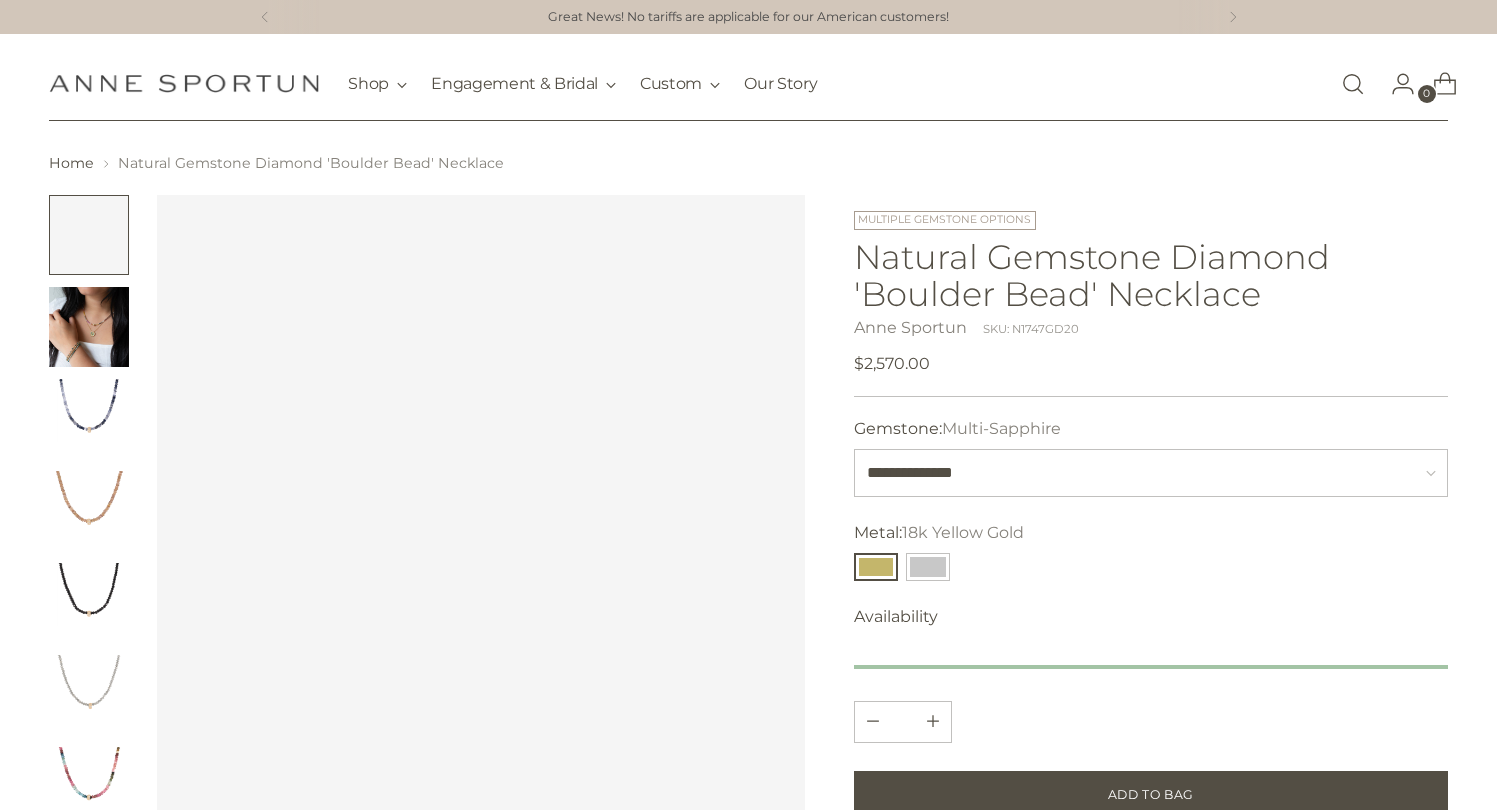 scroll, scrollTop: 0, scrollLeft: 0, axis: both 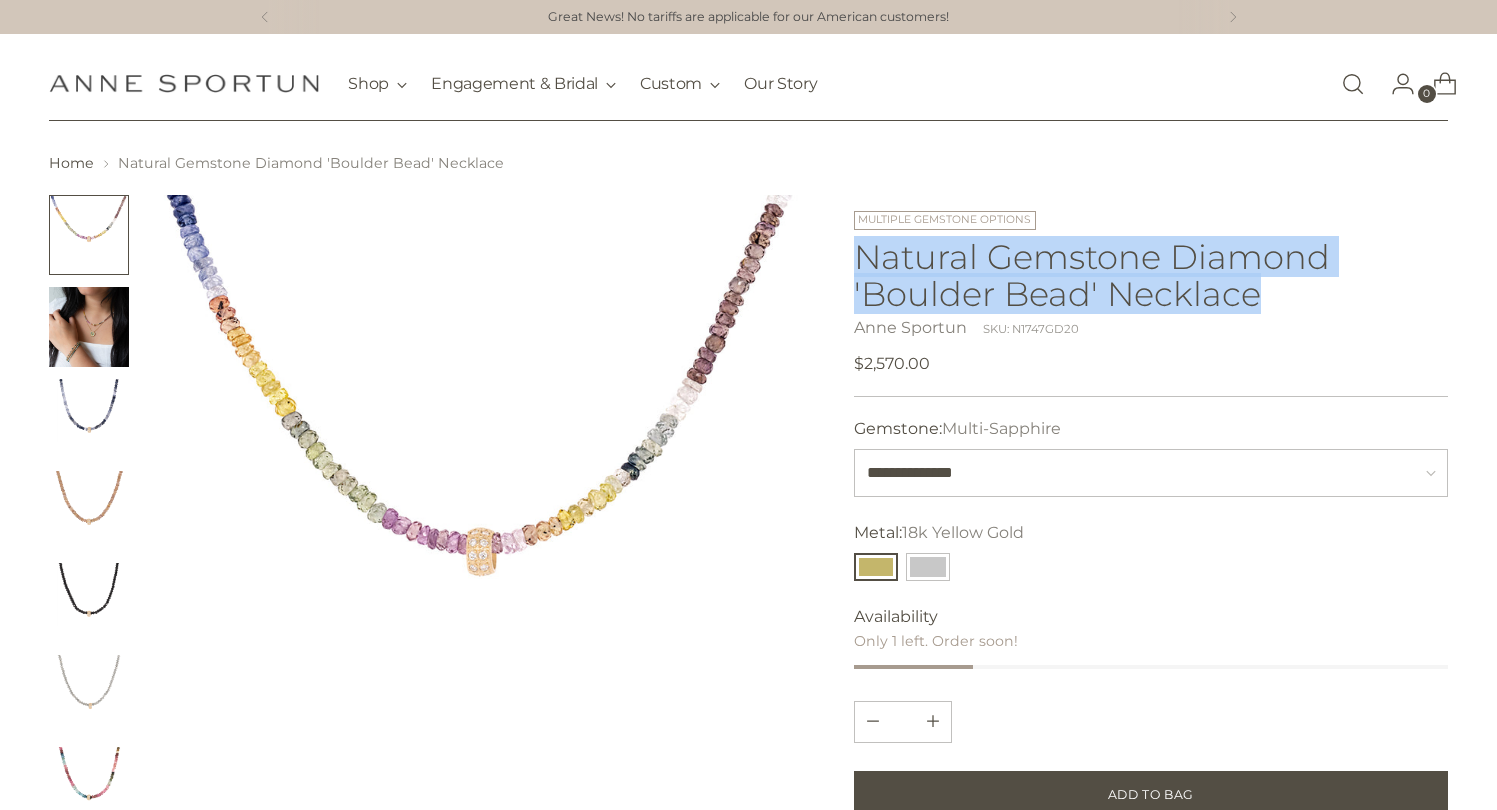 drag, startPoint x: 857, startPoint y: 256, endPoint x: 1258, endPoint y: 290, distance: 402.4388 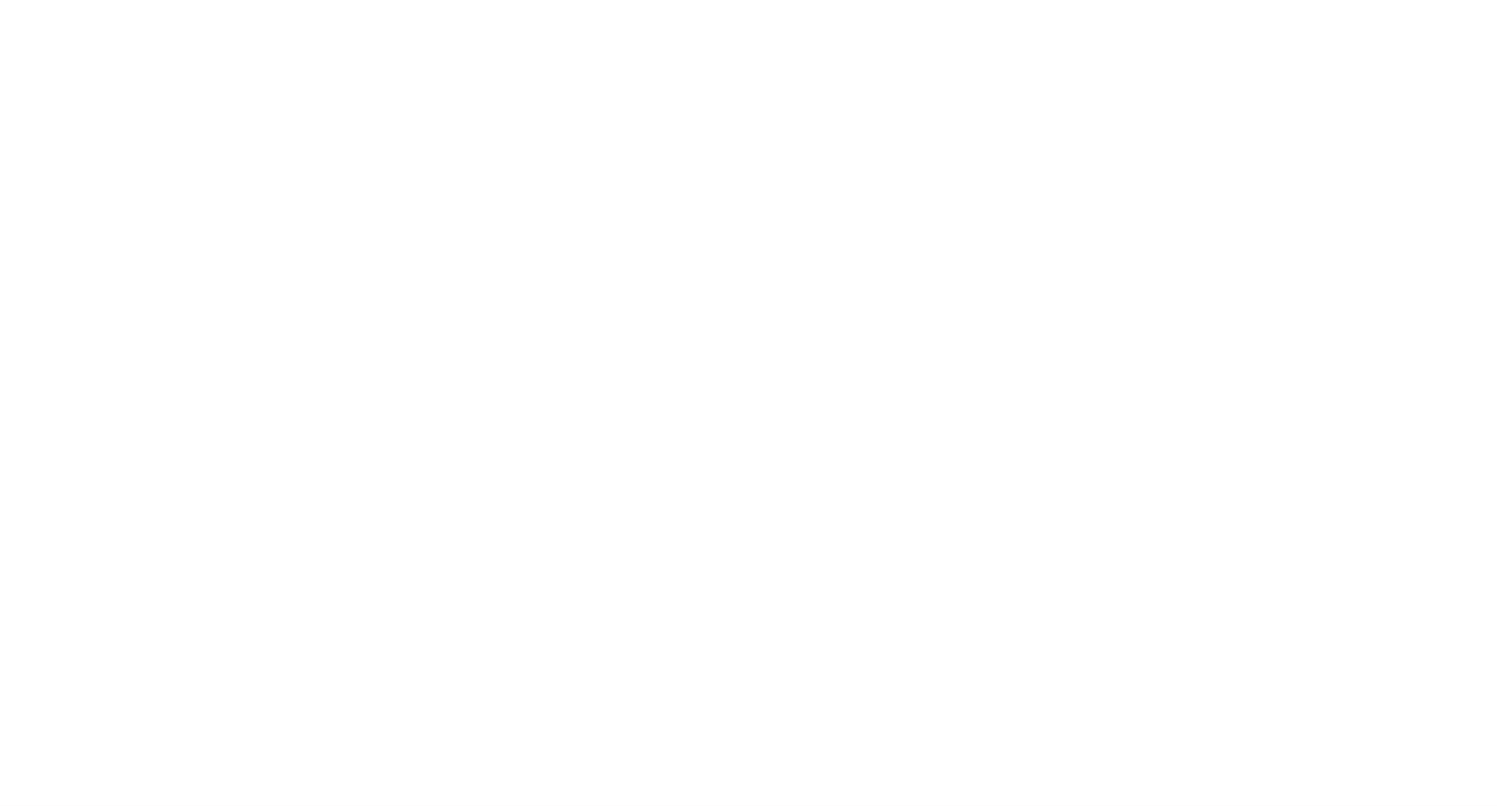 scroll, scrollTop: 0, scrollLeft: 0, axis: both 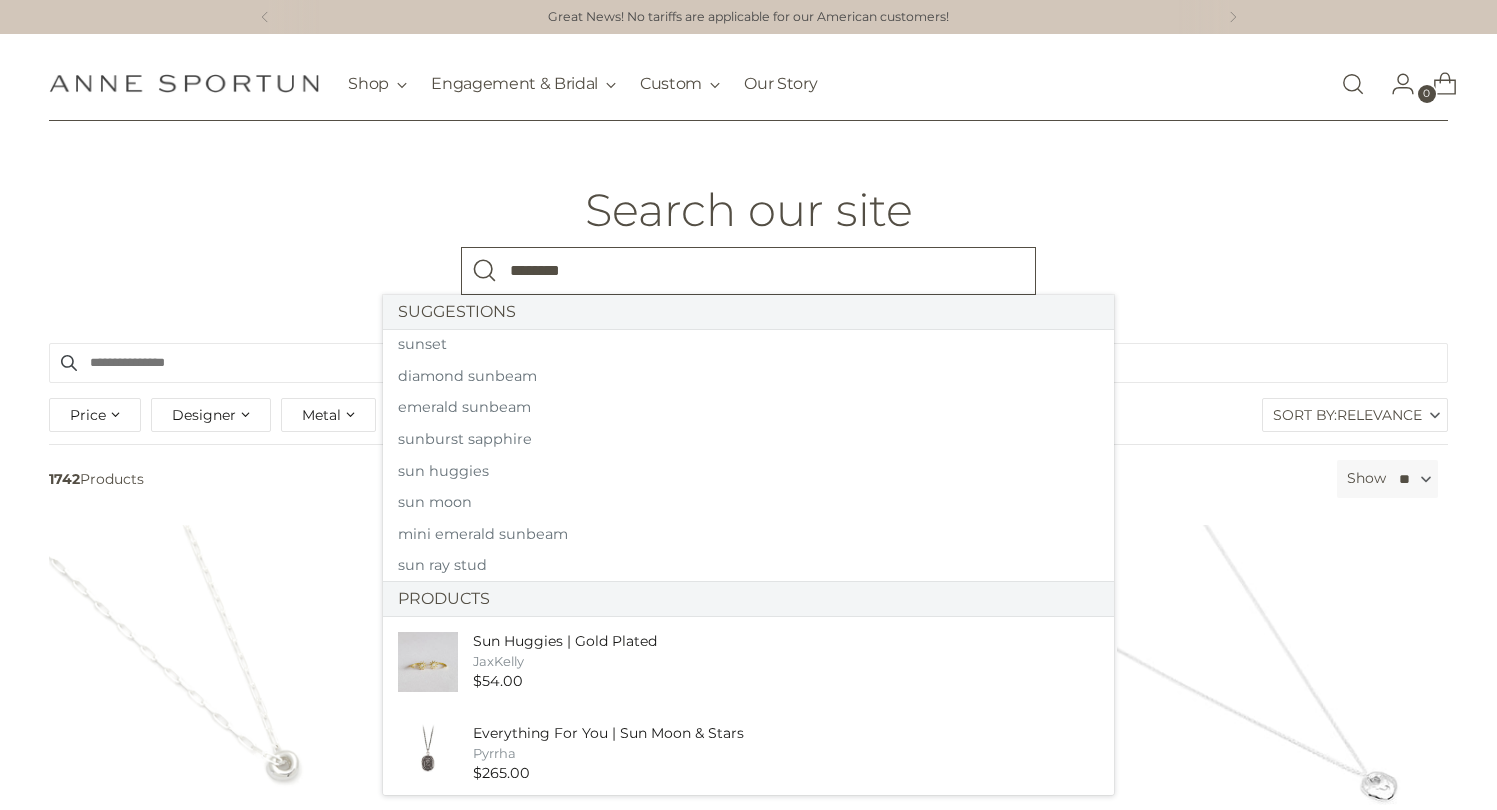 type on "********" 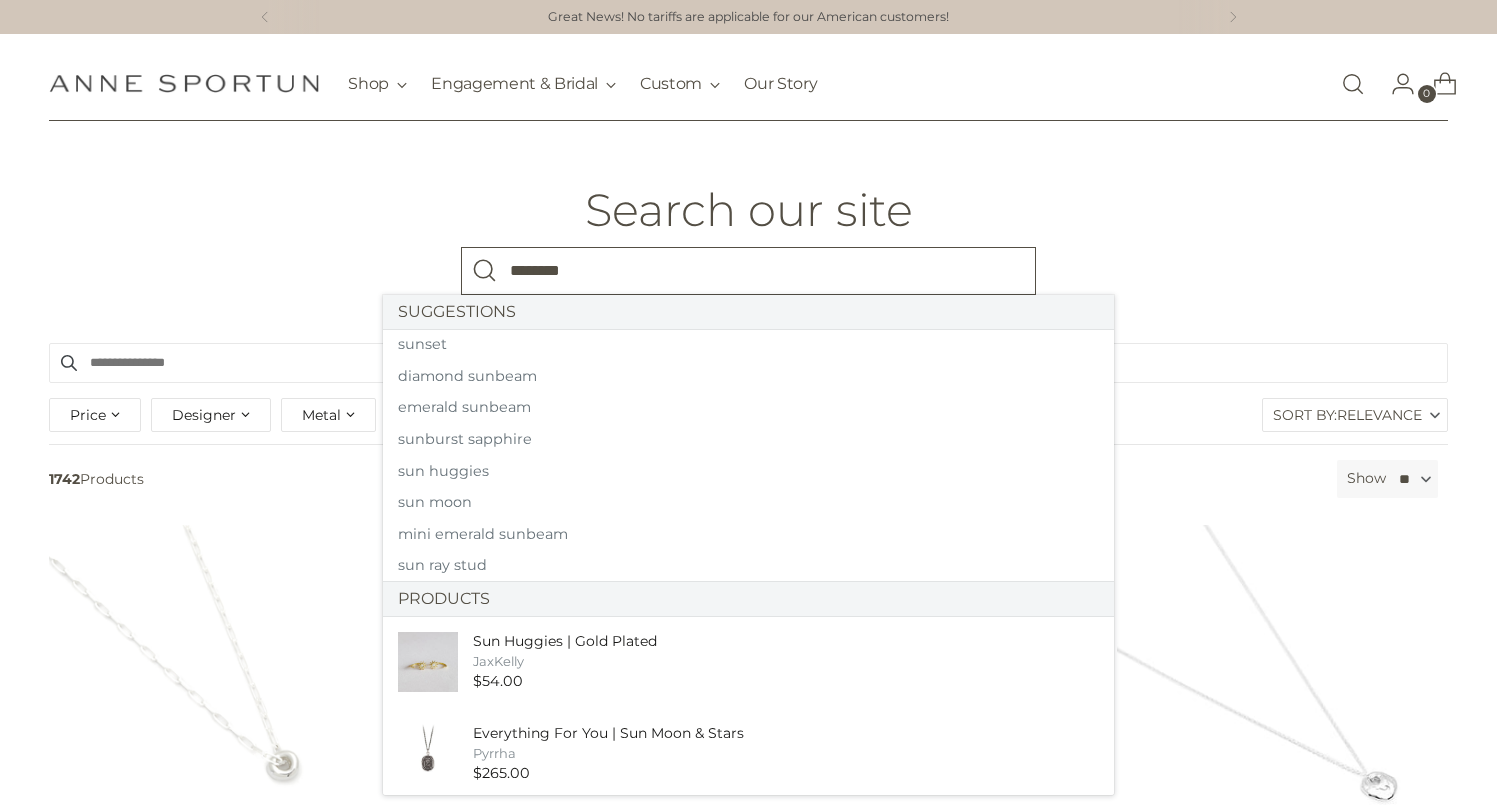 click at bounding box center [485, 271] 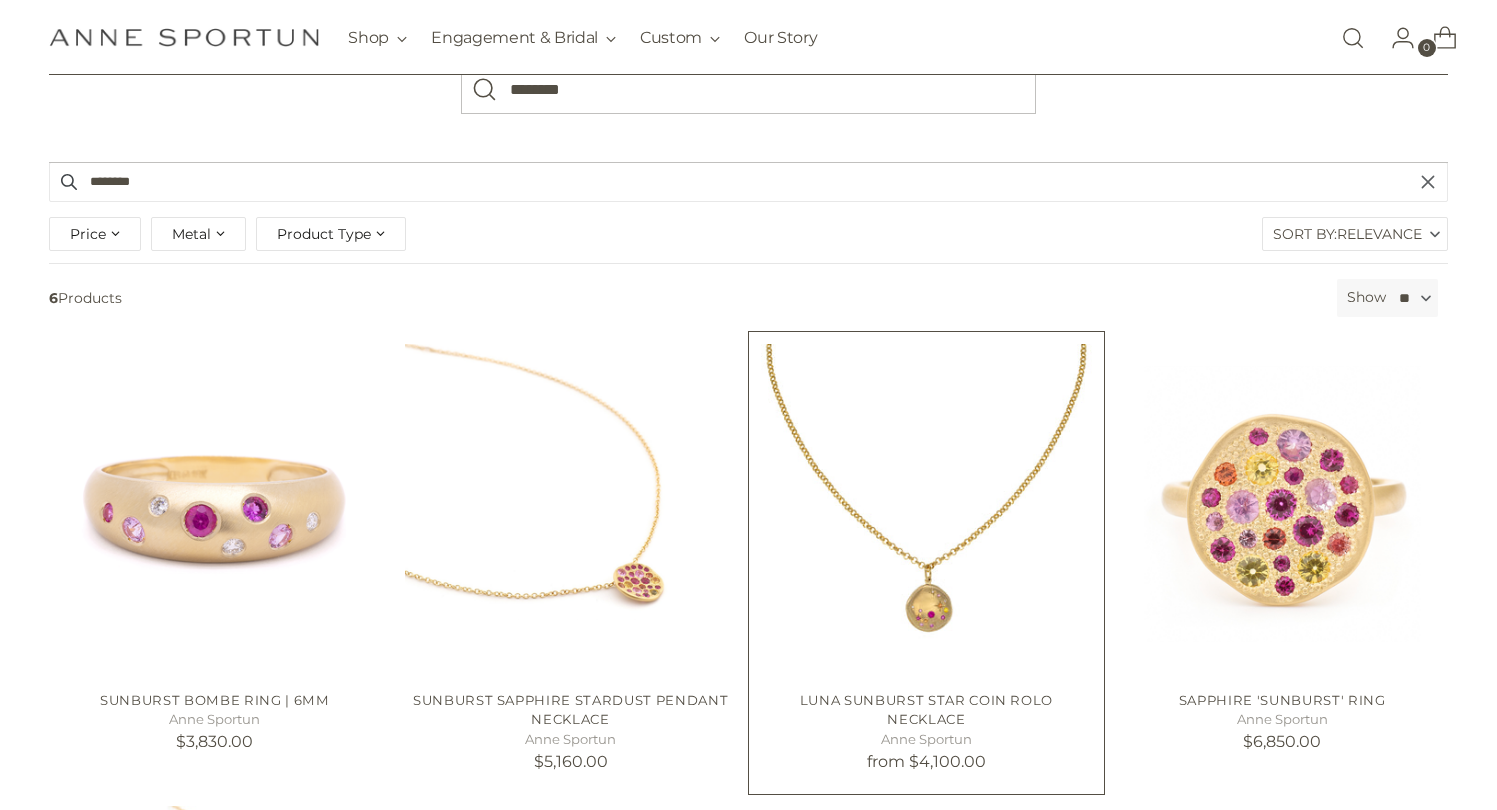 scroll, scrollTop: 223, scrollLeft: 0, axis: vertical 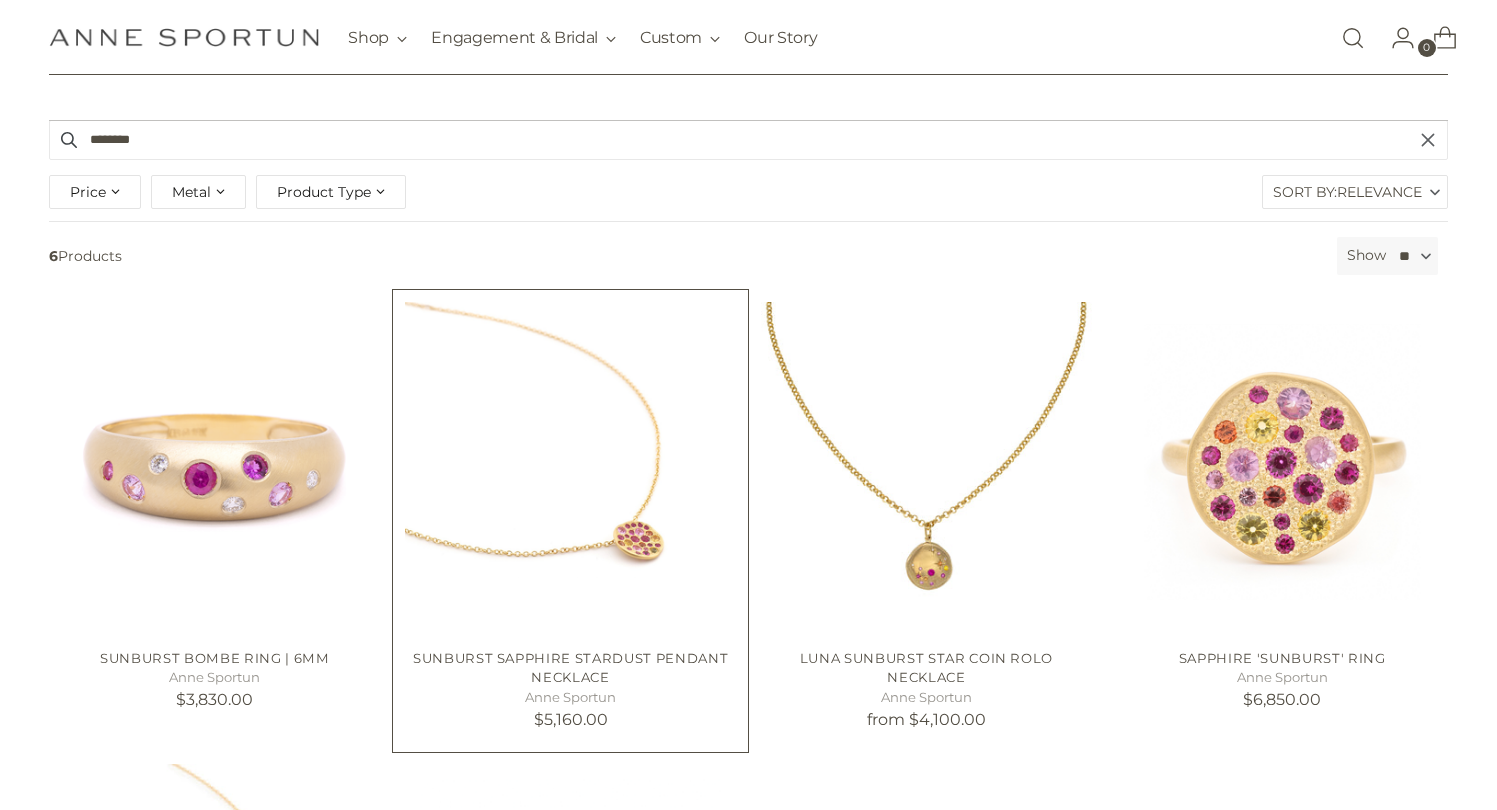 click at bounding box center [0, 0] 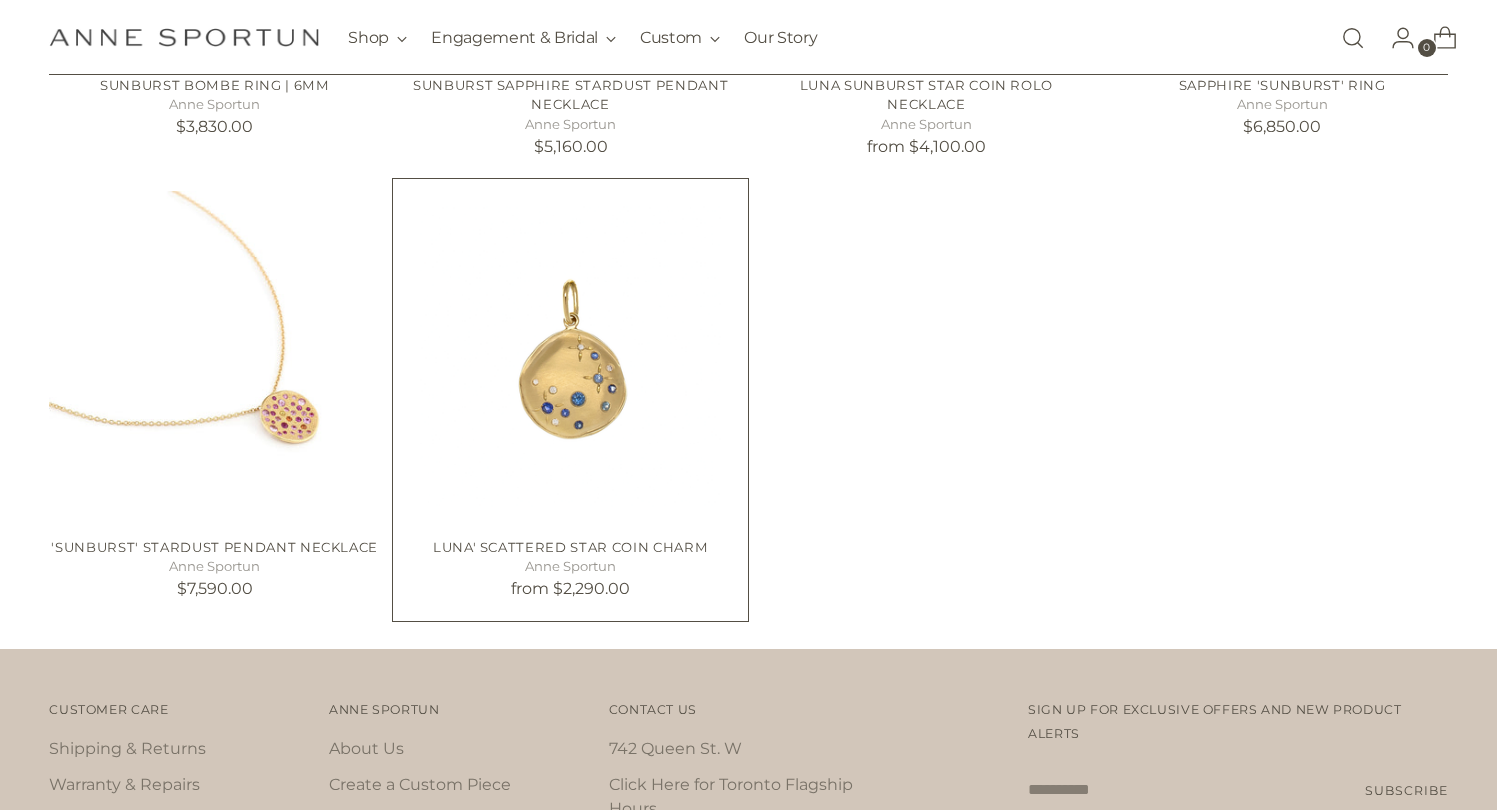scroll, scrollTop: 795, scrollLeft: 0, axis: vertical 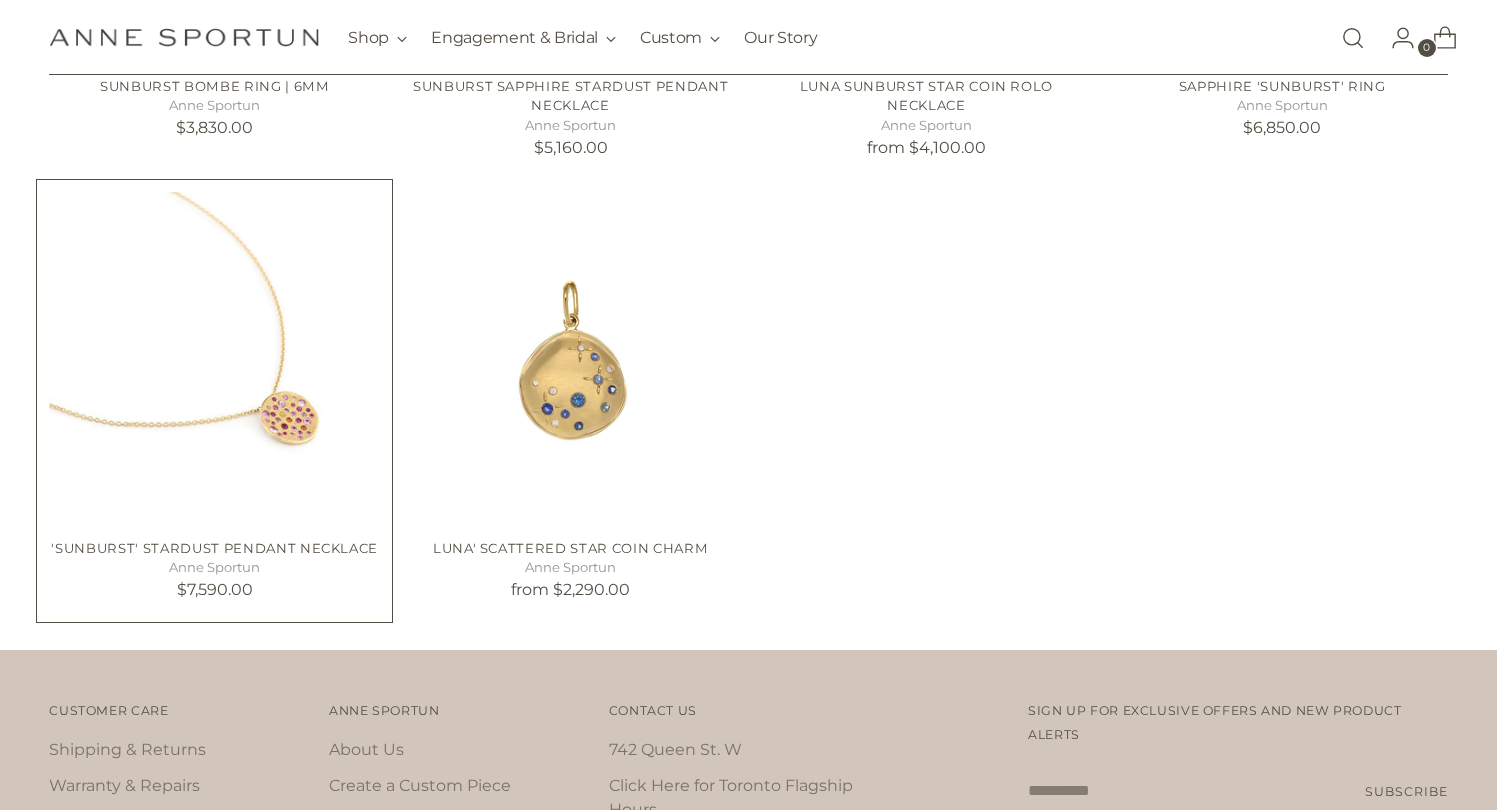 click at bounding box center [0, 0] 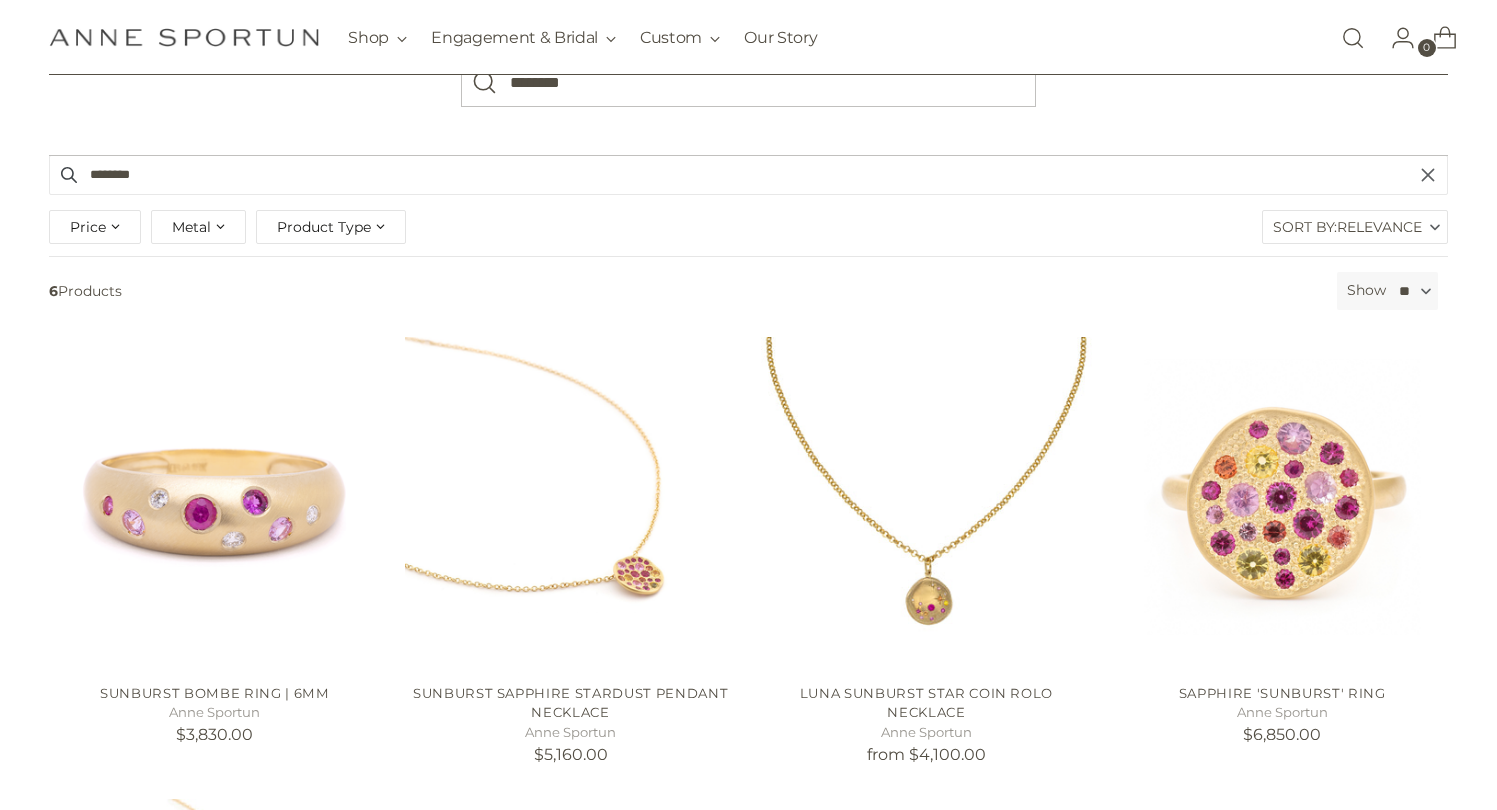 scroll, scrollTop: 0, scrollLeft: 0, axis: both 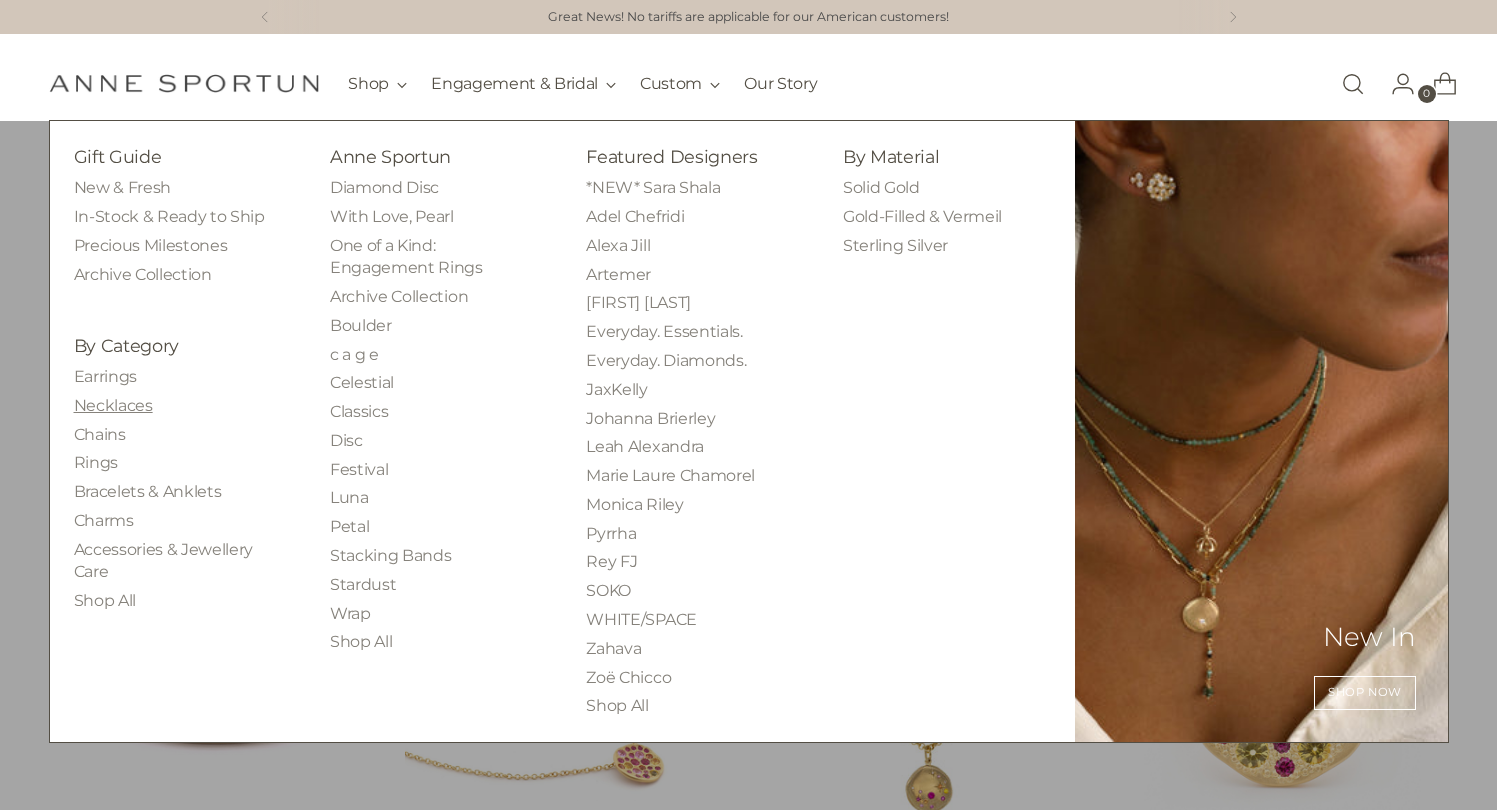 click on "Necklaces" at bounding box center [113, 405] 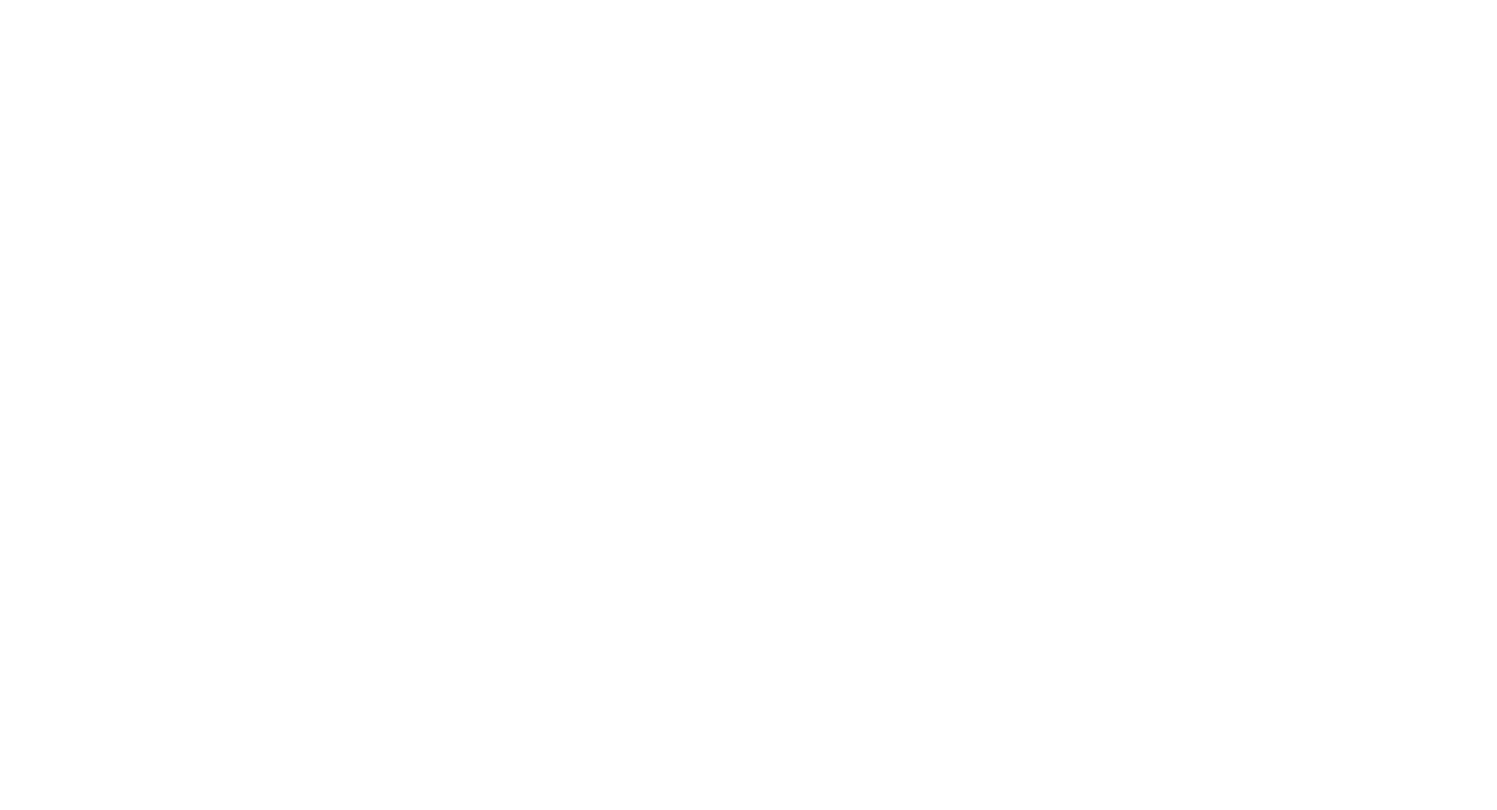 scroll, scrollTop: 0, scrollLeft: 0, axis: both 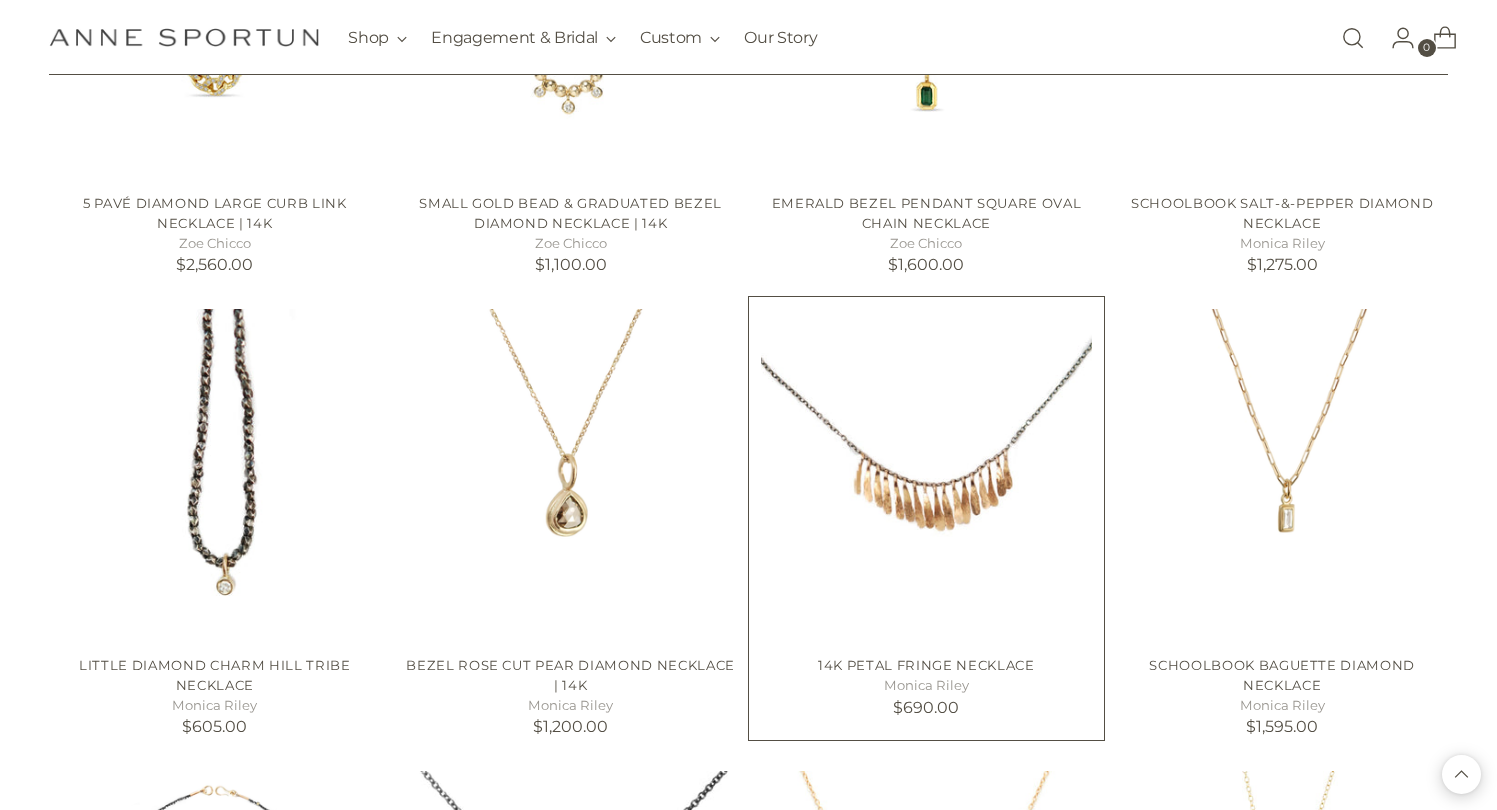 click at bounding box center (0, 0) 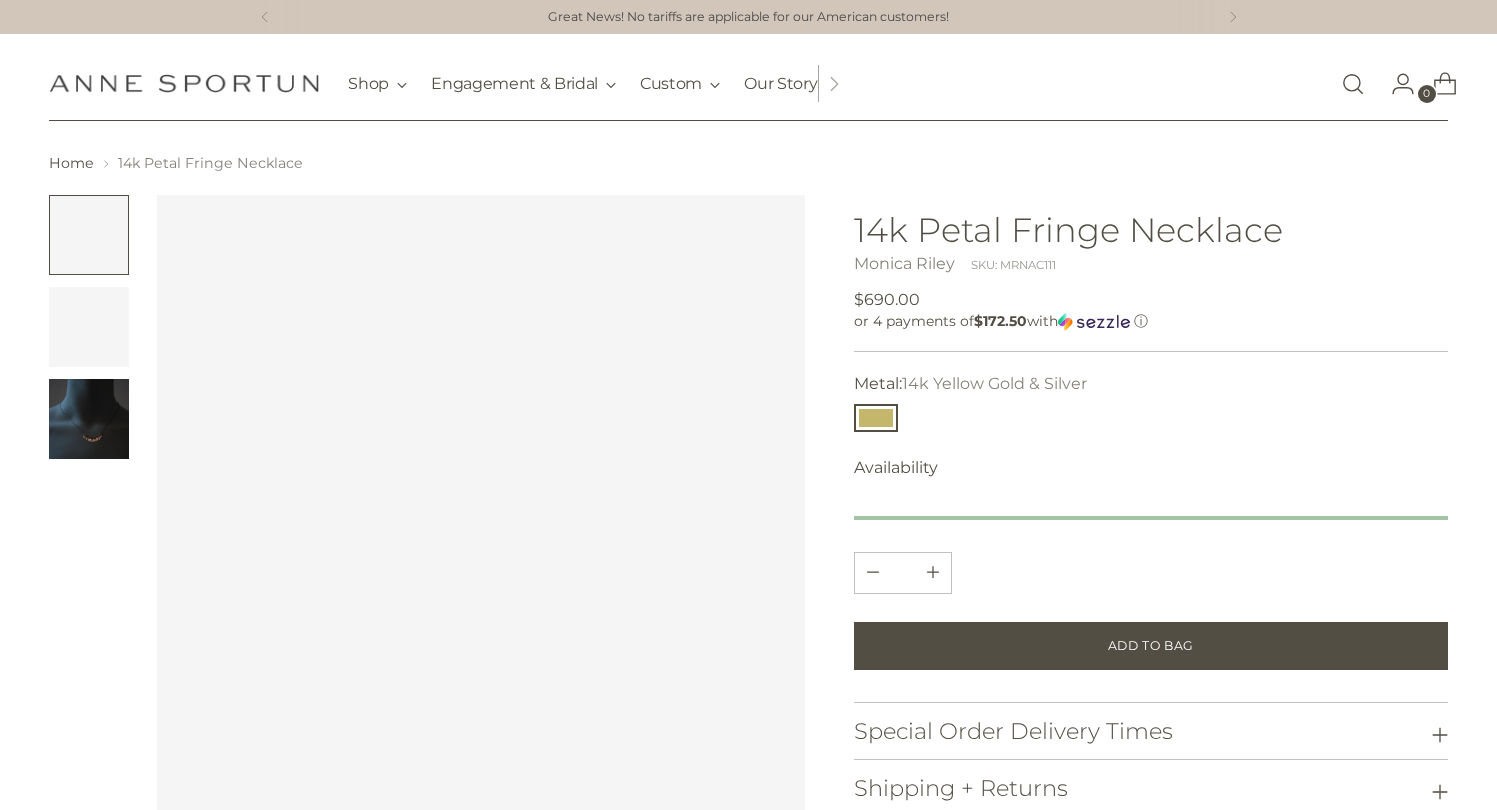 scroll, scrollTop: 0, scrollLeft: 0, axis: both 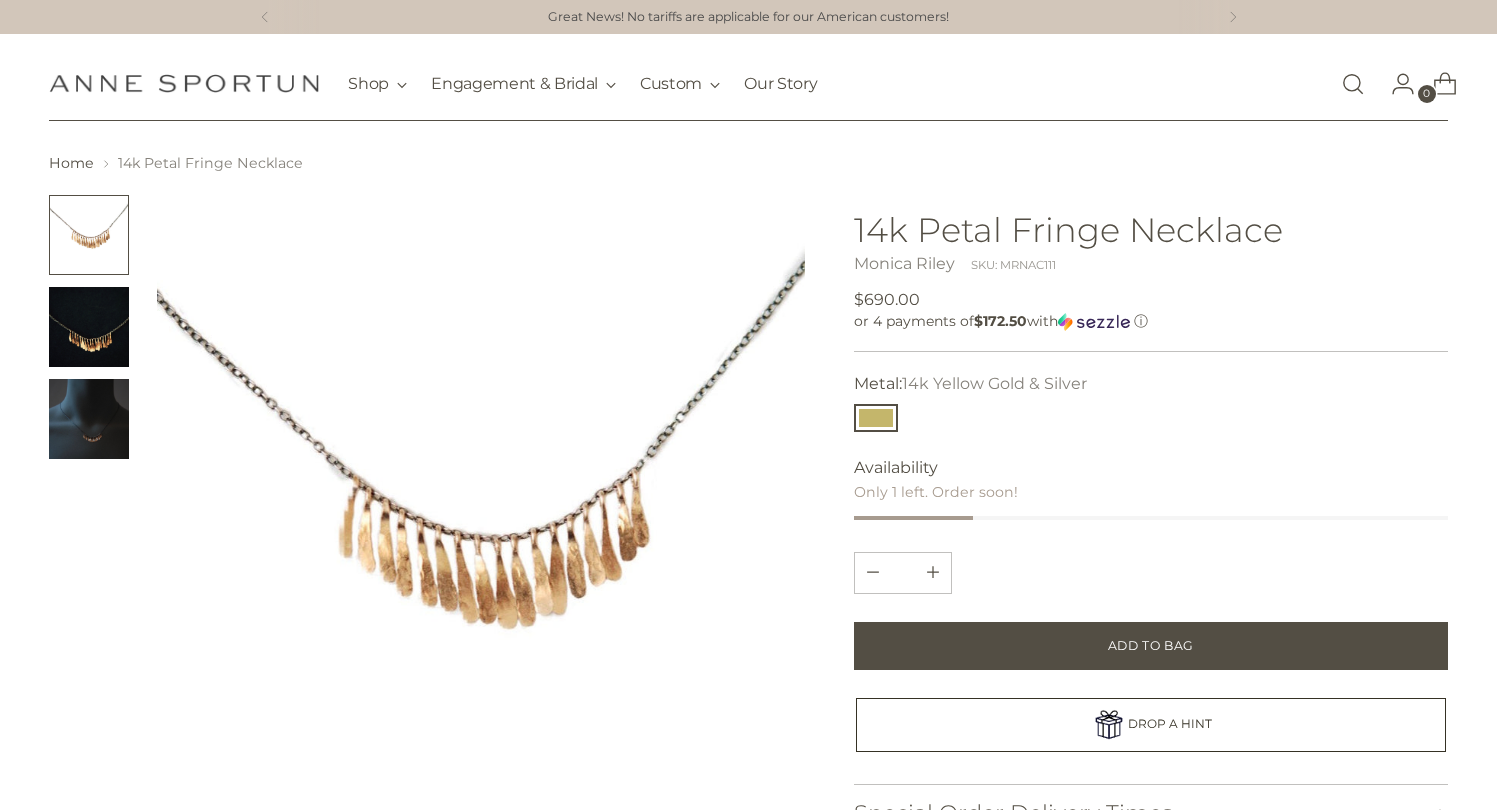 click at bounding box center (1353, 84) 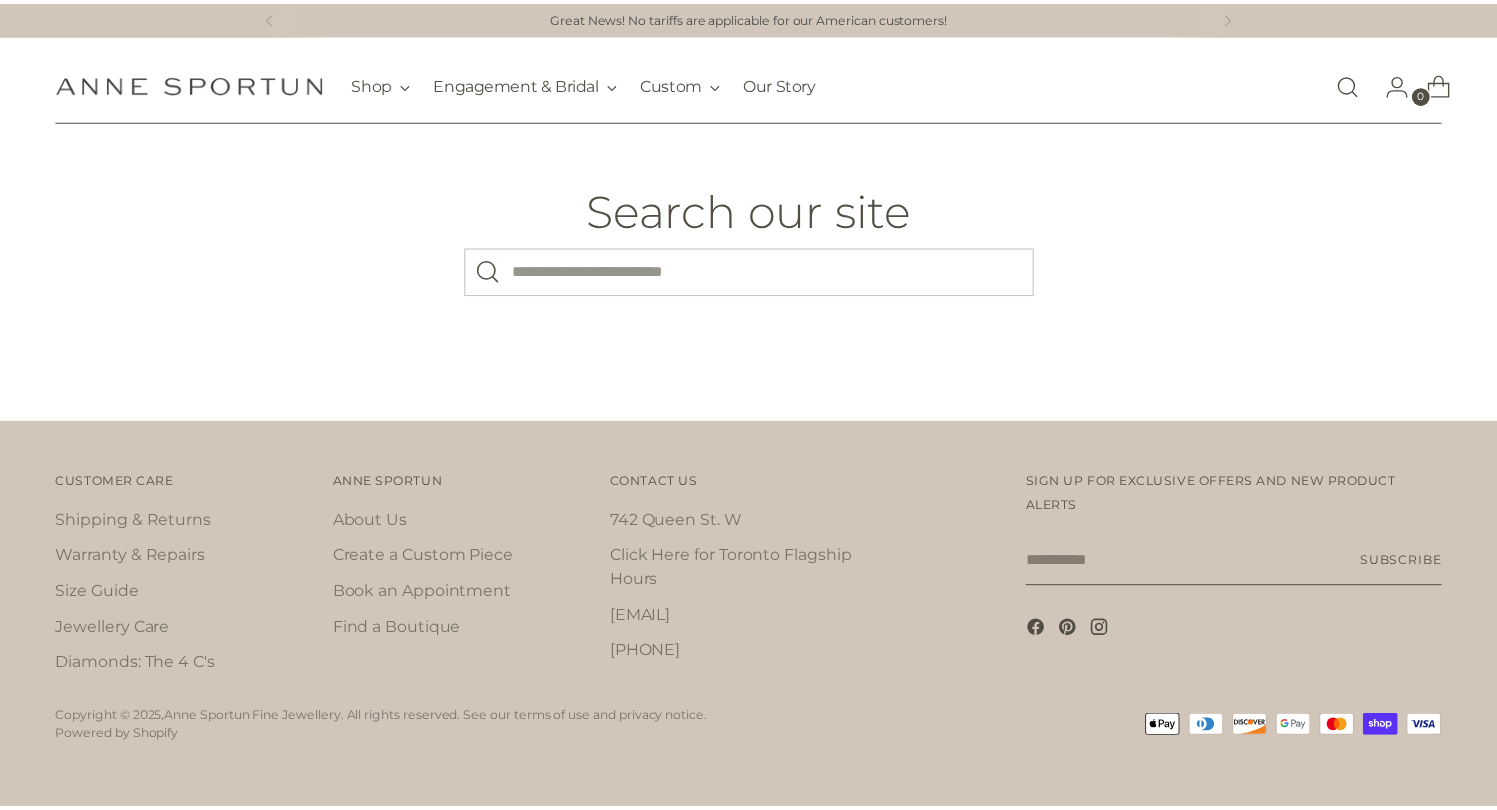 scroll, scrollTop: 0, scrollLeft: 0, axis: both 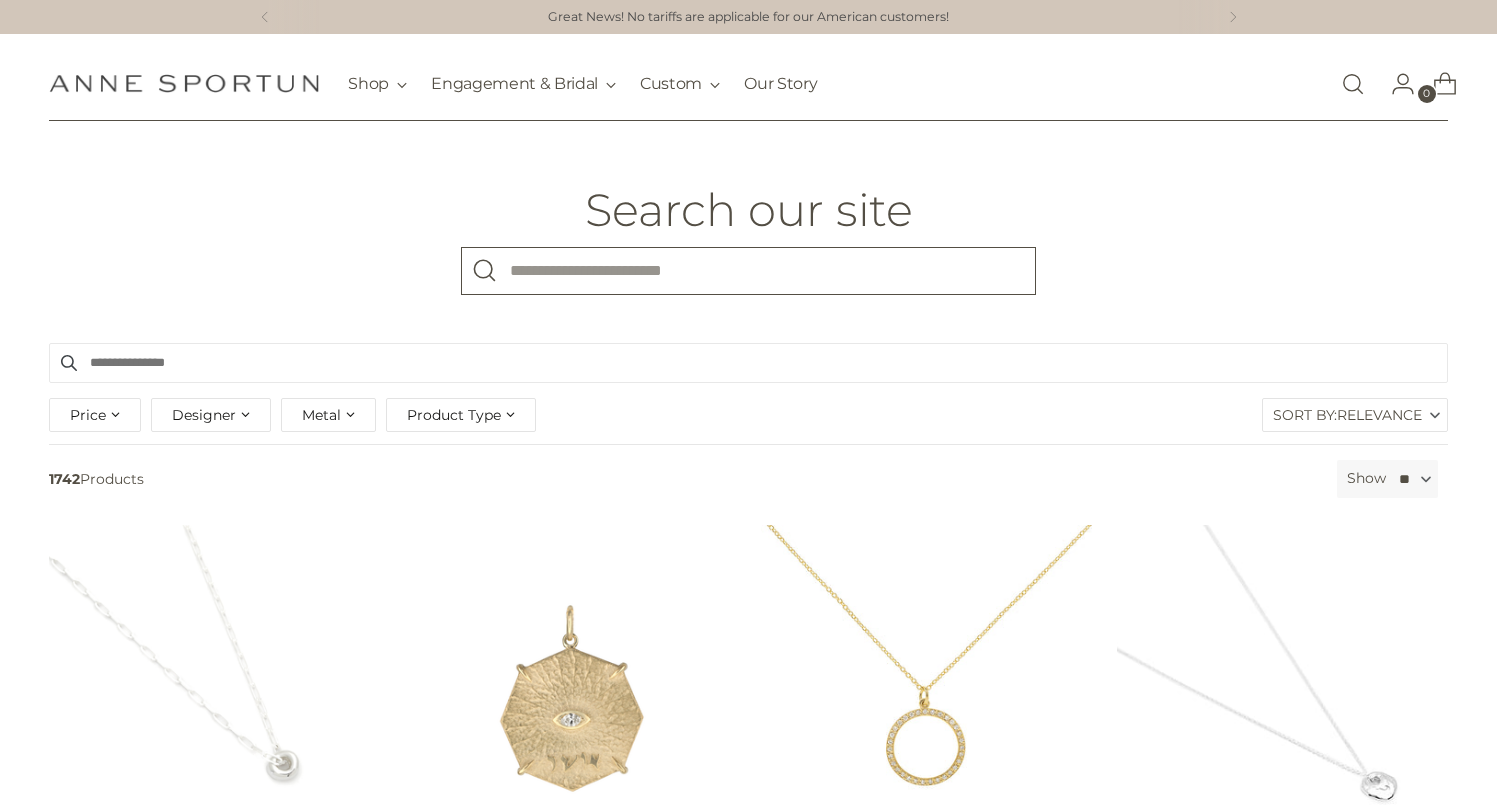 click on "What are you looking for?" at bounding box center (748, 271) 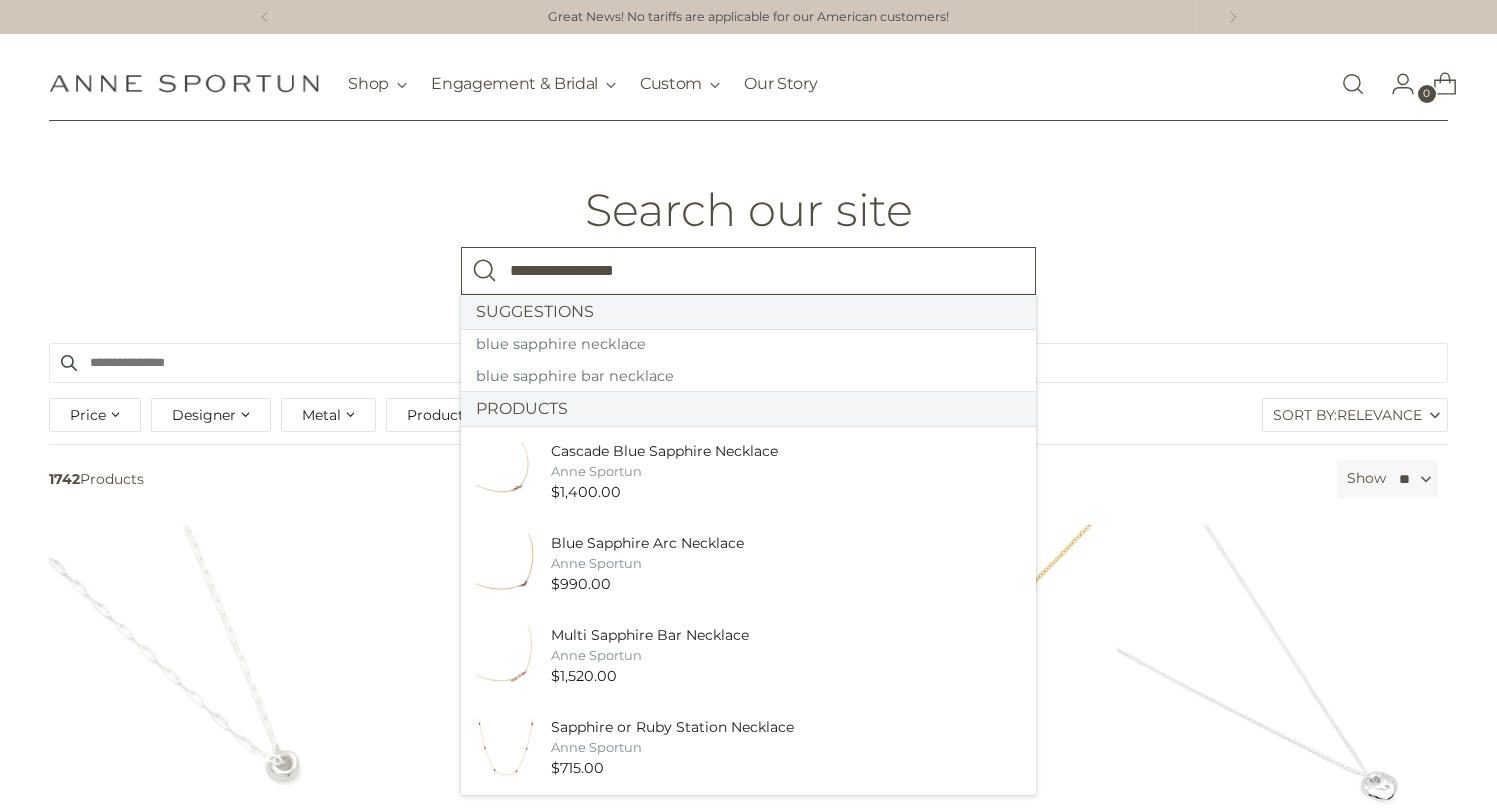 type on "**********" 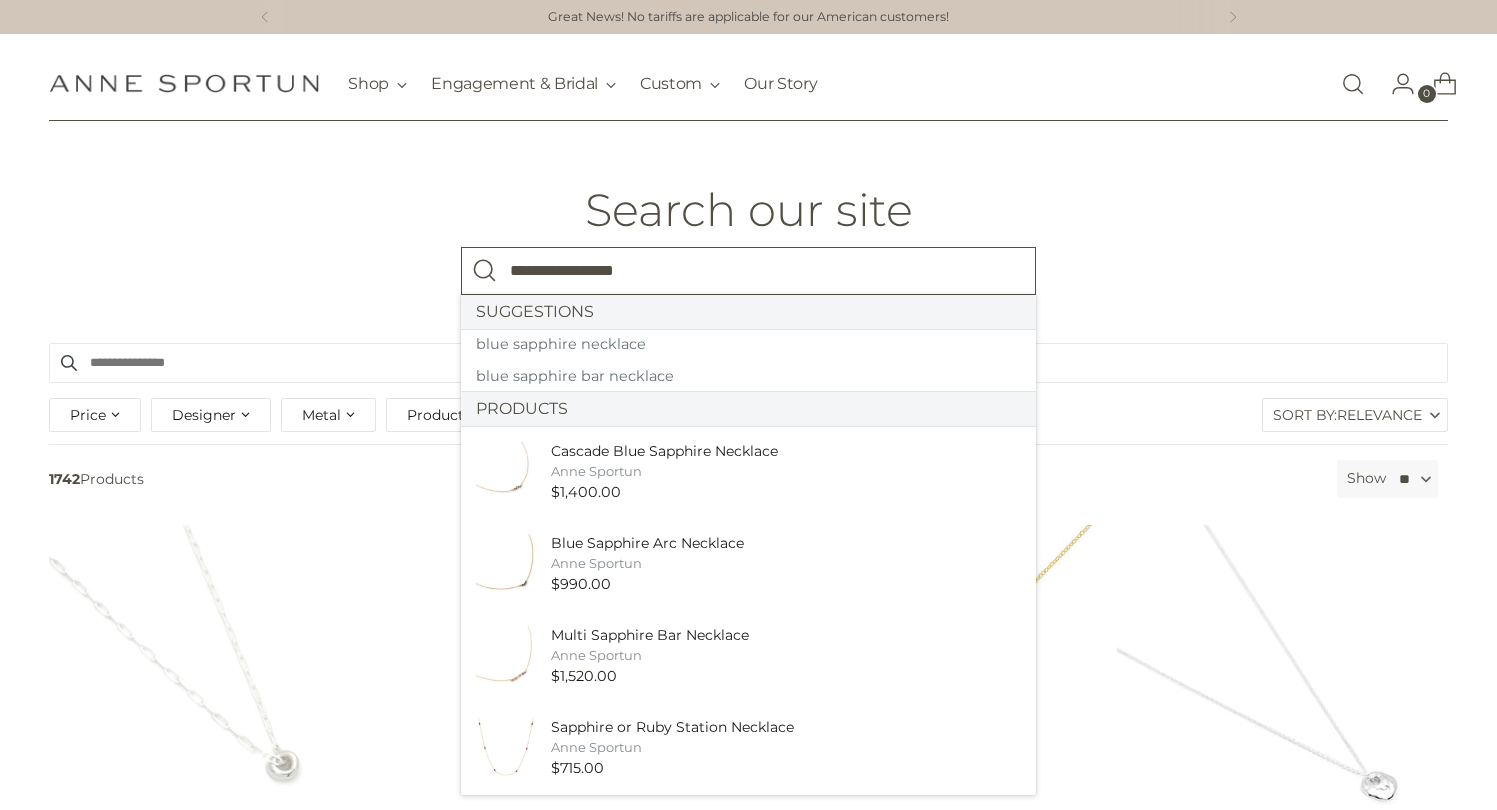 click at bounding box center [485, 271] 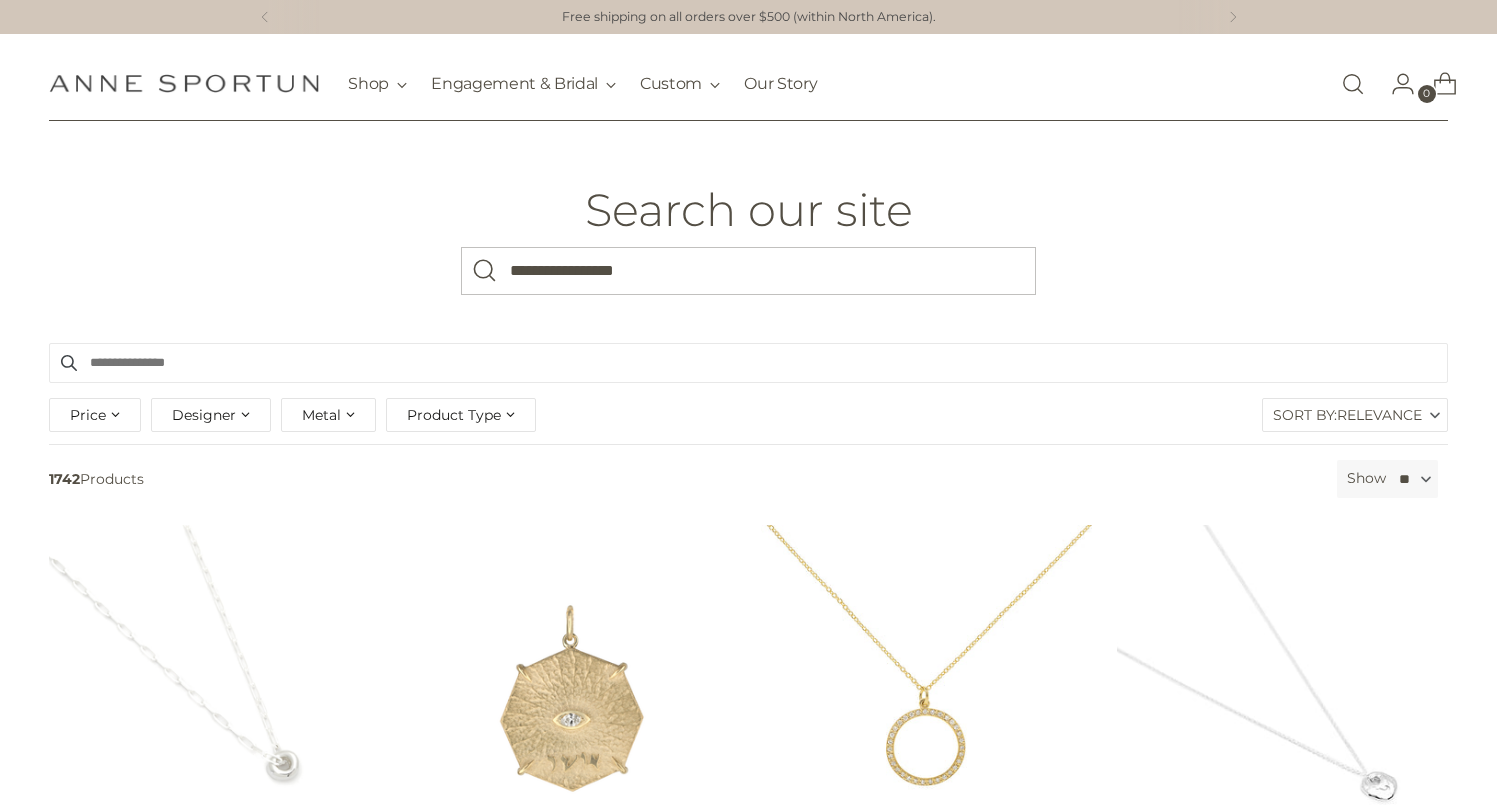 click on "**********" at bounding box center [748, 232] 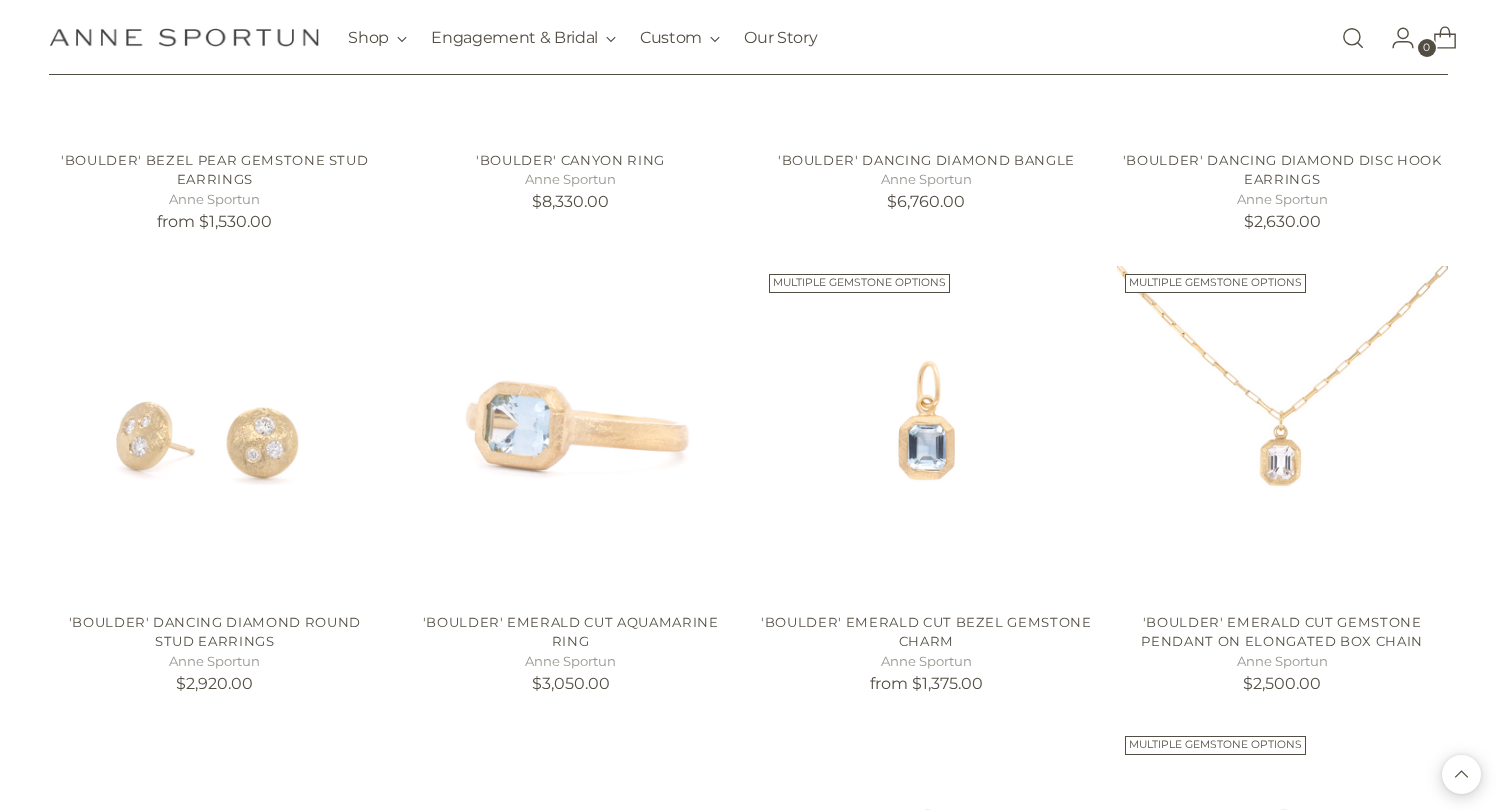 scroll, scrollTop: 4155, scrollLeft: 0, axis: vertical 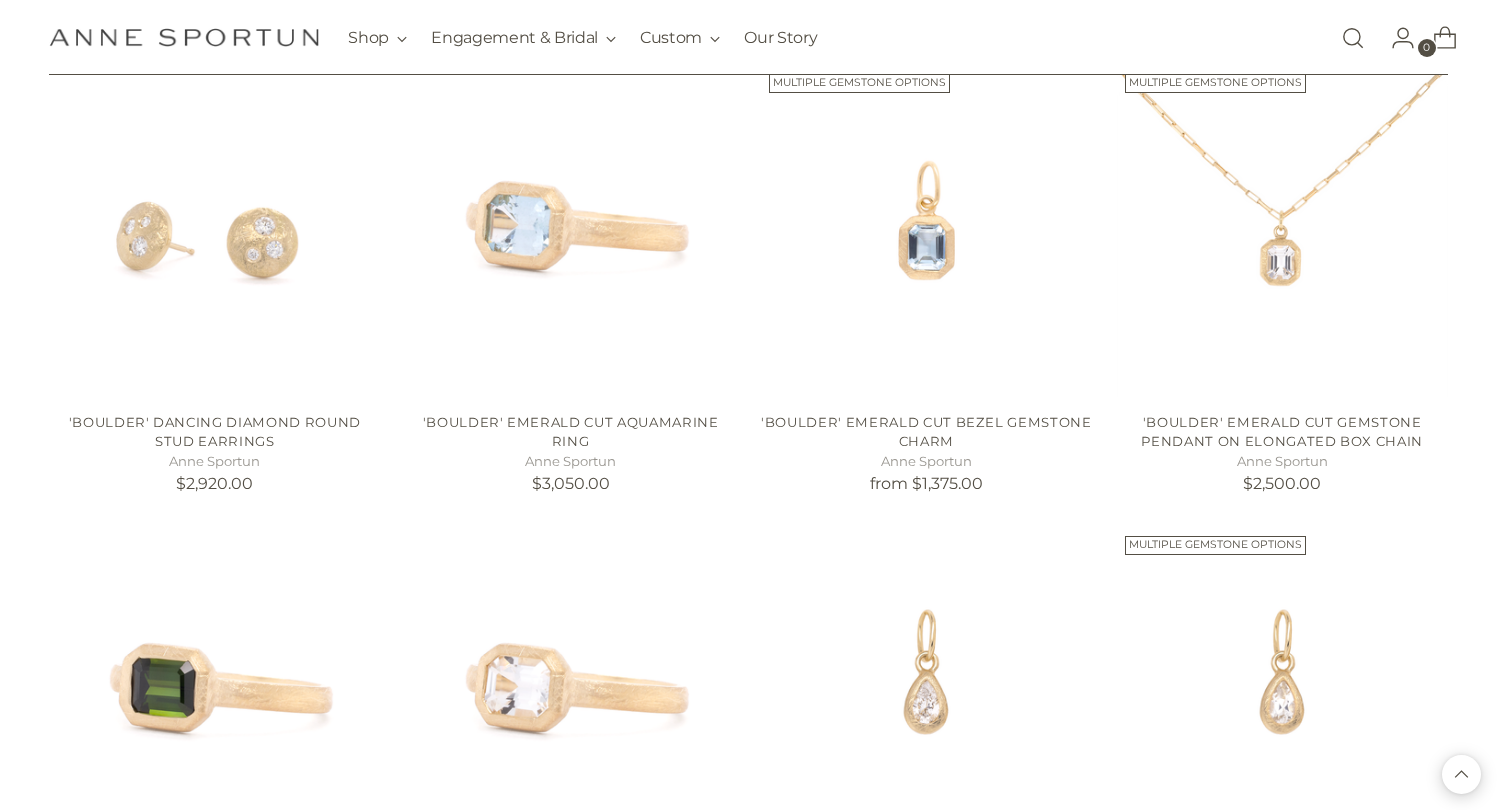 click at bounding box center (1353, 38) 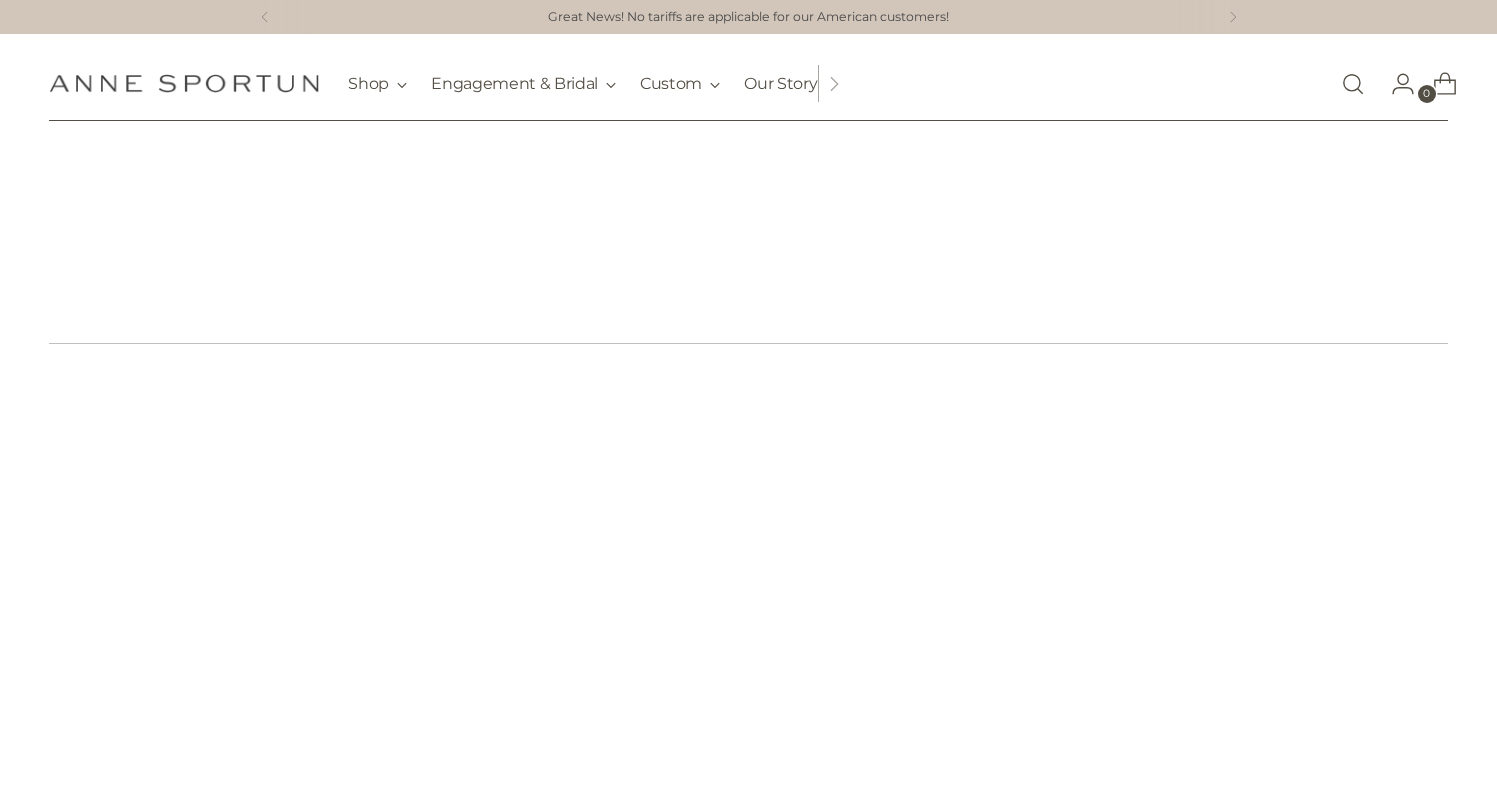 scroll, scrollTop: 0, scrollLeft: 0, axis: both 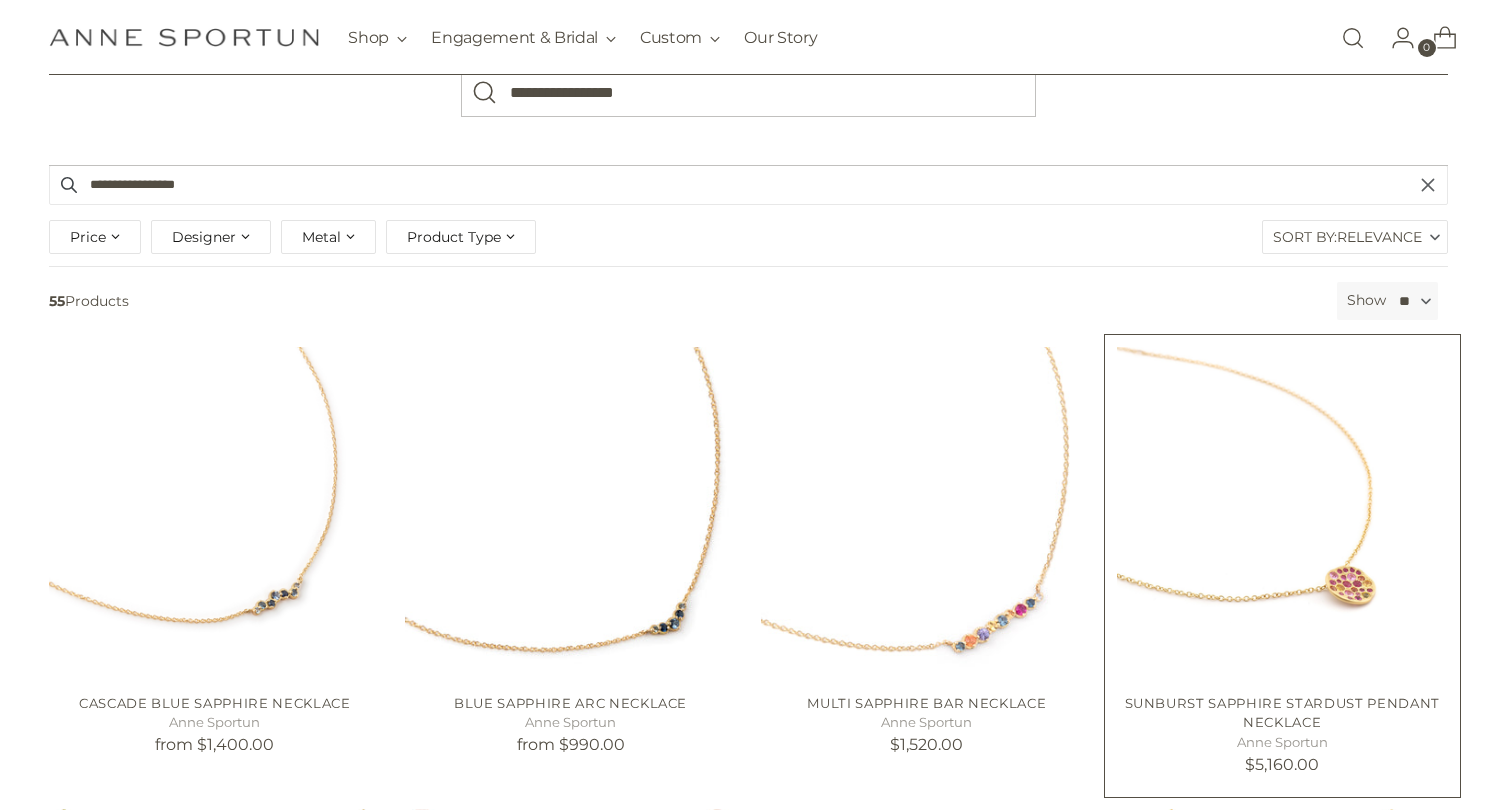 click at bounding box center (0, 0) 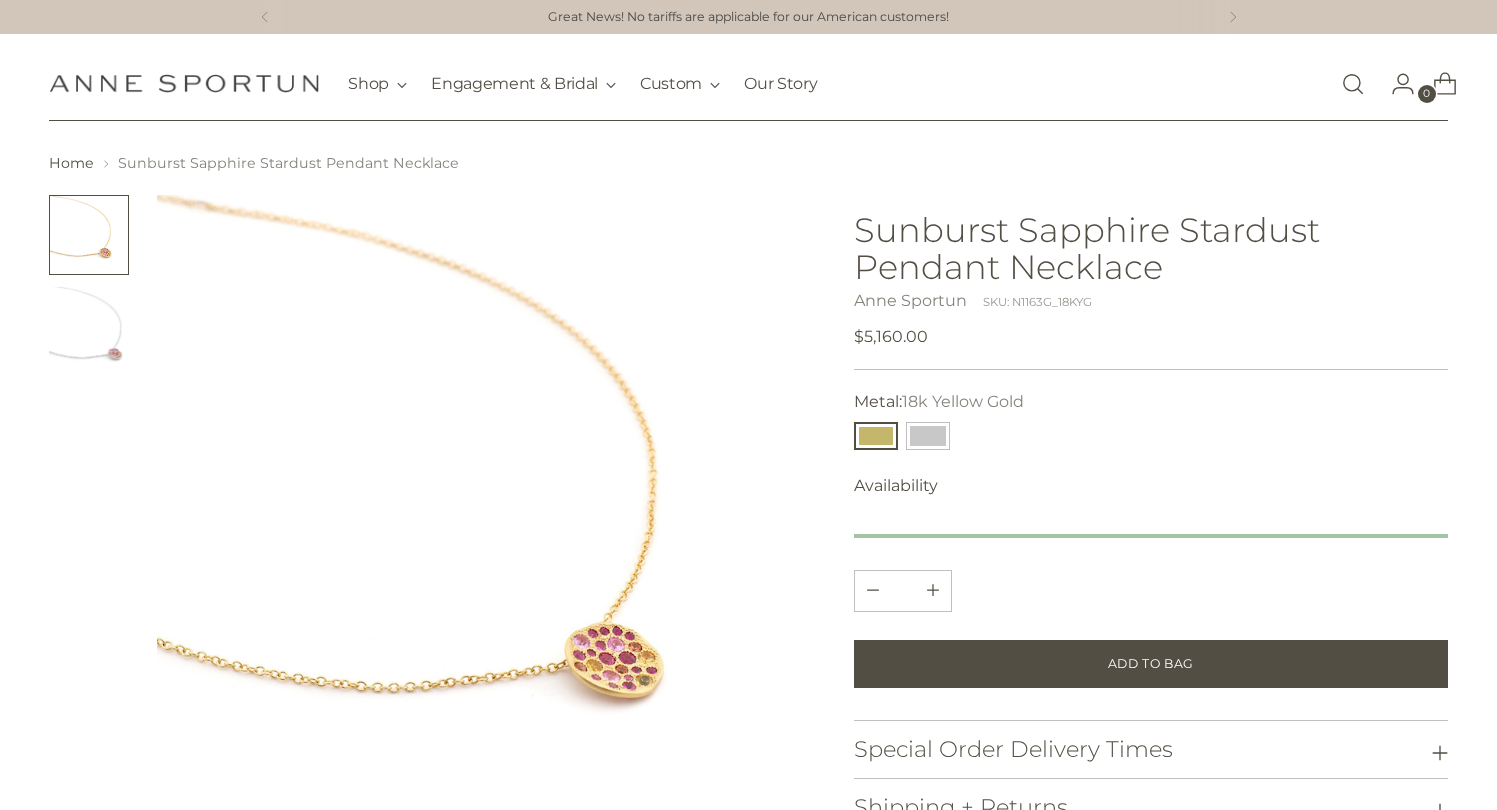 scroll, scrollTop: 0, scrollLeft: 0, axis: both 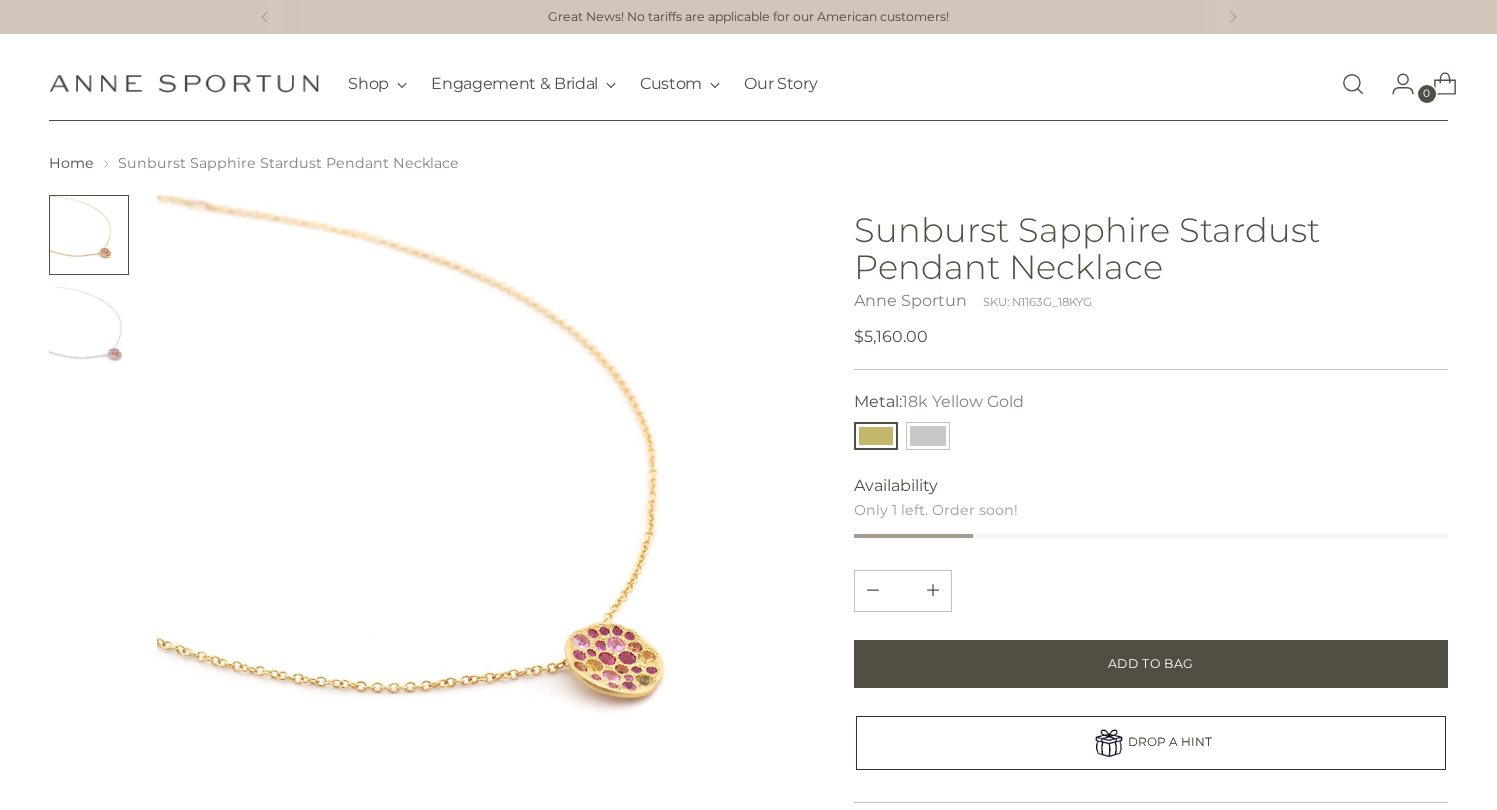 click at bounding box center (89, 327) 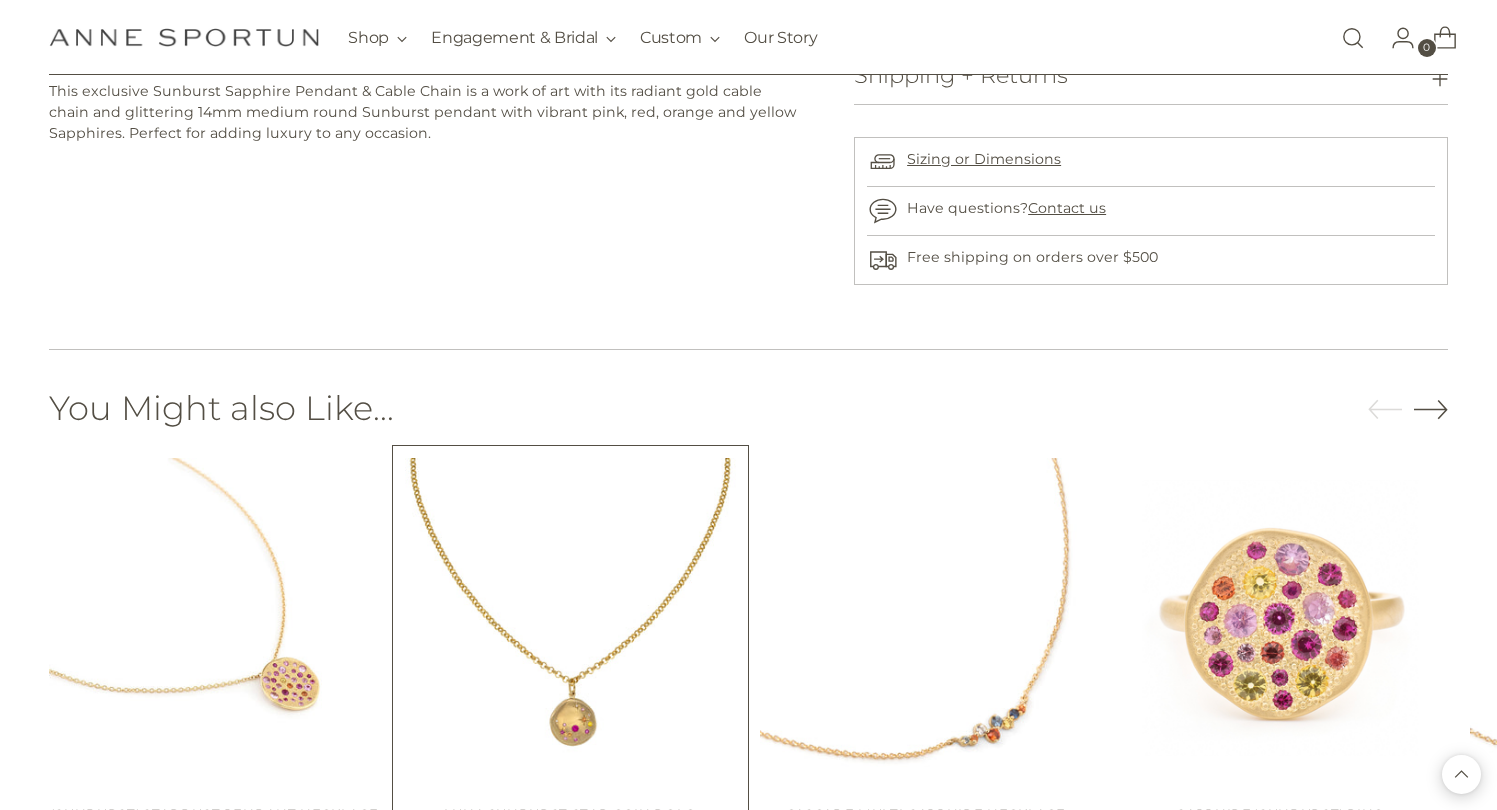 scroll, scrollTop: 1129, scrollLeft: 0, axis: vertical 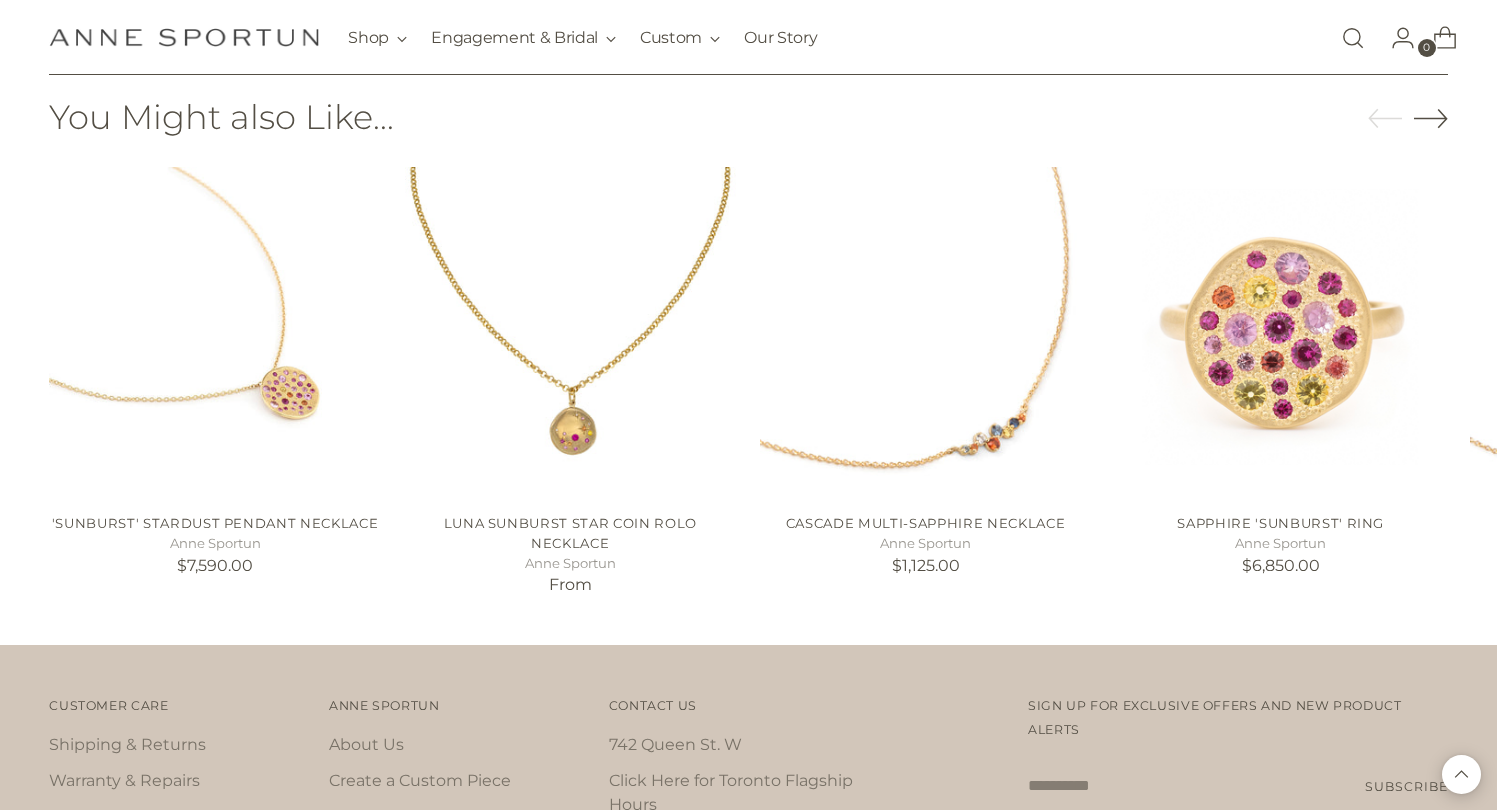 click on "You Might also Like...
'Sunburst' Stardust Pendant Necklace
Anne Sportun
$7,590.00
Unit price
/ per
/" at bounding box center [748, 352] 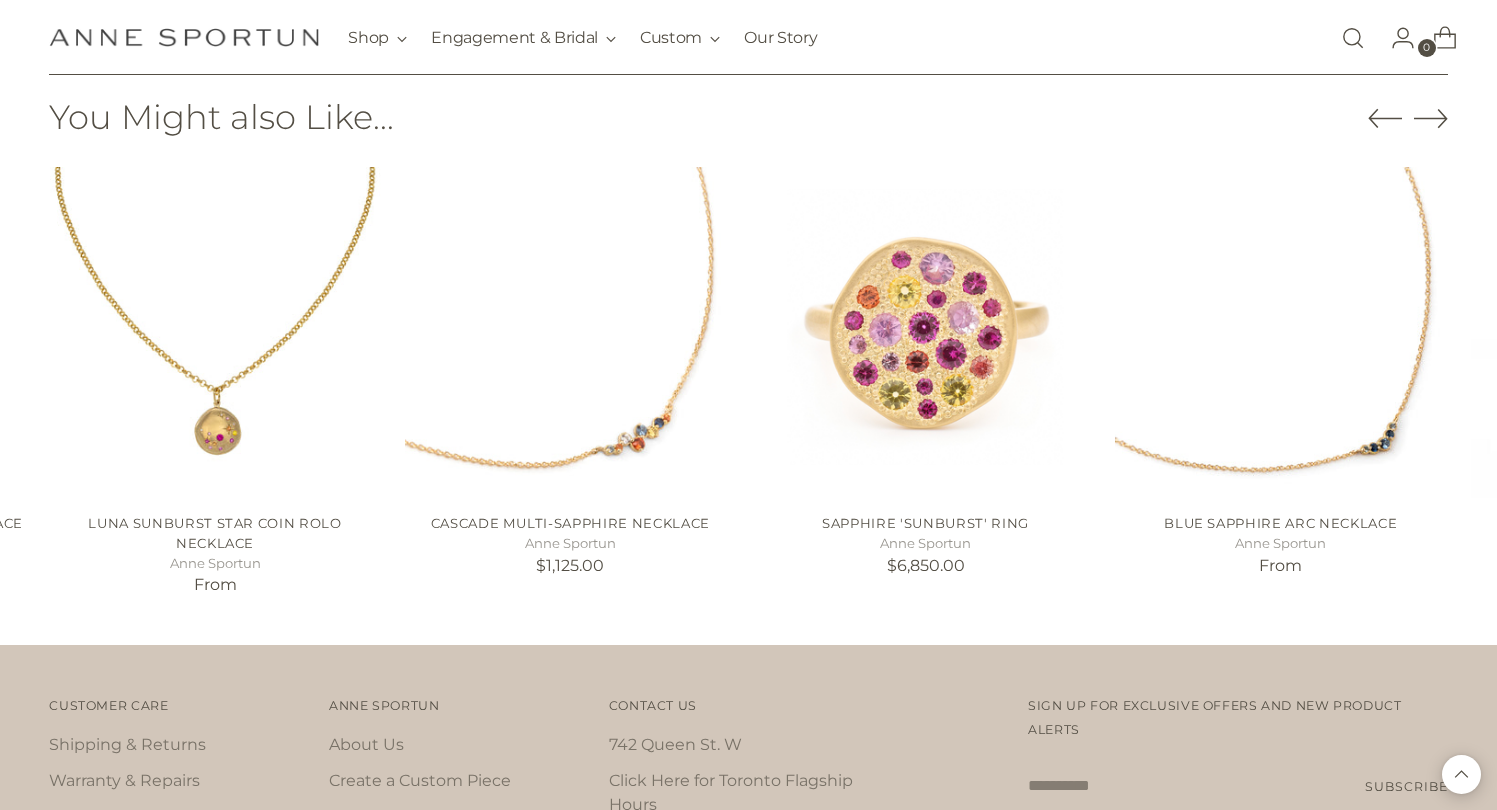 click 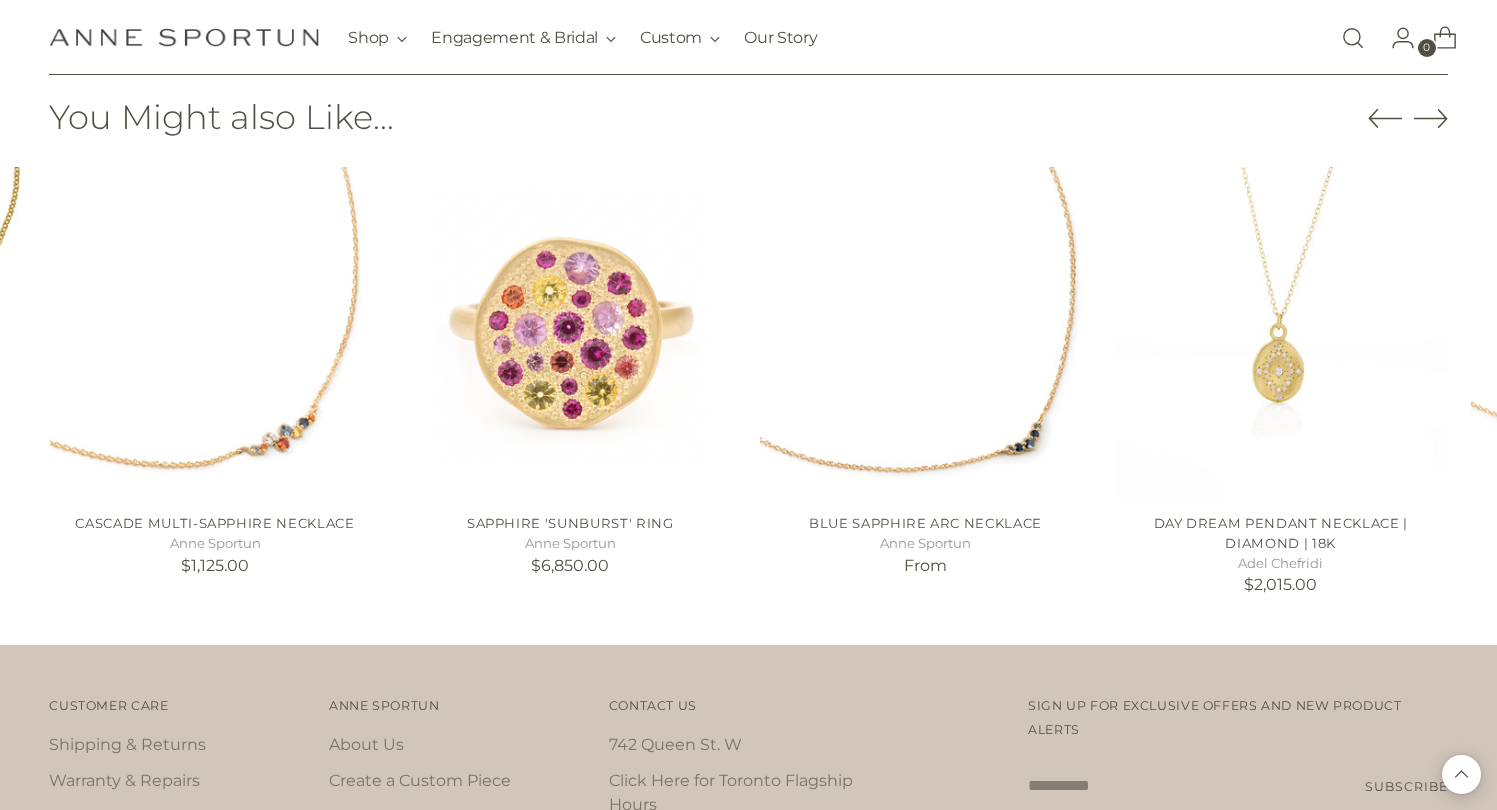 click 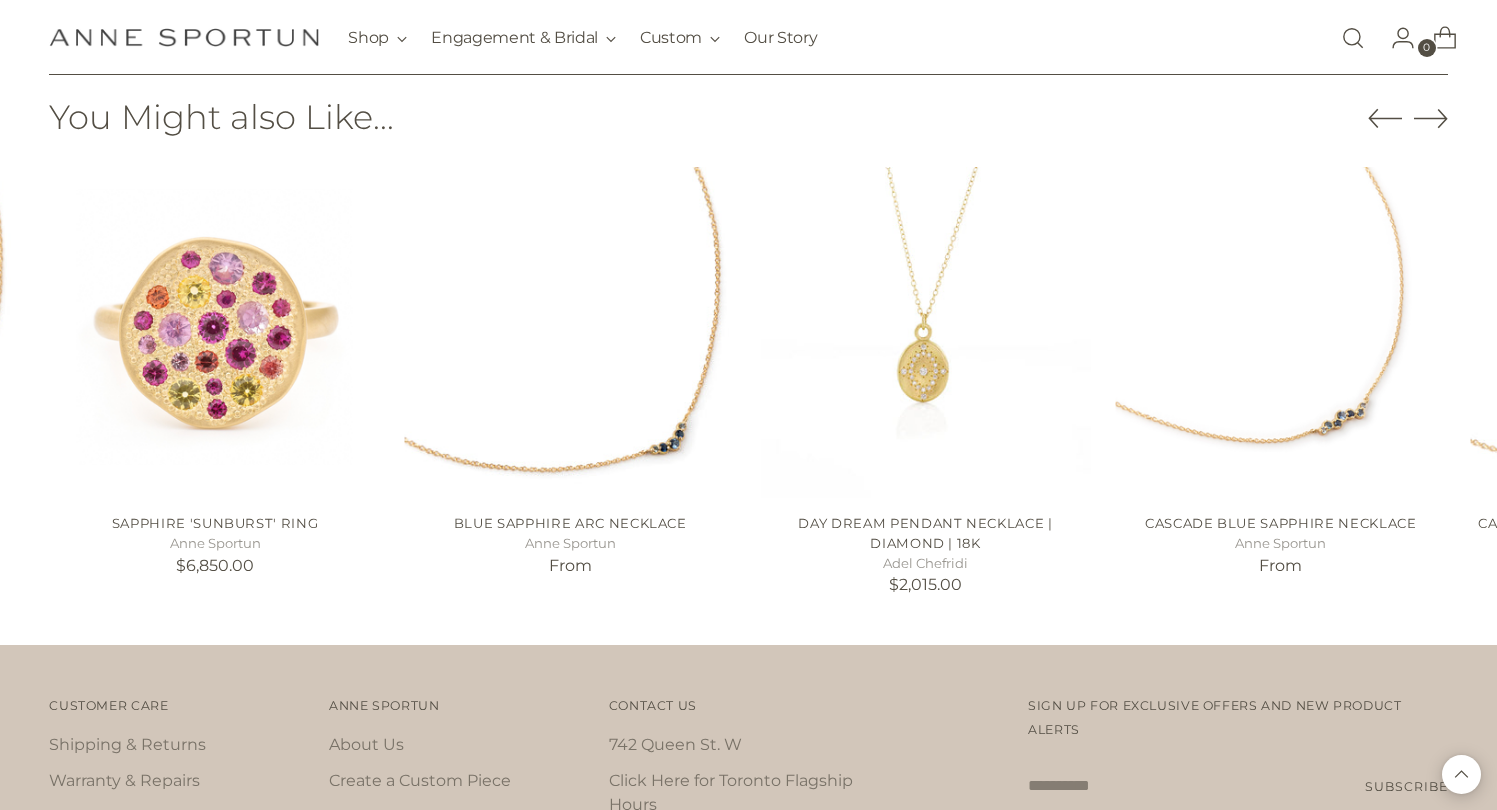 click 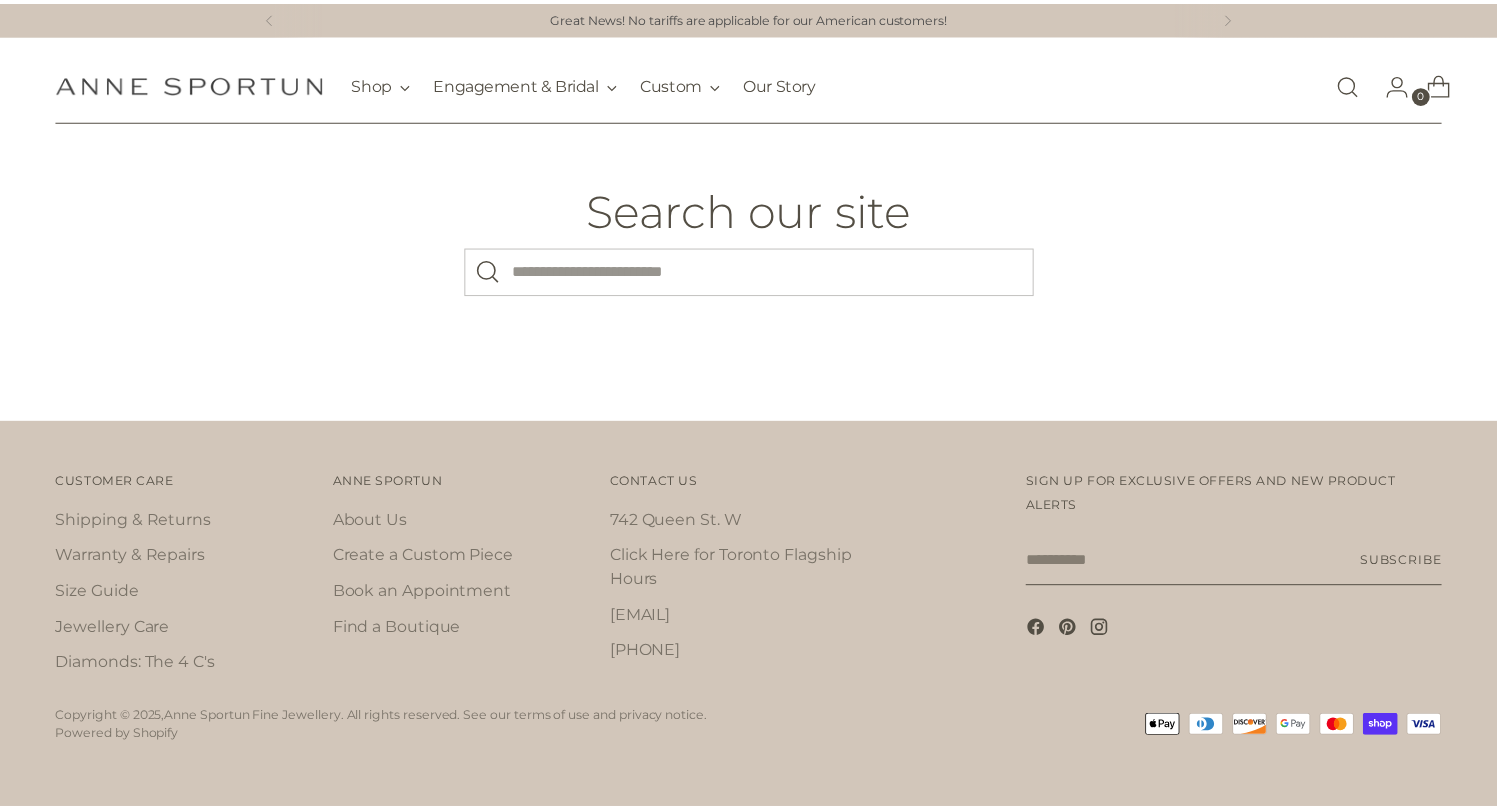 scroll, scrollTop: 0, scrollLeft: 0, axis: both 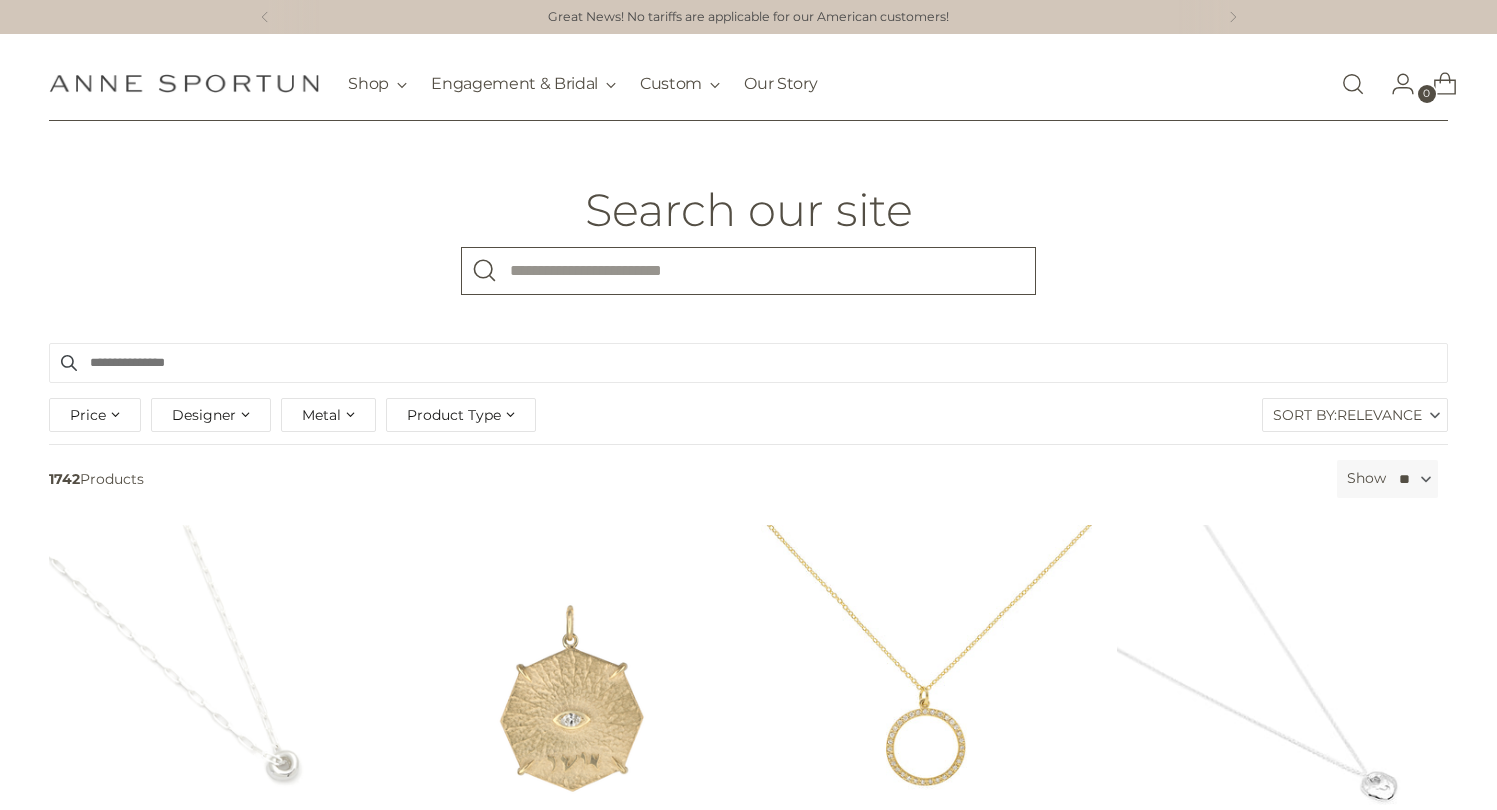 click on "What are you looking for?" at bounding box center (748, 271) 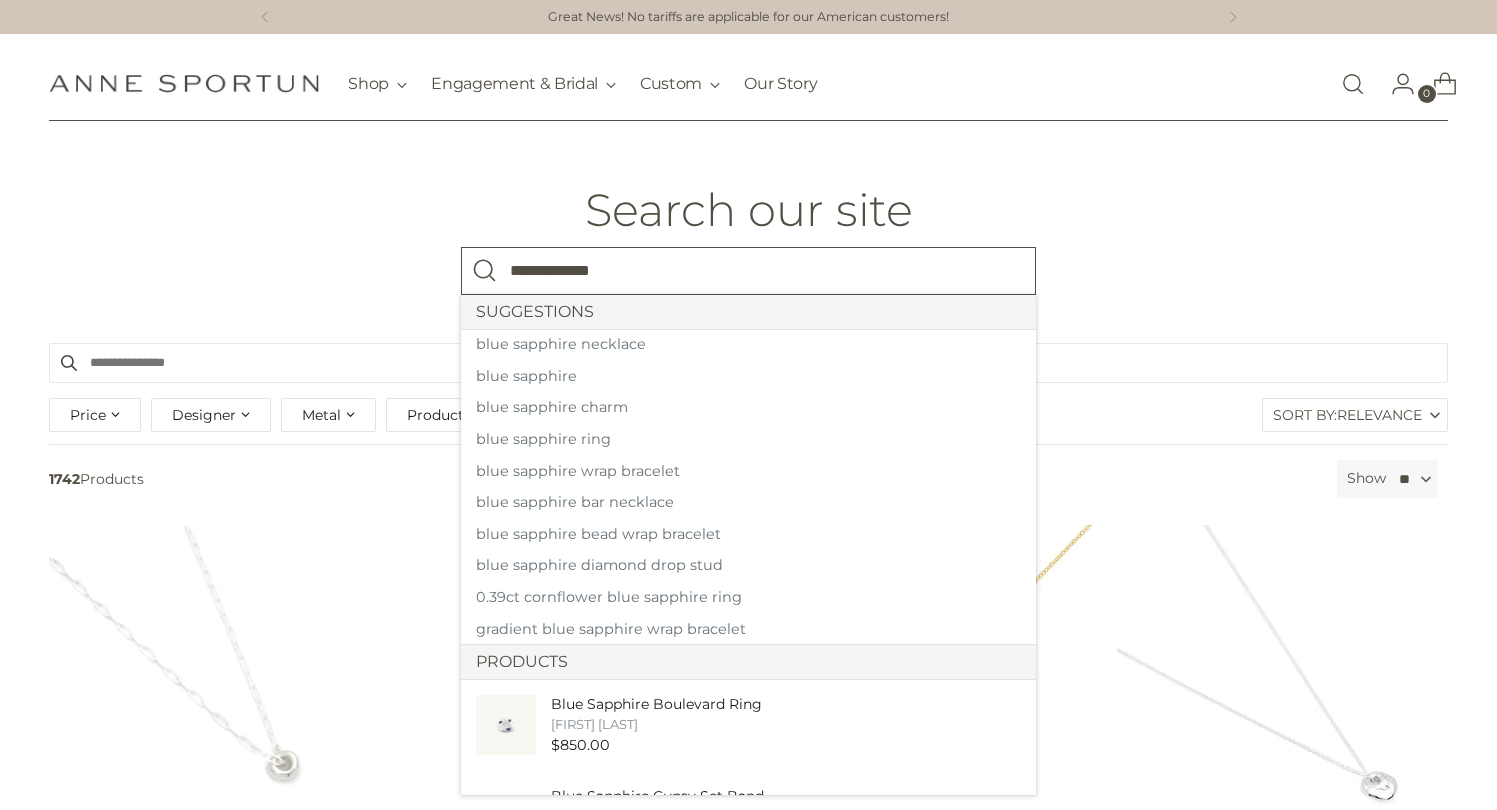 type on "**********" 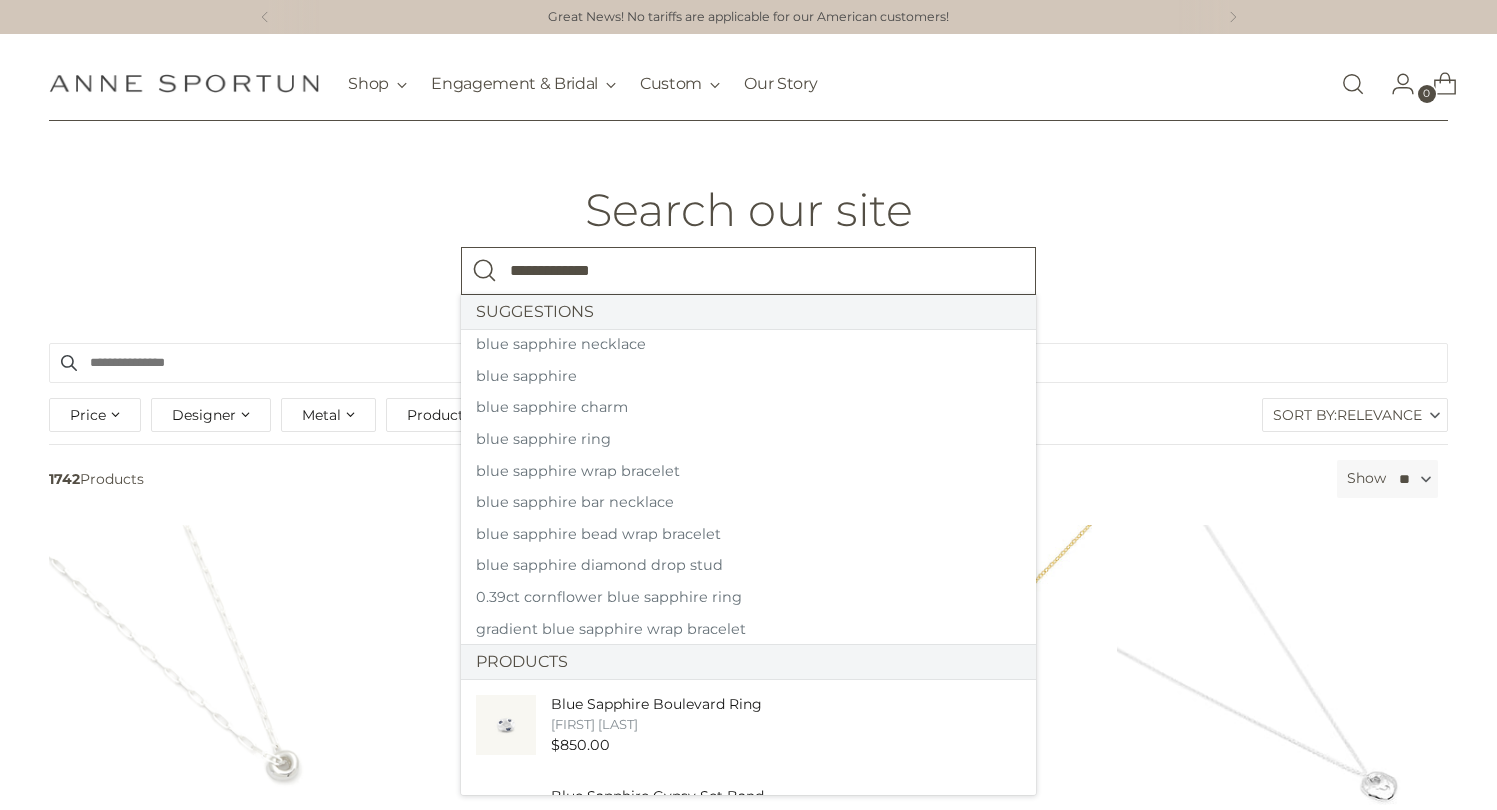 click at bounding box center [485, 271] 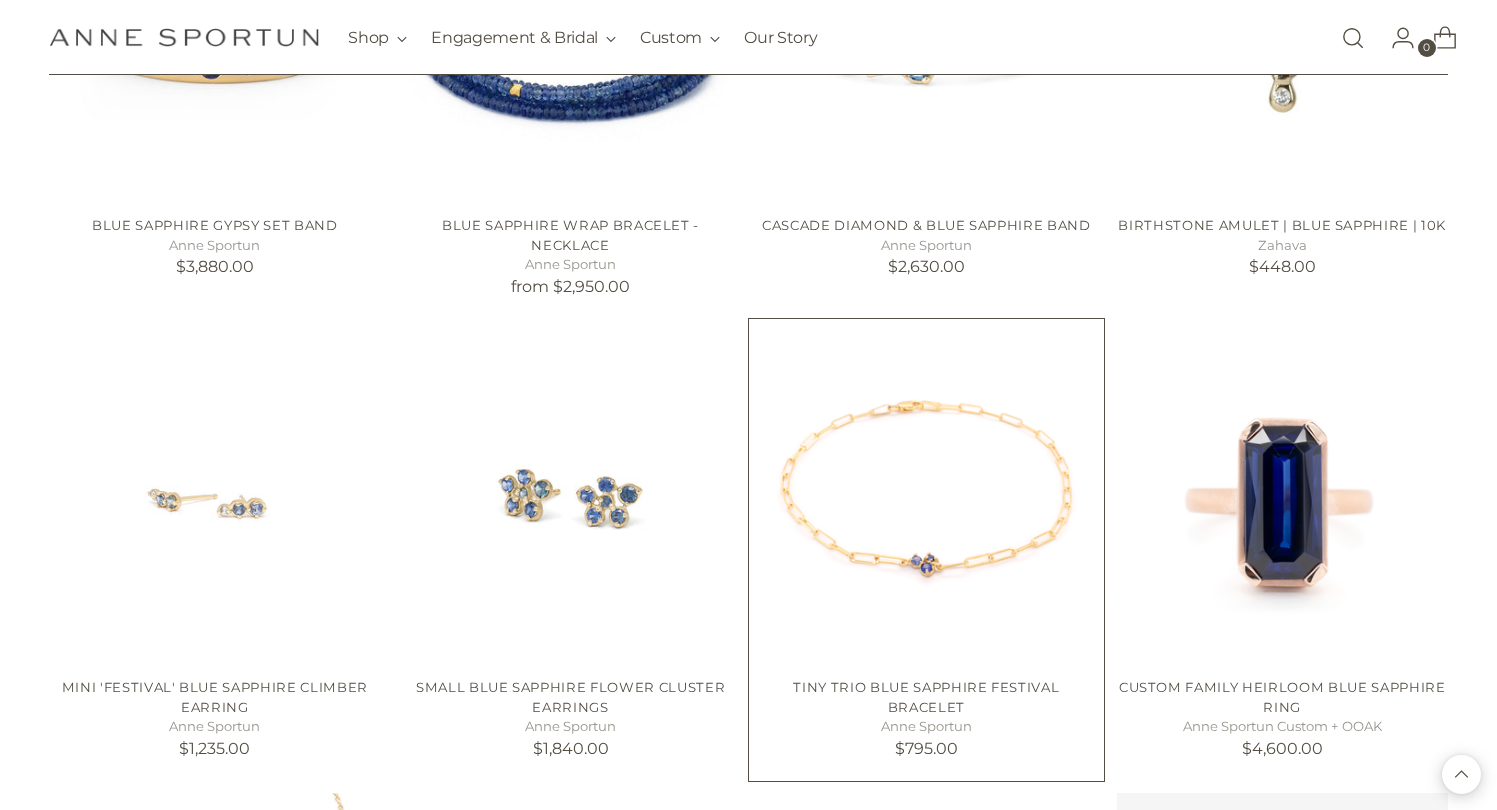 scroll, scrollTop: 1546, scrollLeft: 0, axis: vertical 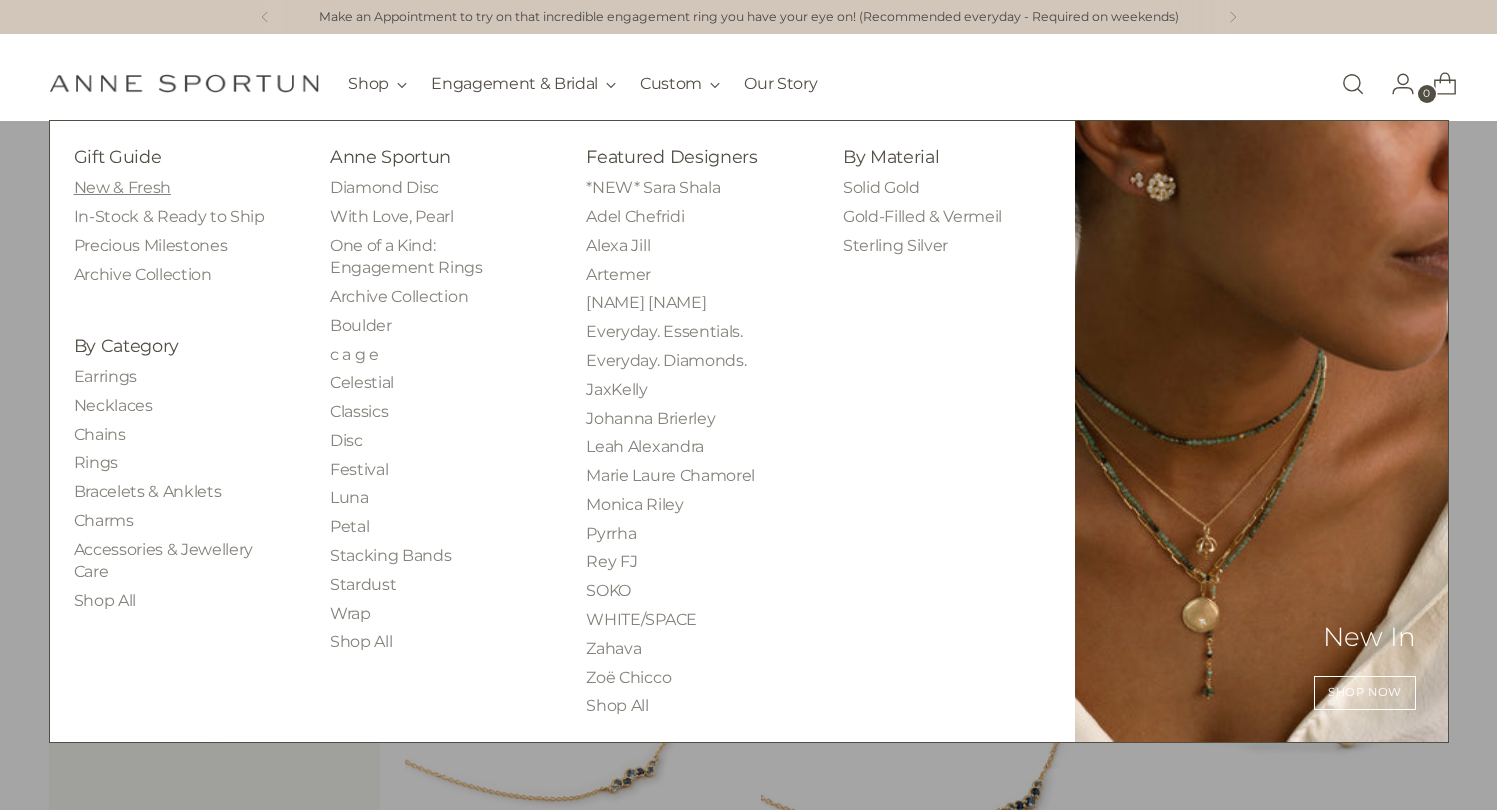 click on "New & Fresh" at bounding box center [122, 187] 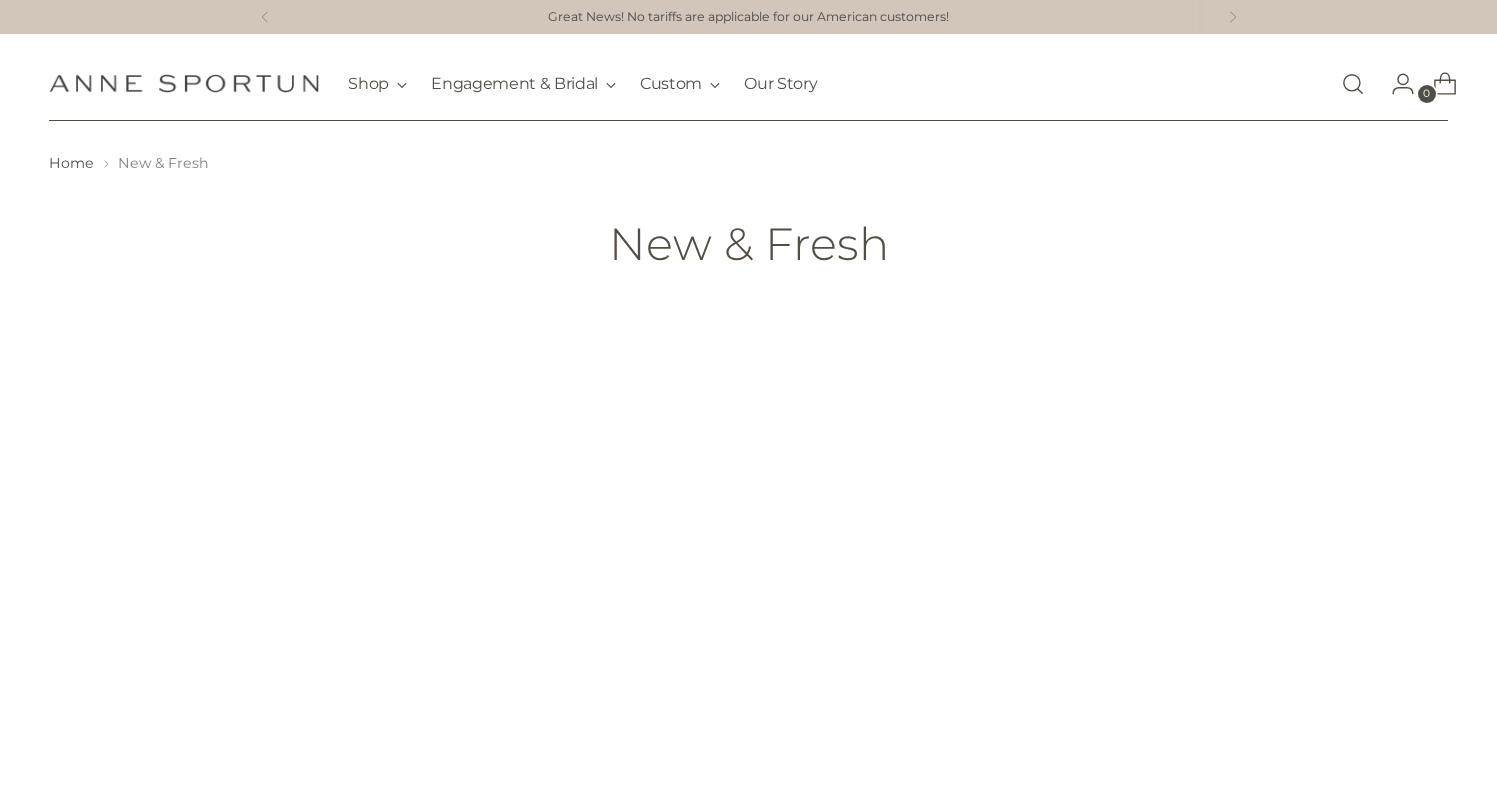 scroll, scrollTop: 0, scrollLeft: 0, axis: both 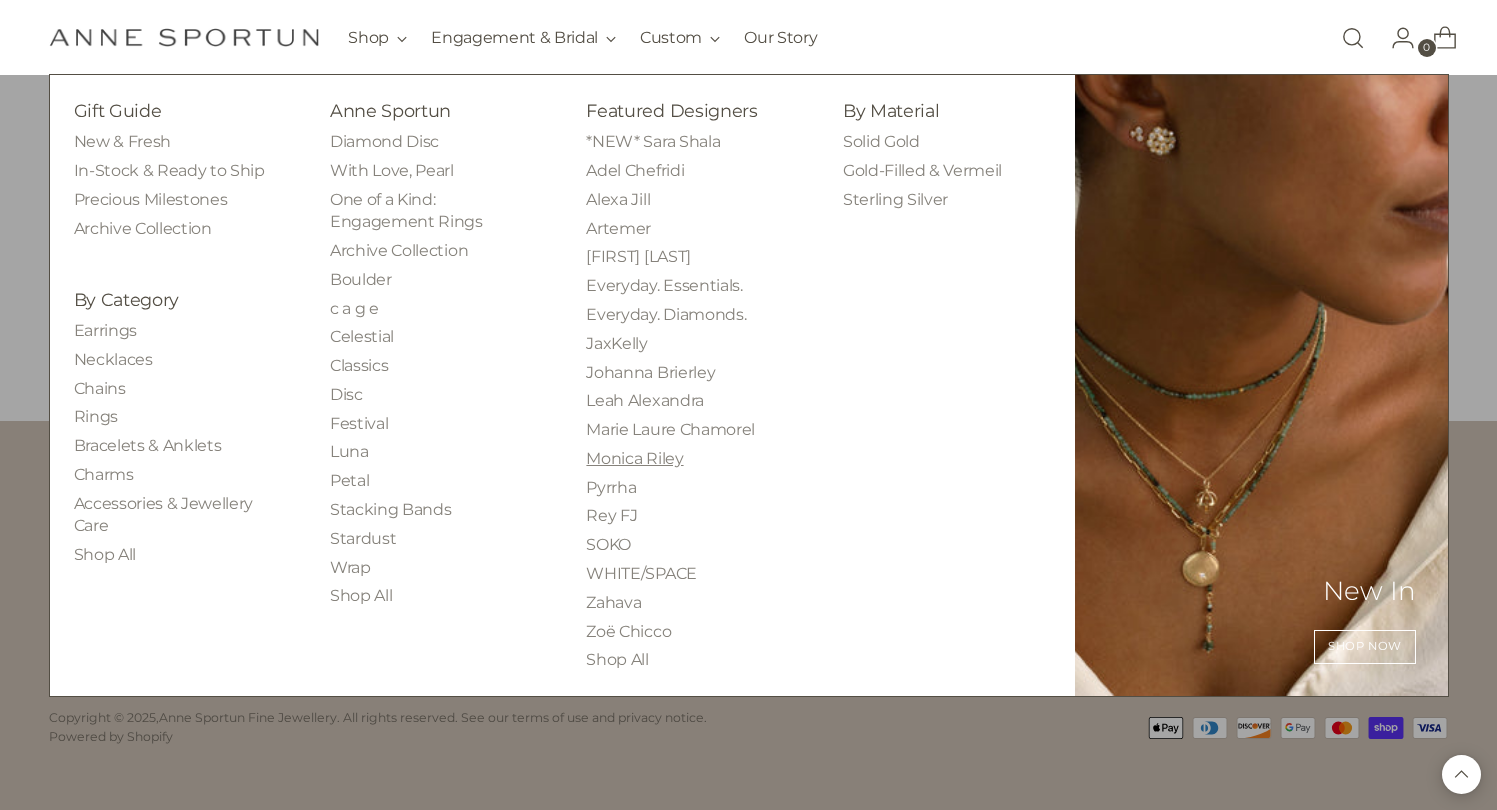 click on "Monica Riley" at bounding box center [634, 458] 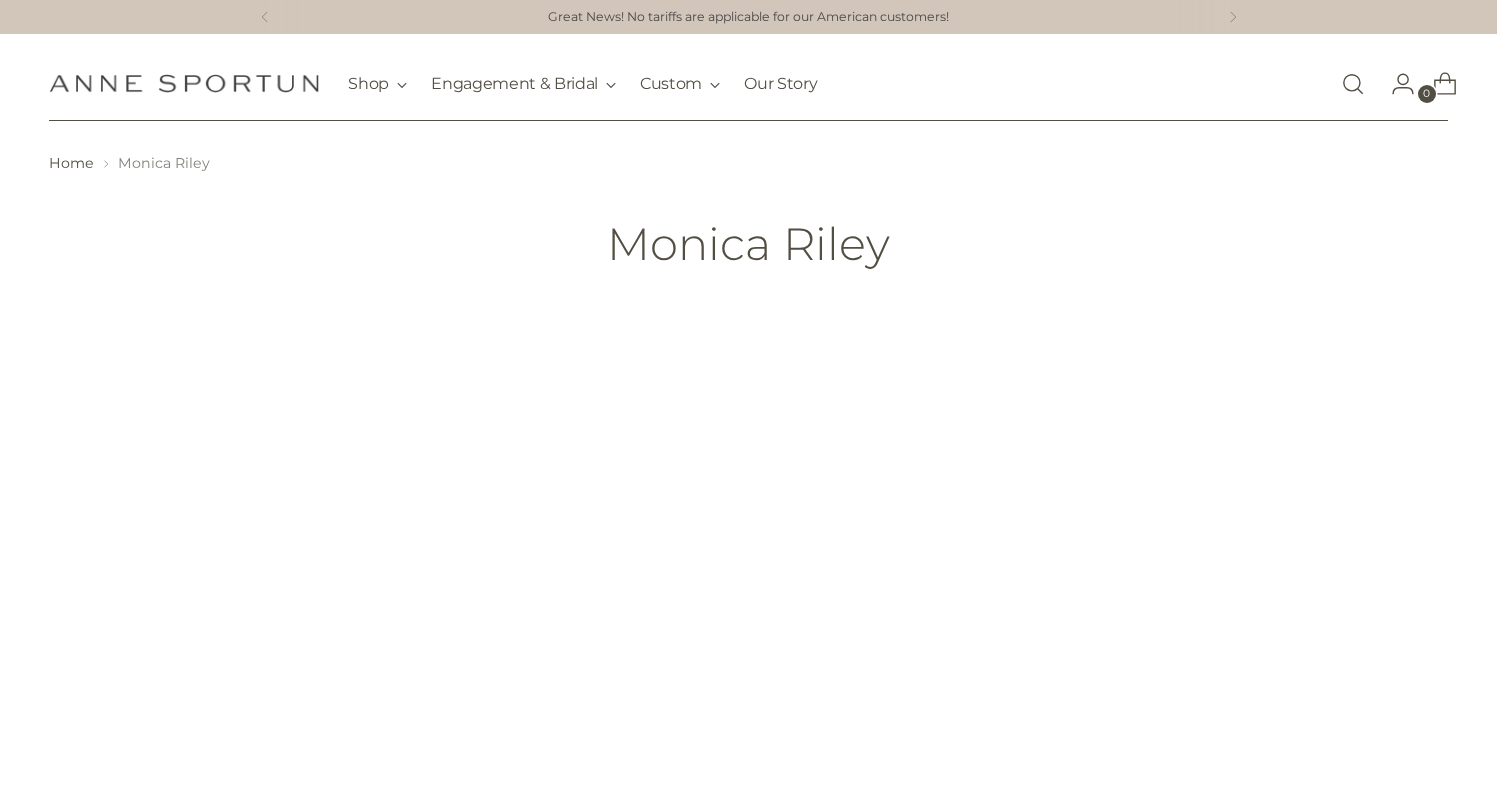 scroll, scrollTop: 0, scrollLeft: 0, axis: both 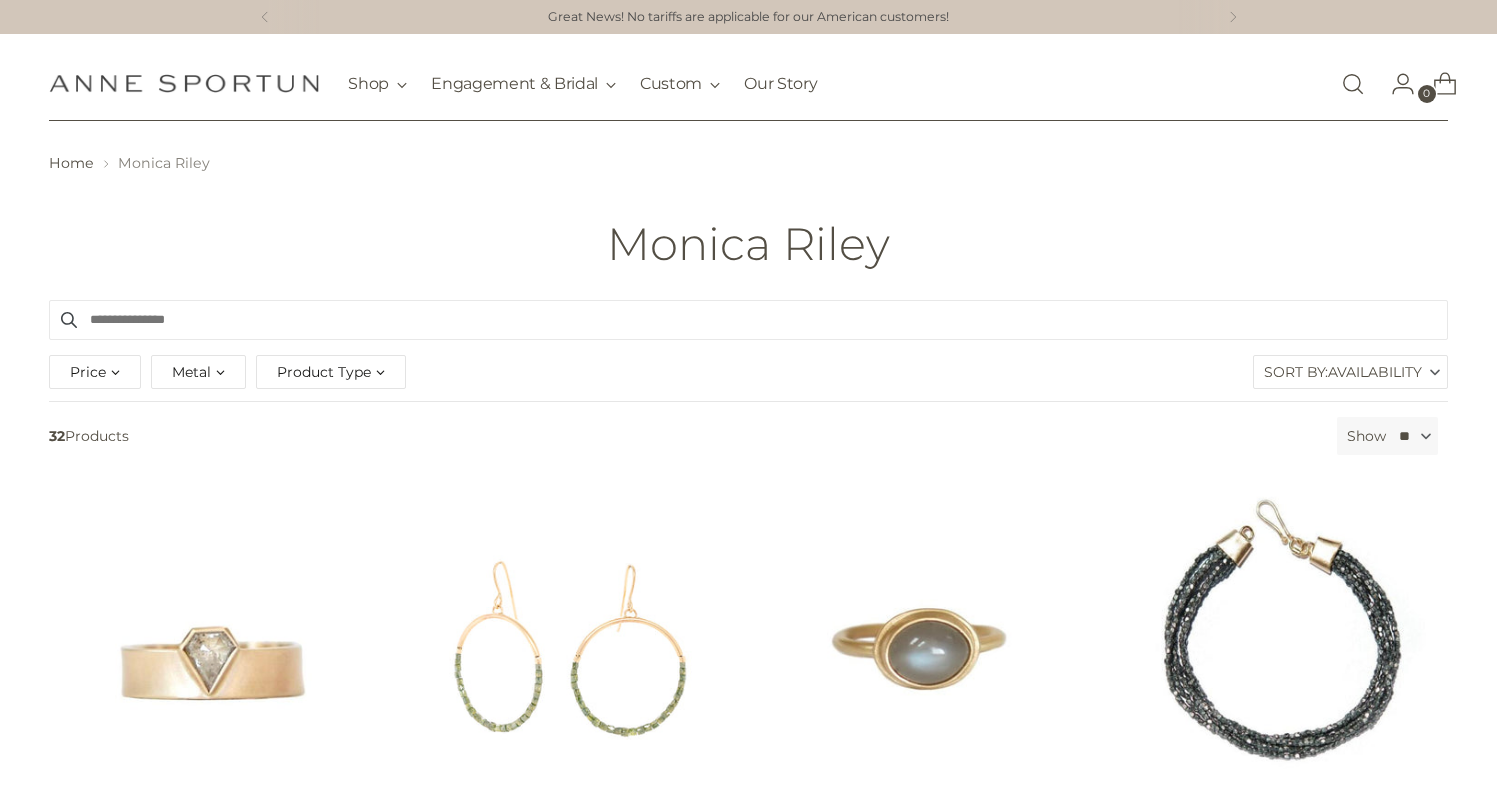 click on "Availability" at bounding box center [1375, 372] 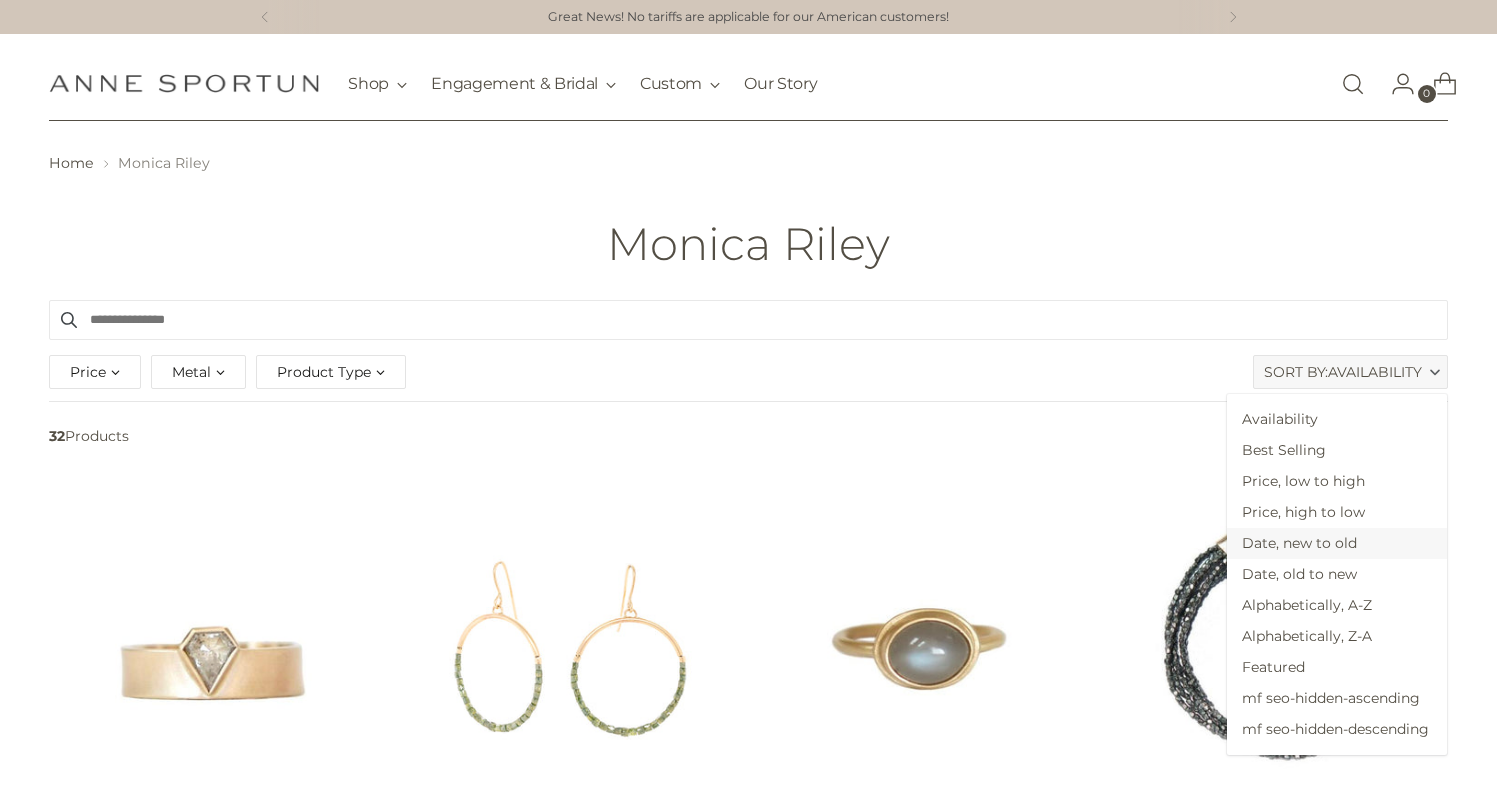 click on "Date, new to old" at bounding box center [1337, 543] 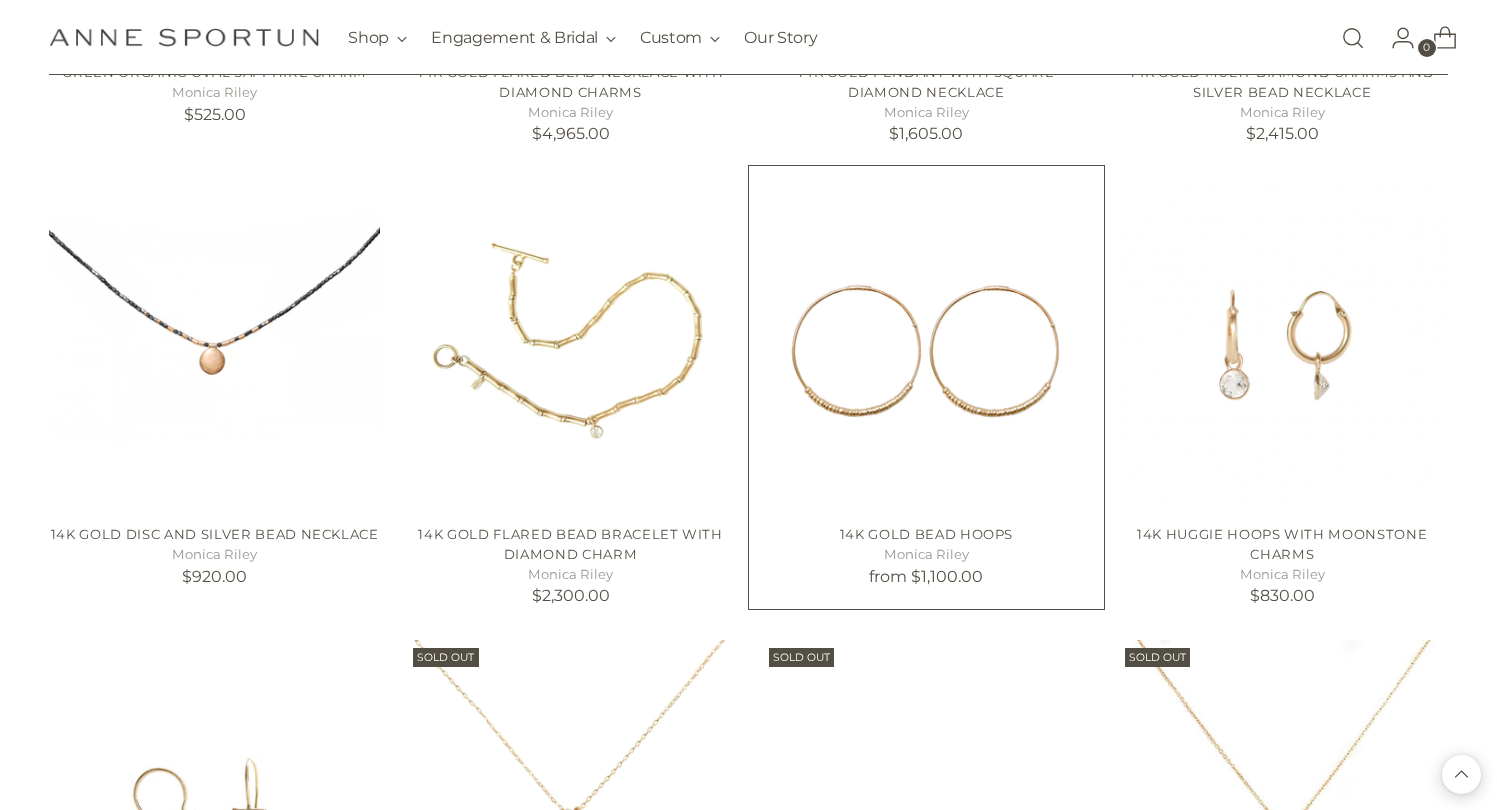 scroll, scrollTop: 3054, scrollLeft: 0, axis: vertical 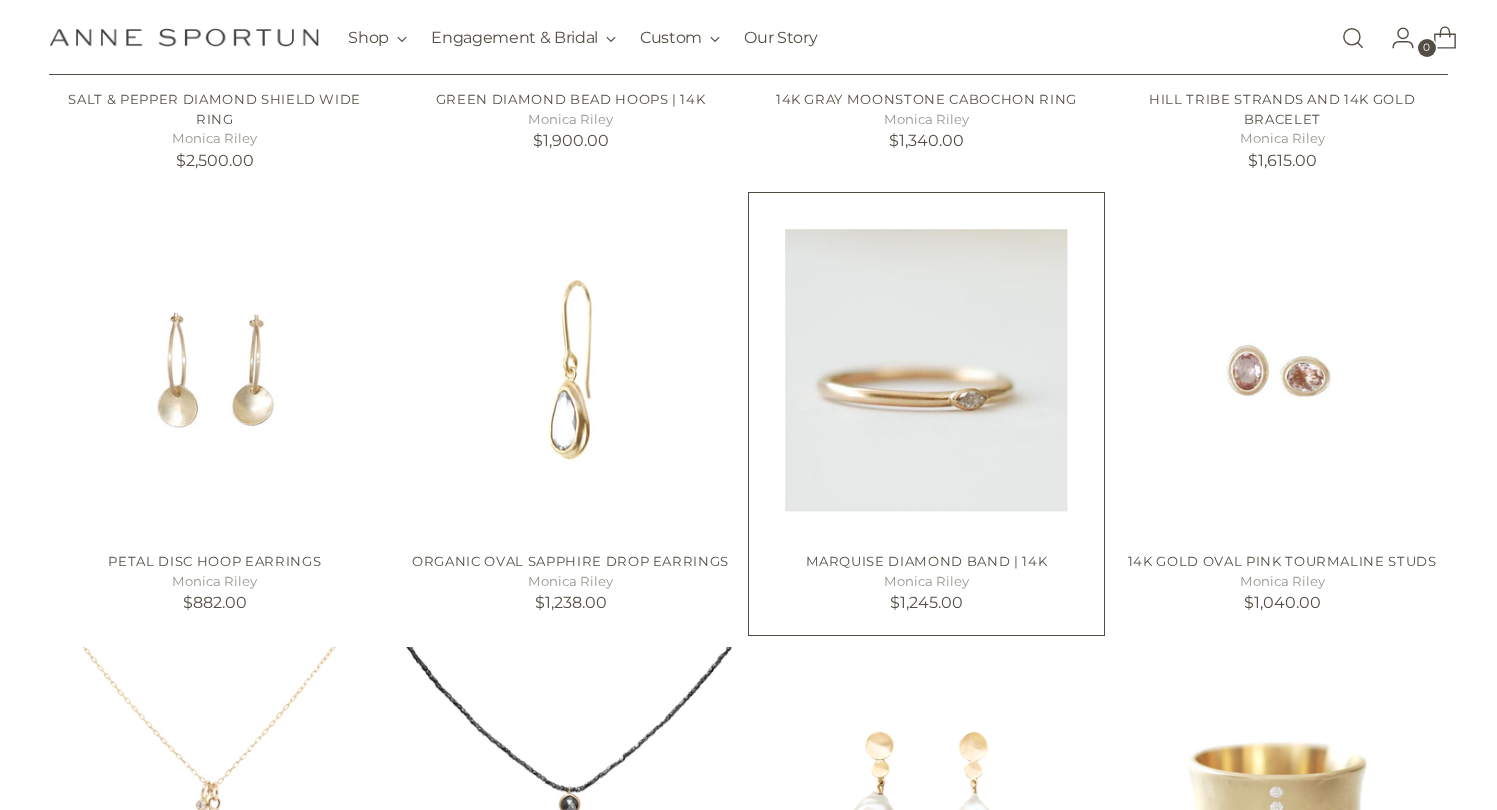 click at bounding box center [0, 0] 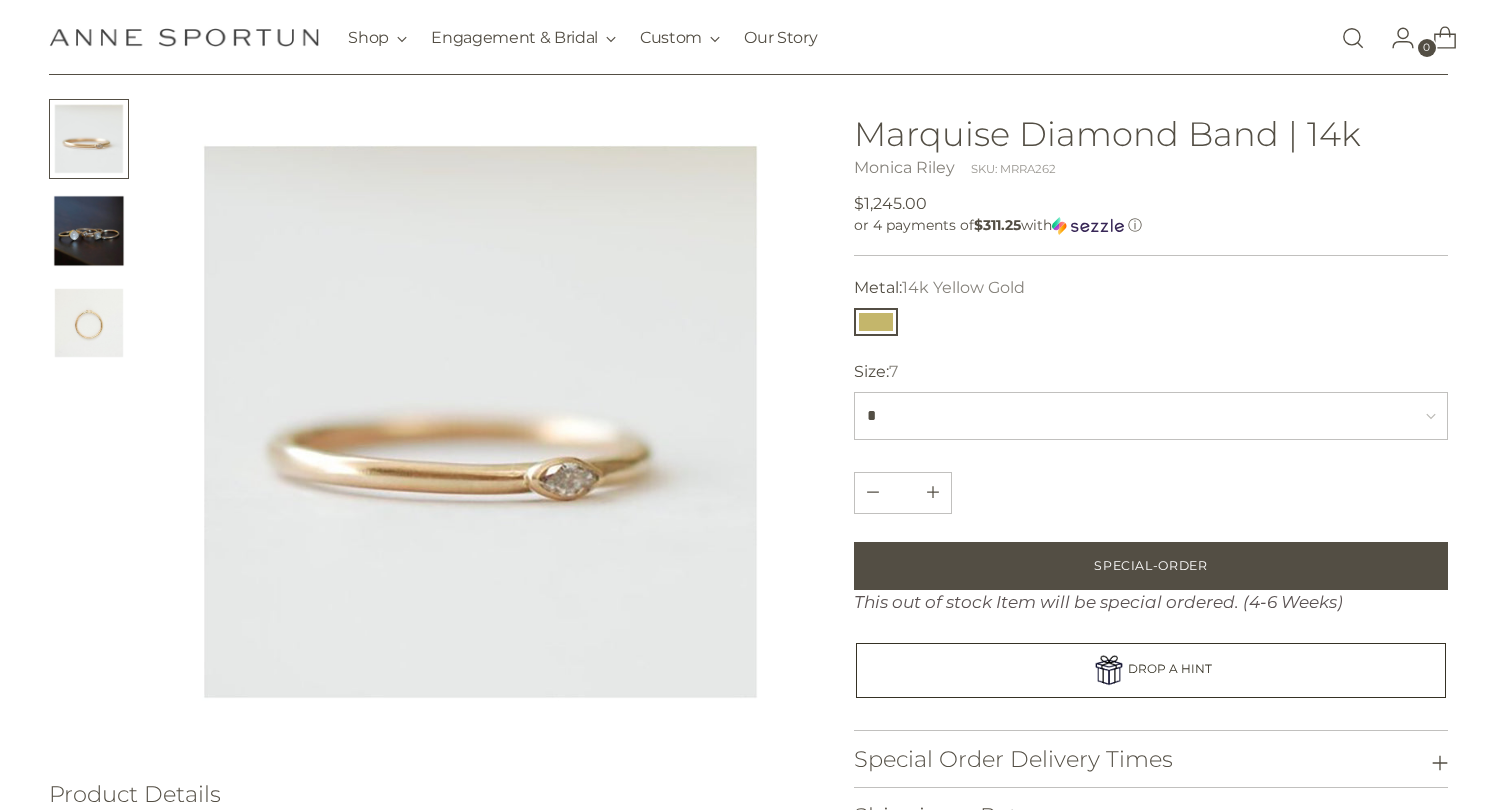 scroll, scrollTop: 117, scrollLeft: 0, axis: vertical 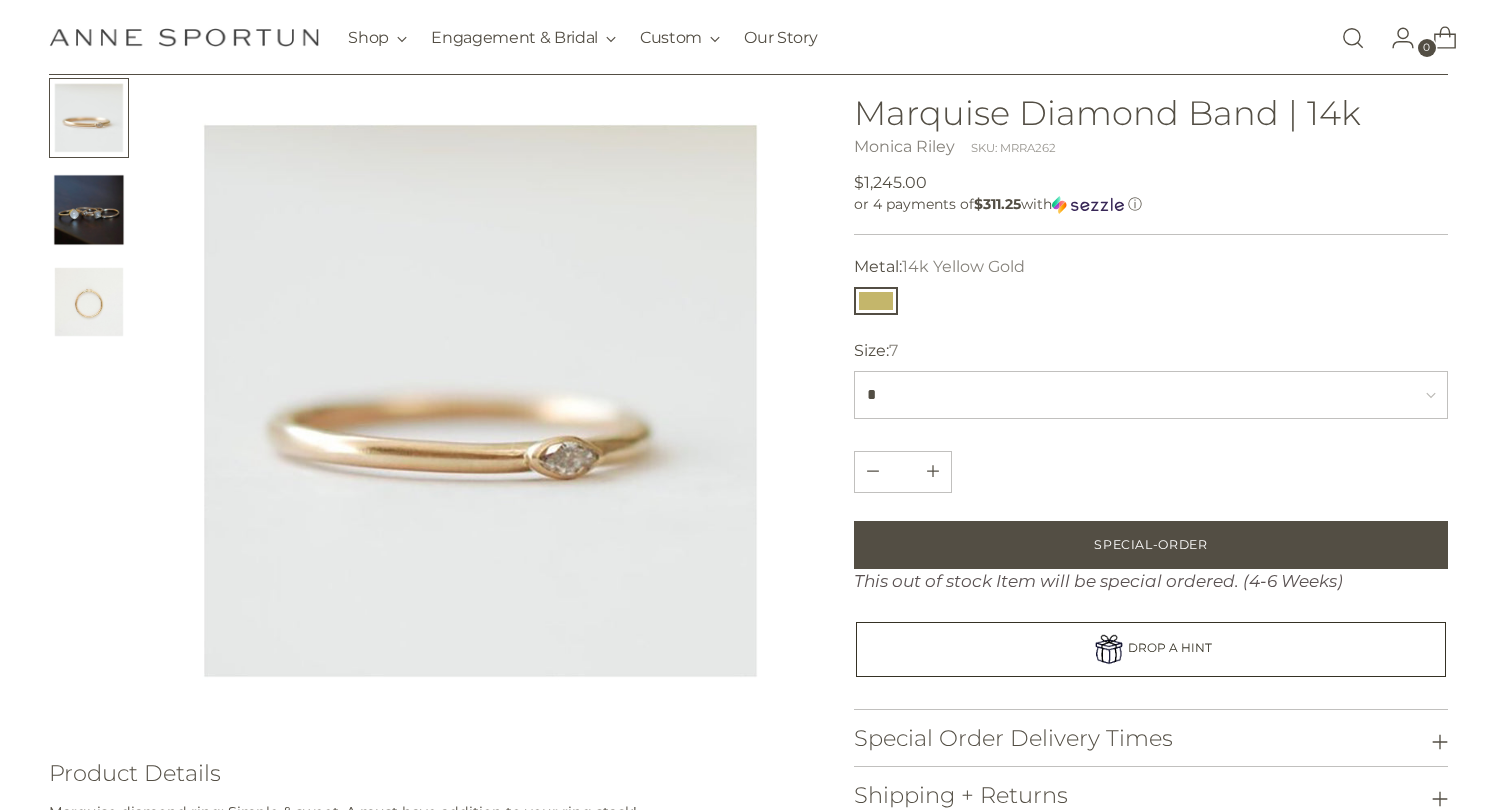 click at bounding box center (89, 302) 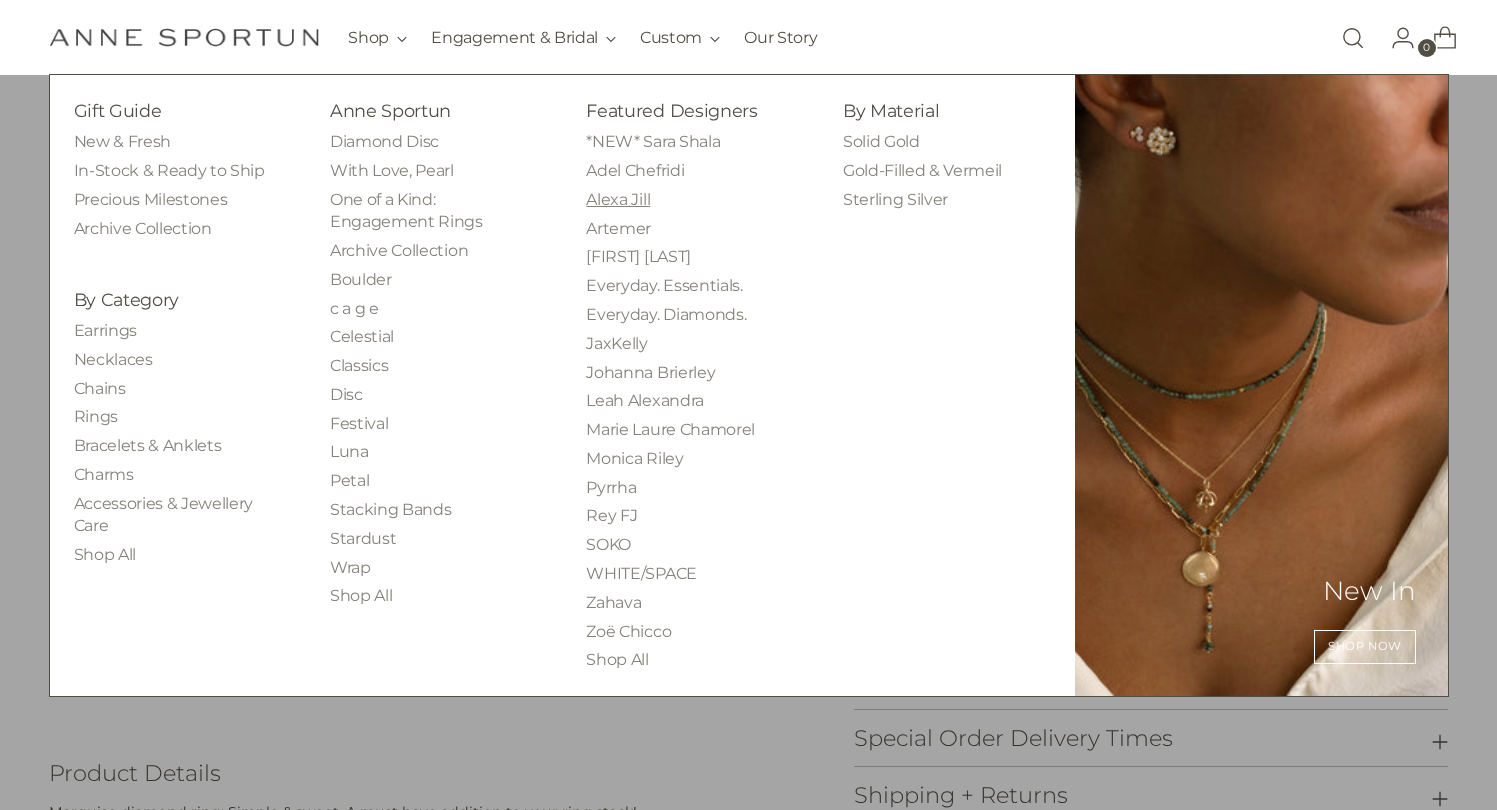 click on "Alexa Jill" at bounding box center [618, 199] 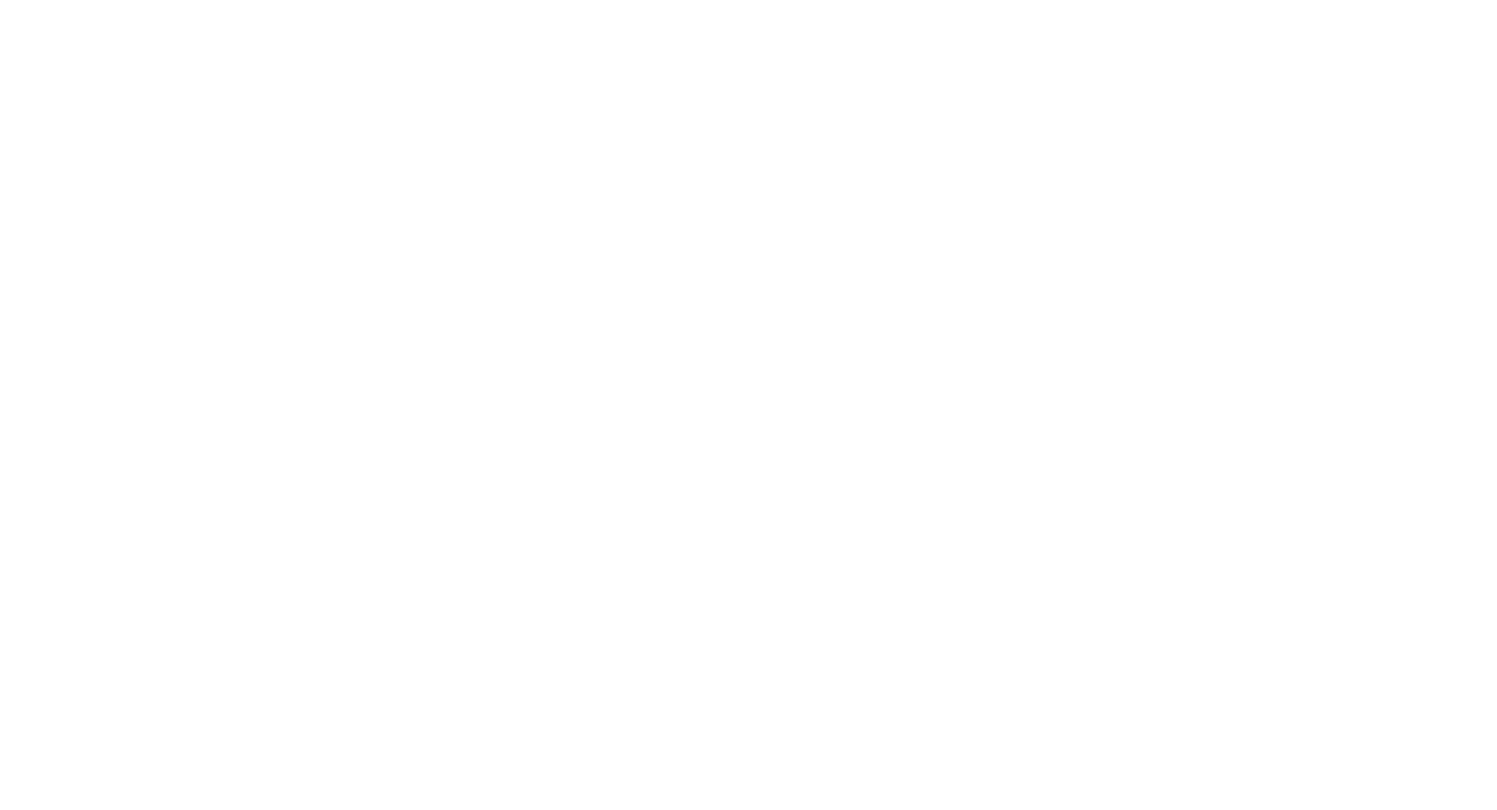 scroll, scrollTop: 0, scrollLeft: 0, axis: both 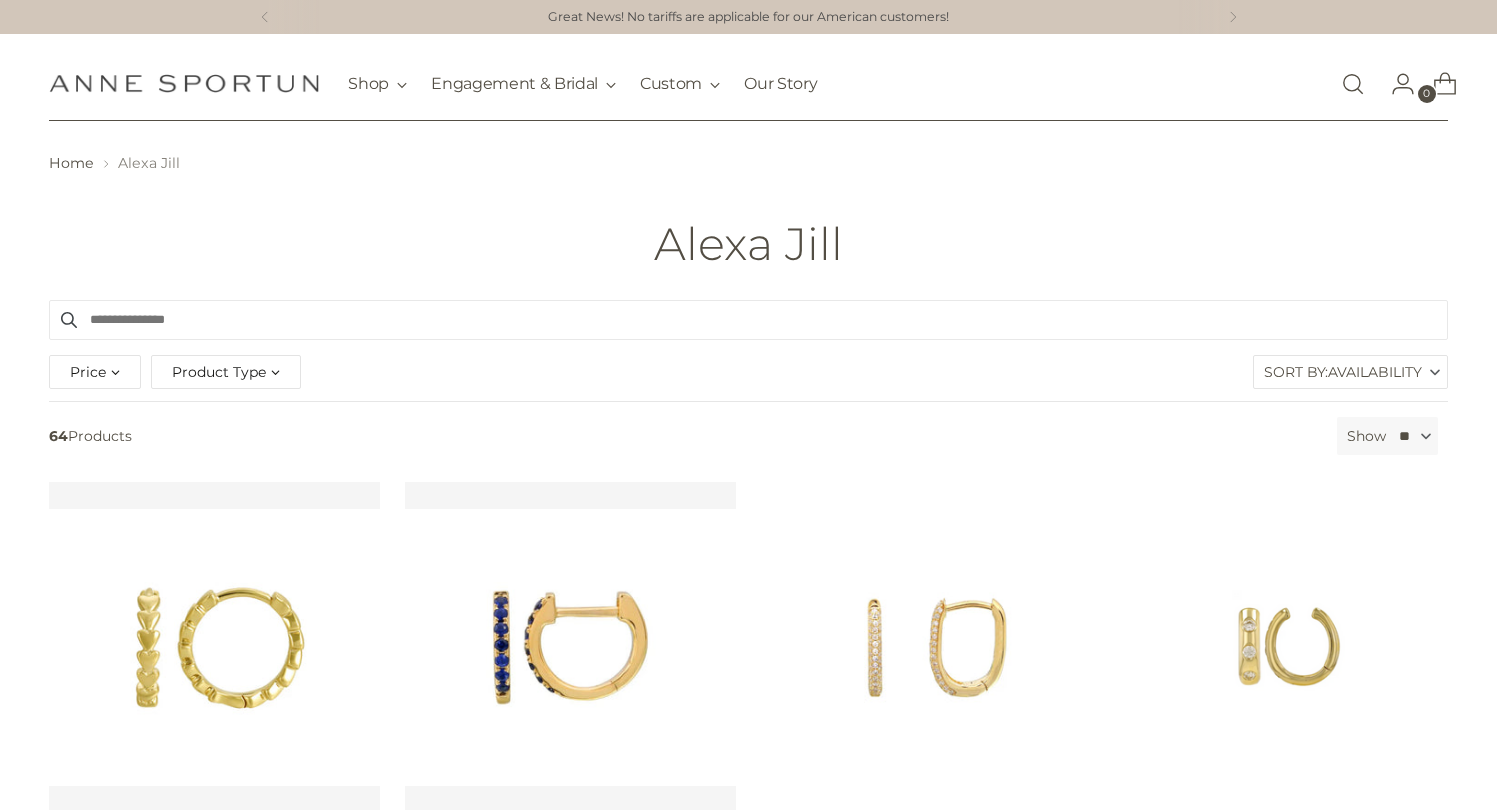 click on "Availability" at bounding box center (1375, 372) 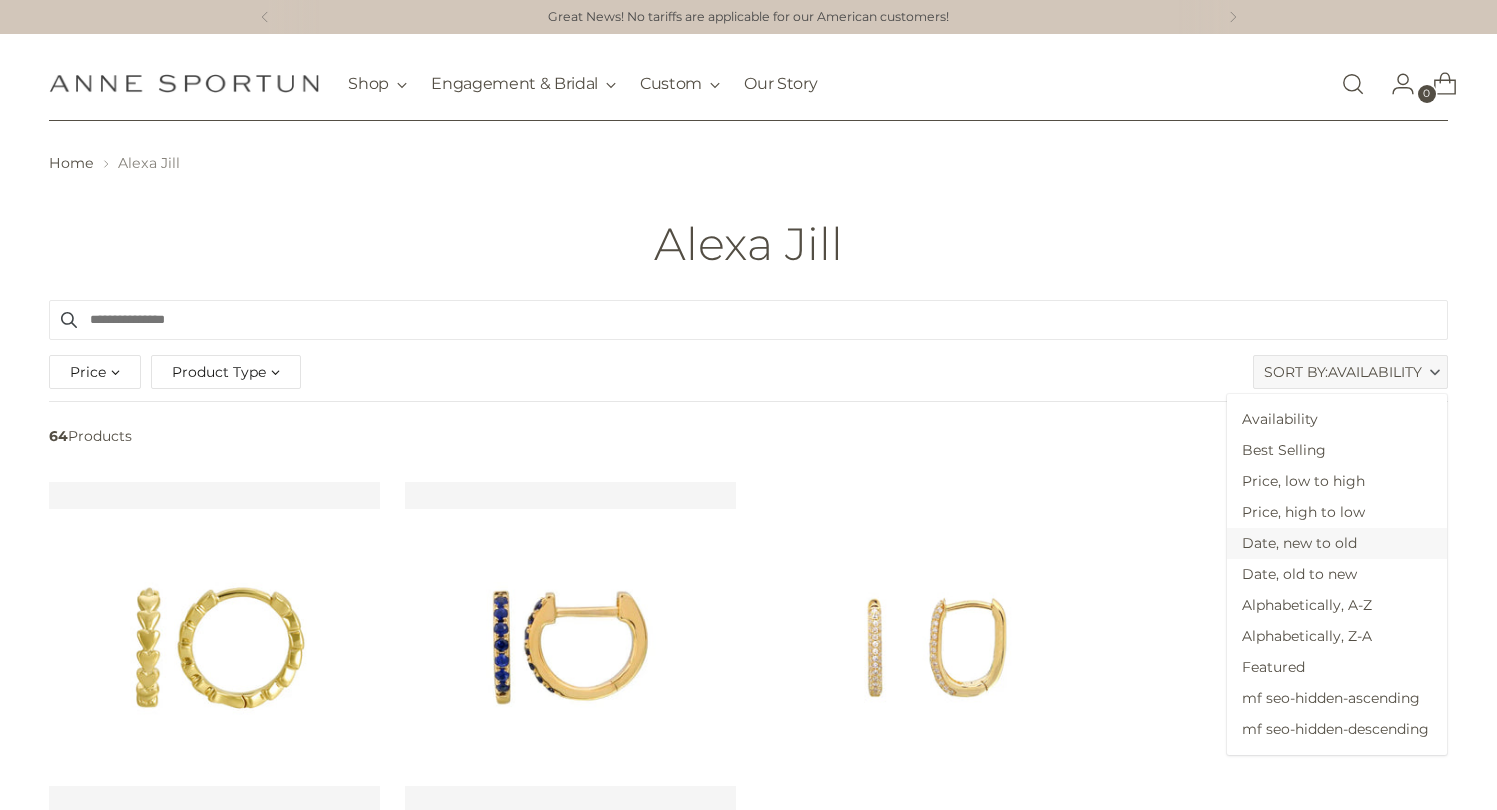 click on "Date, new to old" at bounding box center (1337, 543) 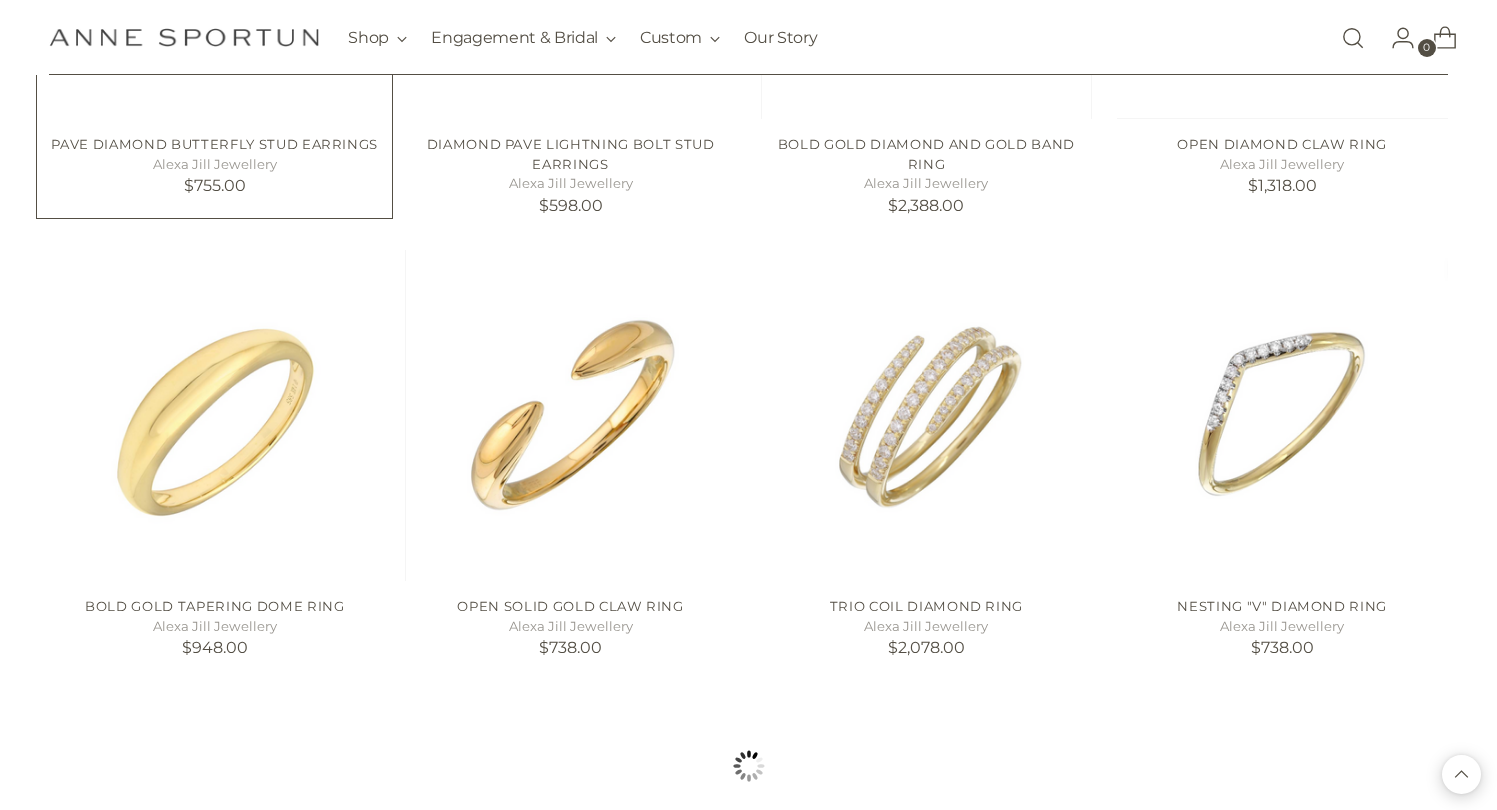 scroll, scrollTop: 1639, scrollLeft: 0, axis: vertical 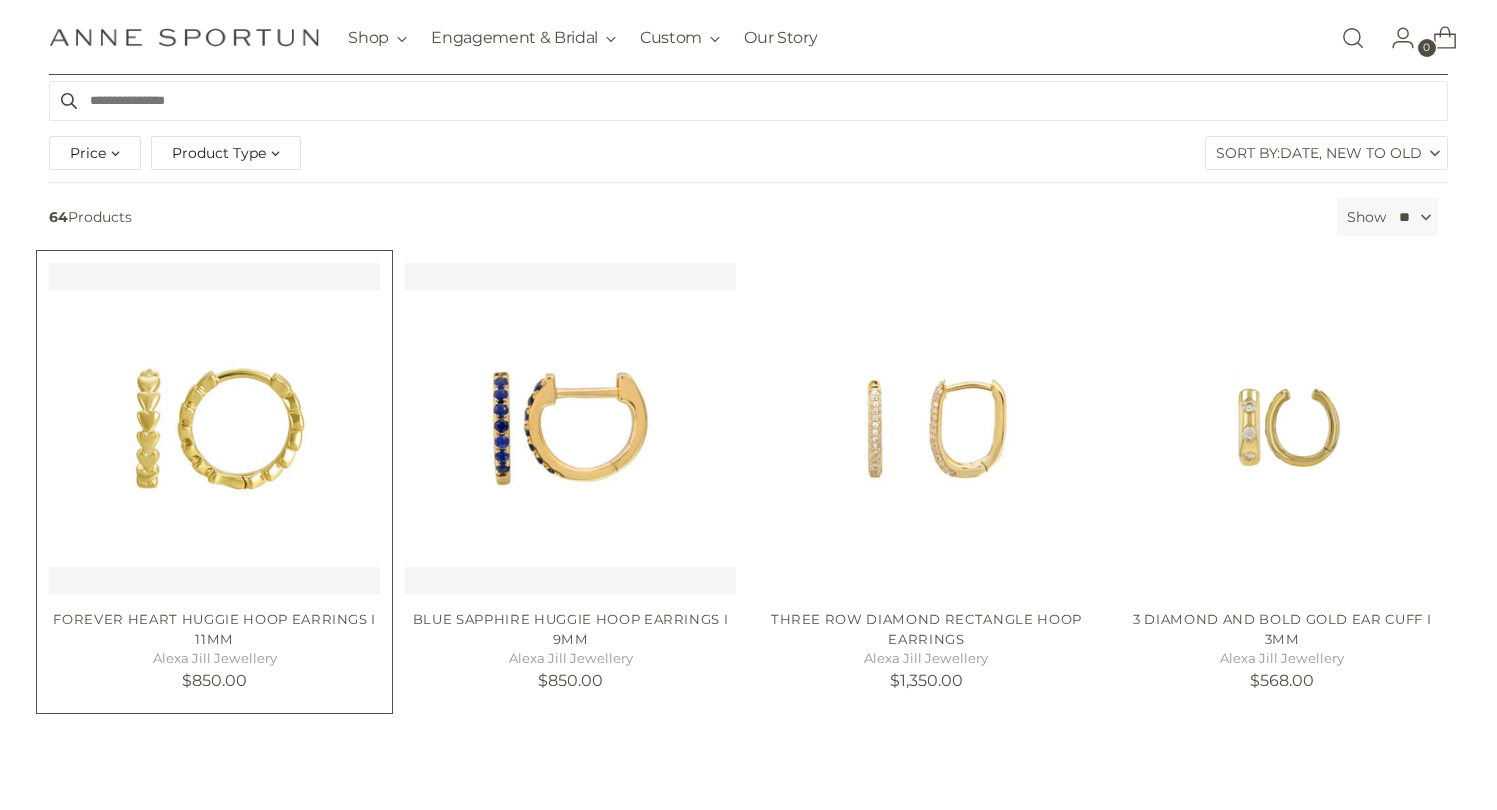 click at bounding box center (214, 428) 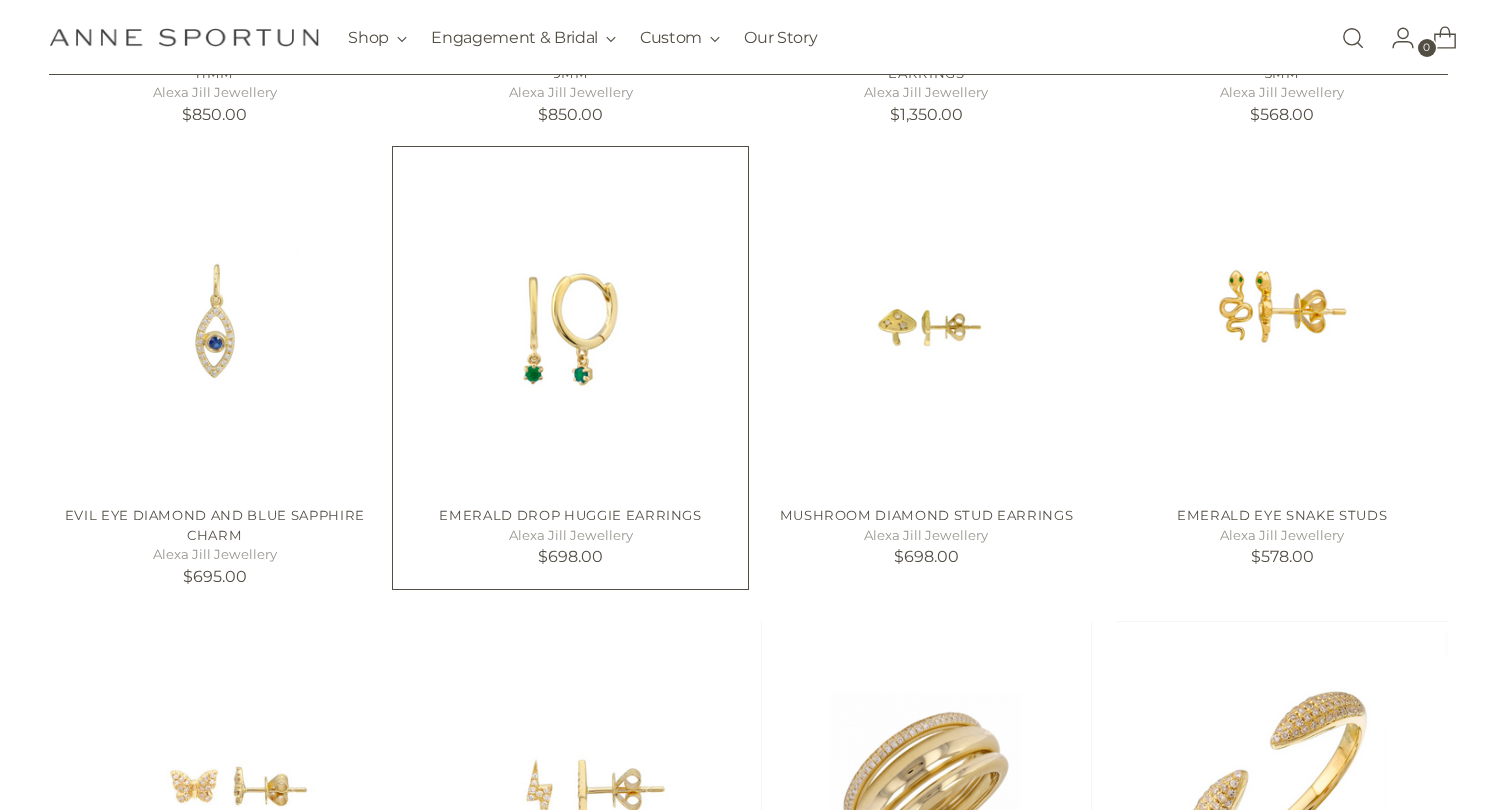 scroll, scrollTop: 806, scrollLeft: 0, axis: vertical 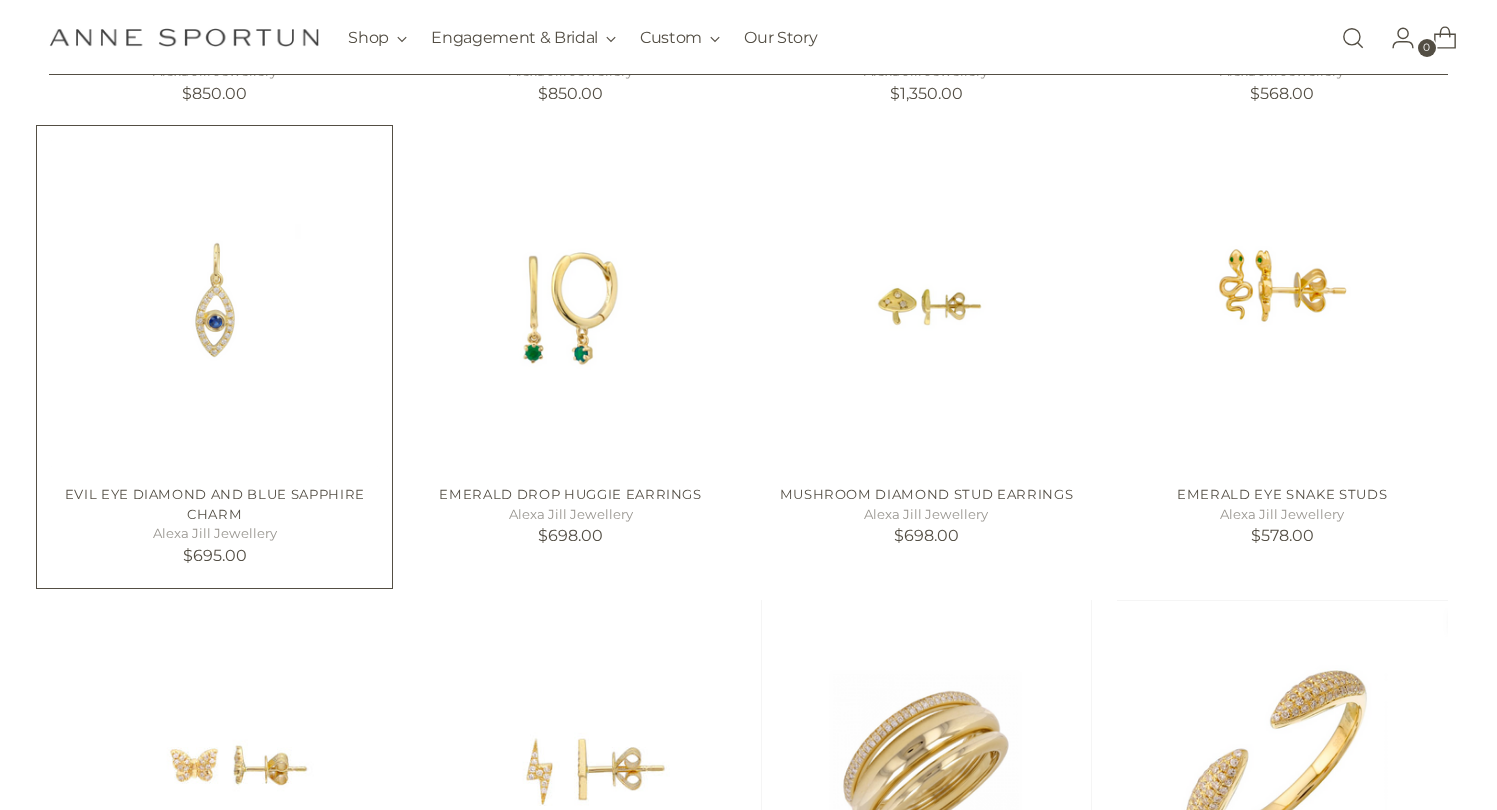 click at bounding box center (0, 0) 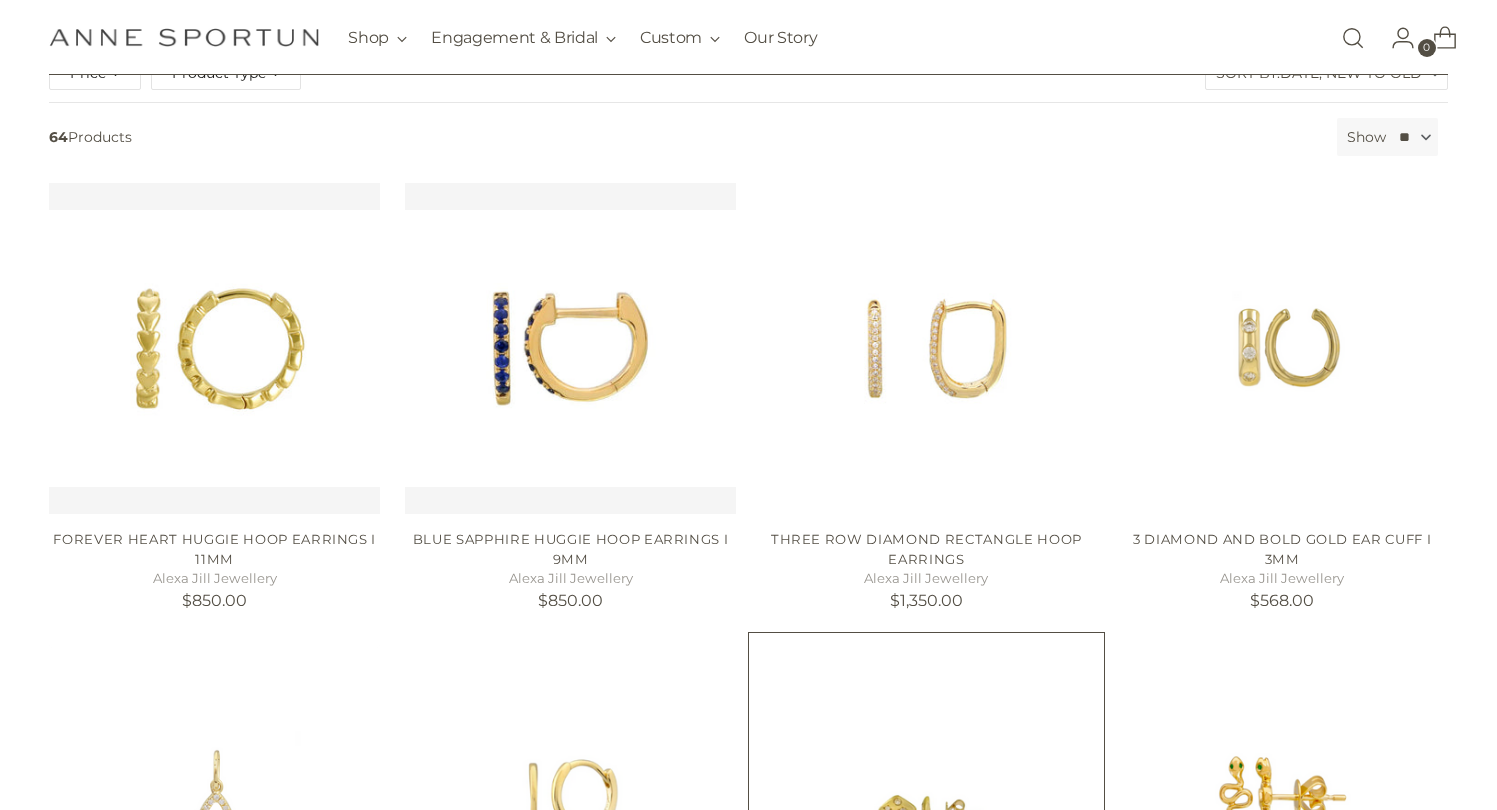 scroll, scrollTop: 352, scrollLeft: 0, axis: vertical 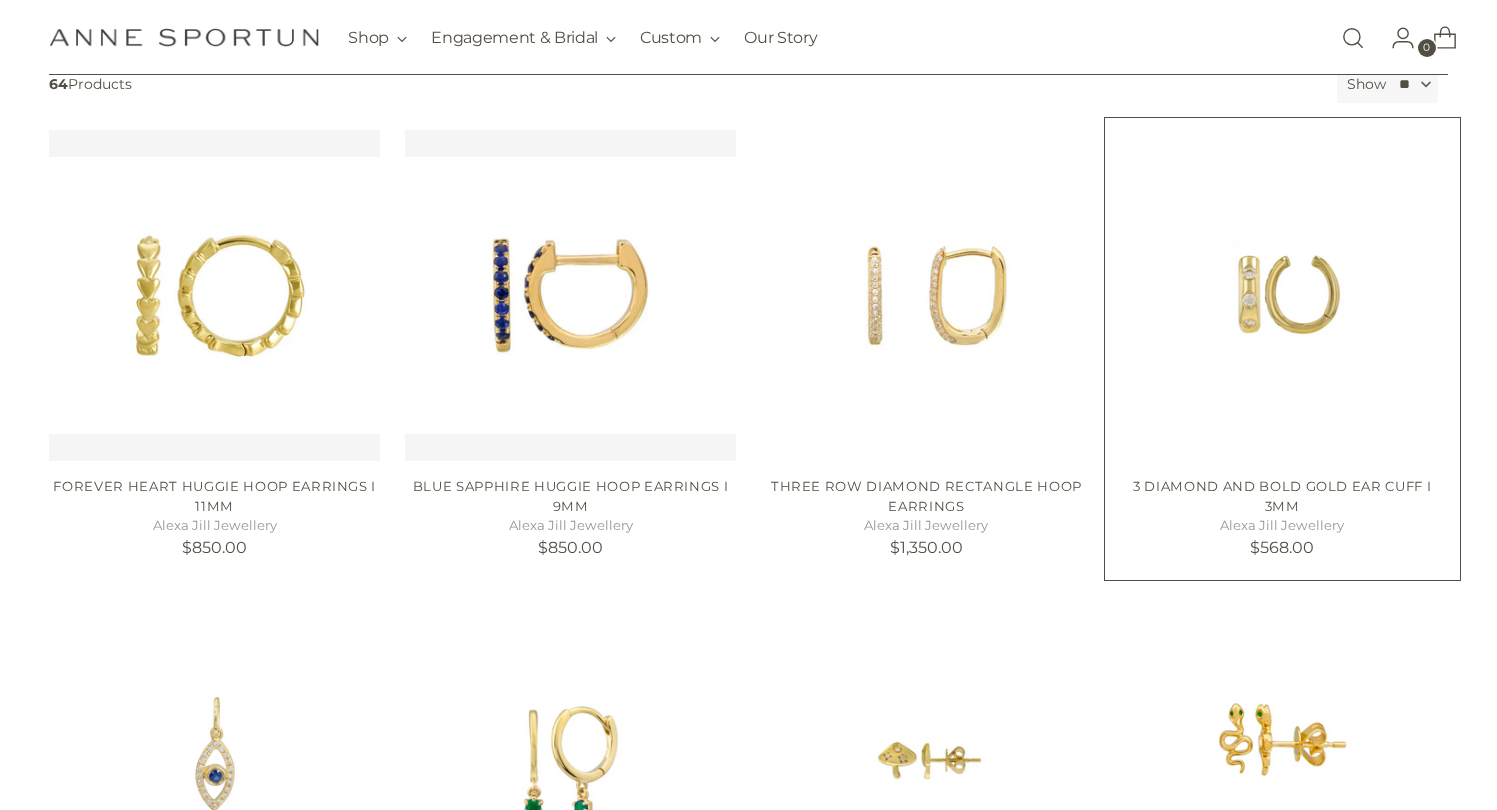 click at bounding box center (1282, 295) 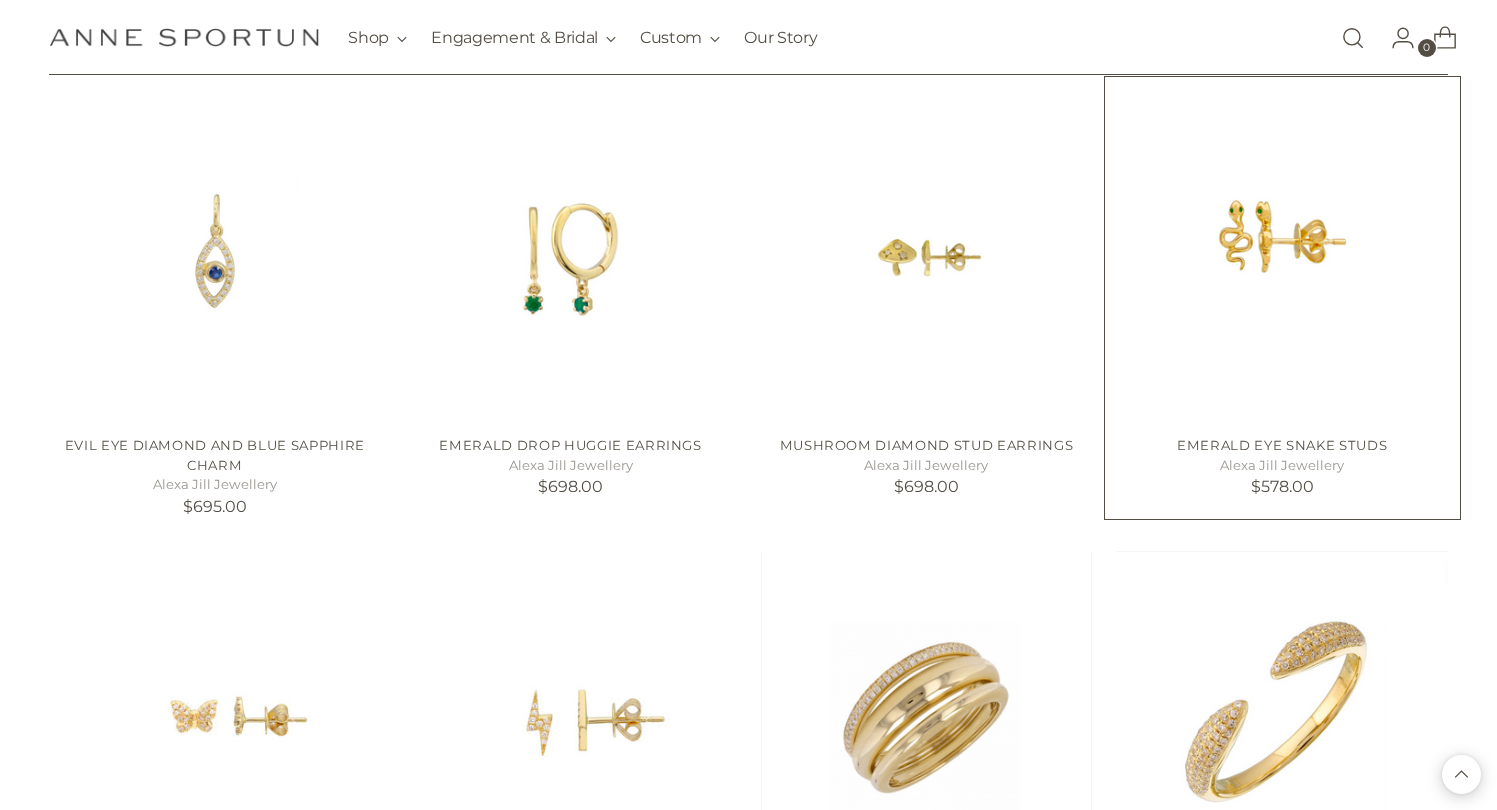 scroll, scrollTop: 854, scrollLeft: 0, axis: vertical 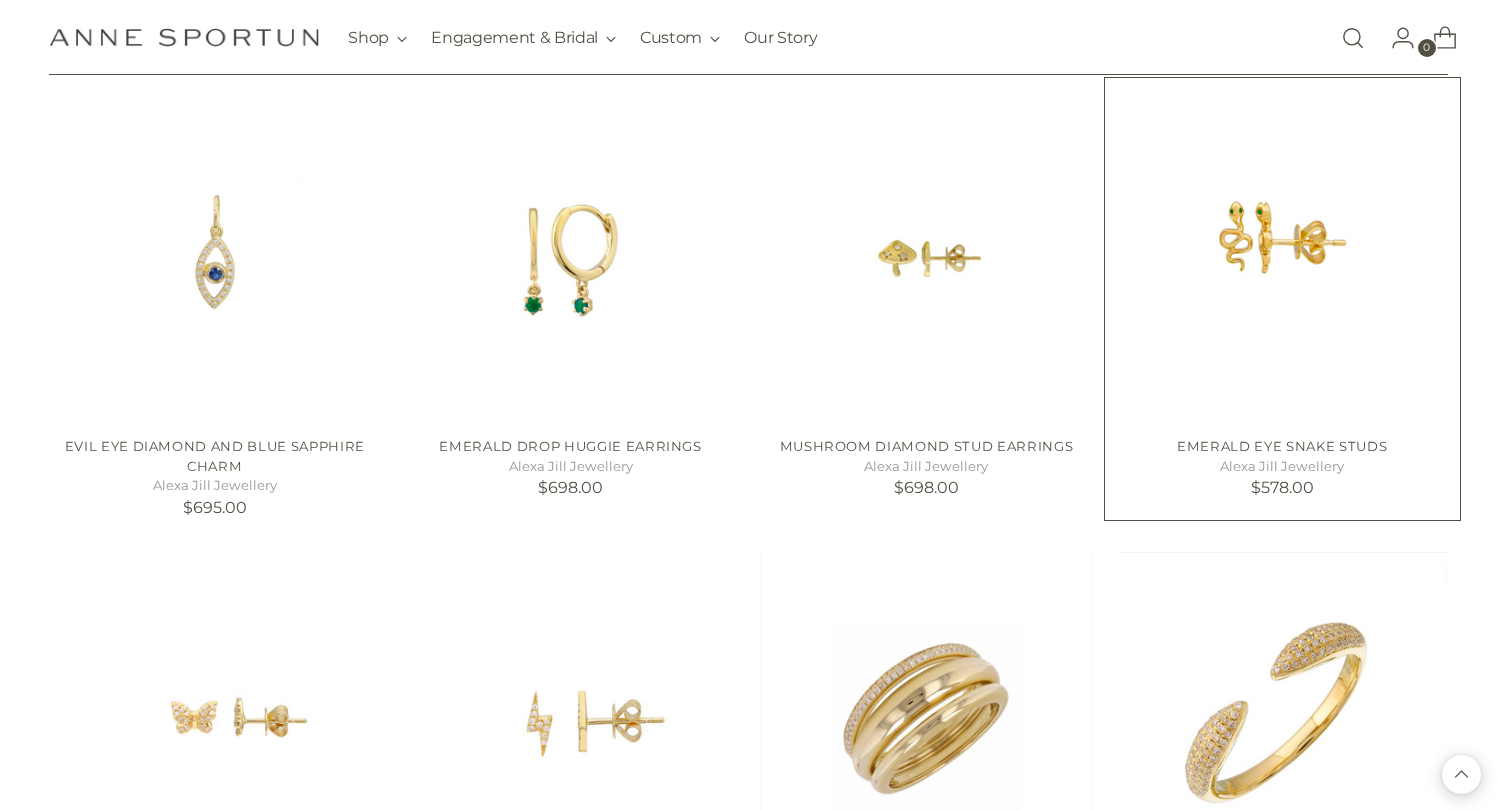click at bounding box center (1282, 255) 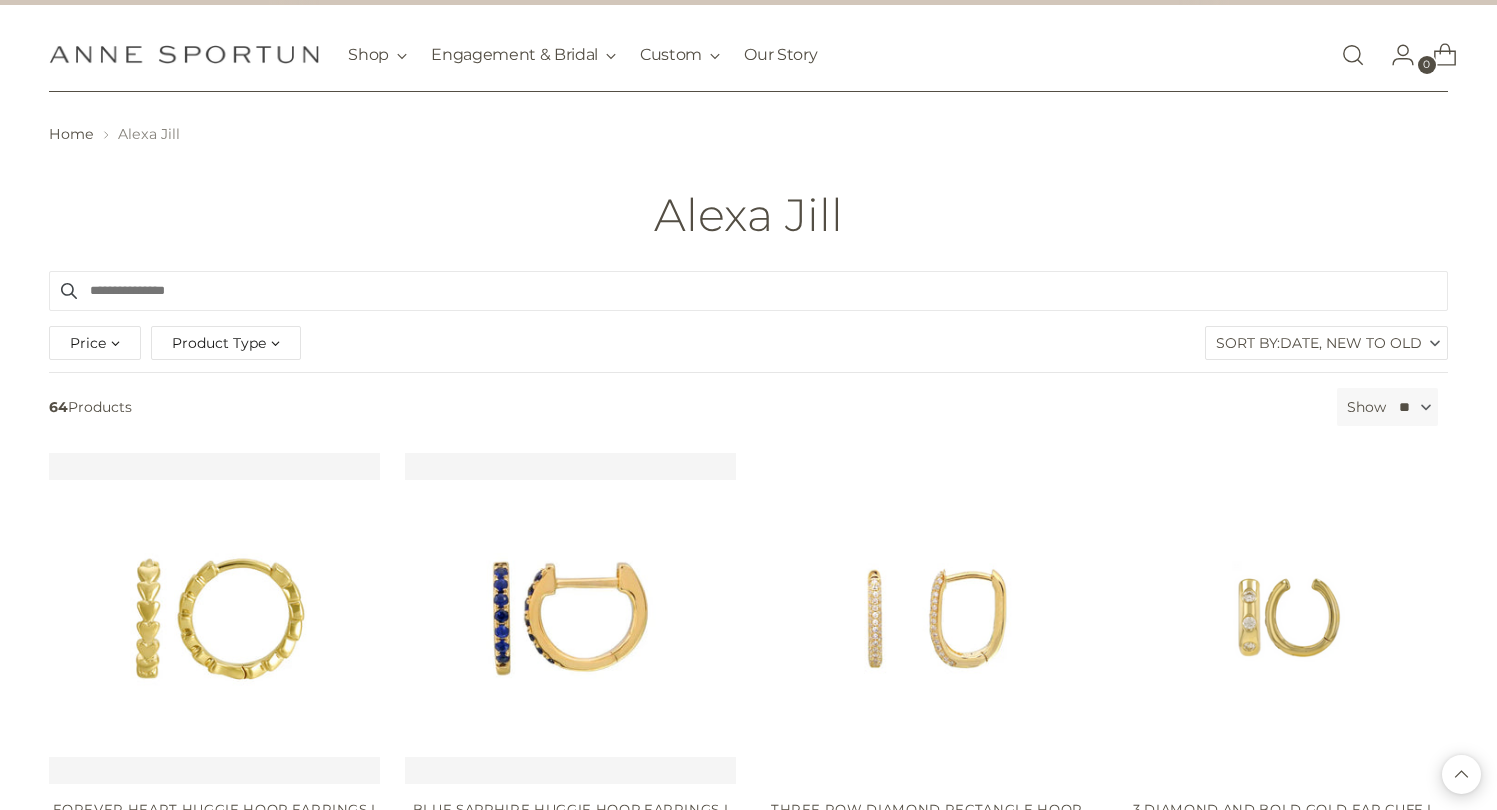scroll, scrollTop: 0, scrollLeft: 0, axis: both 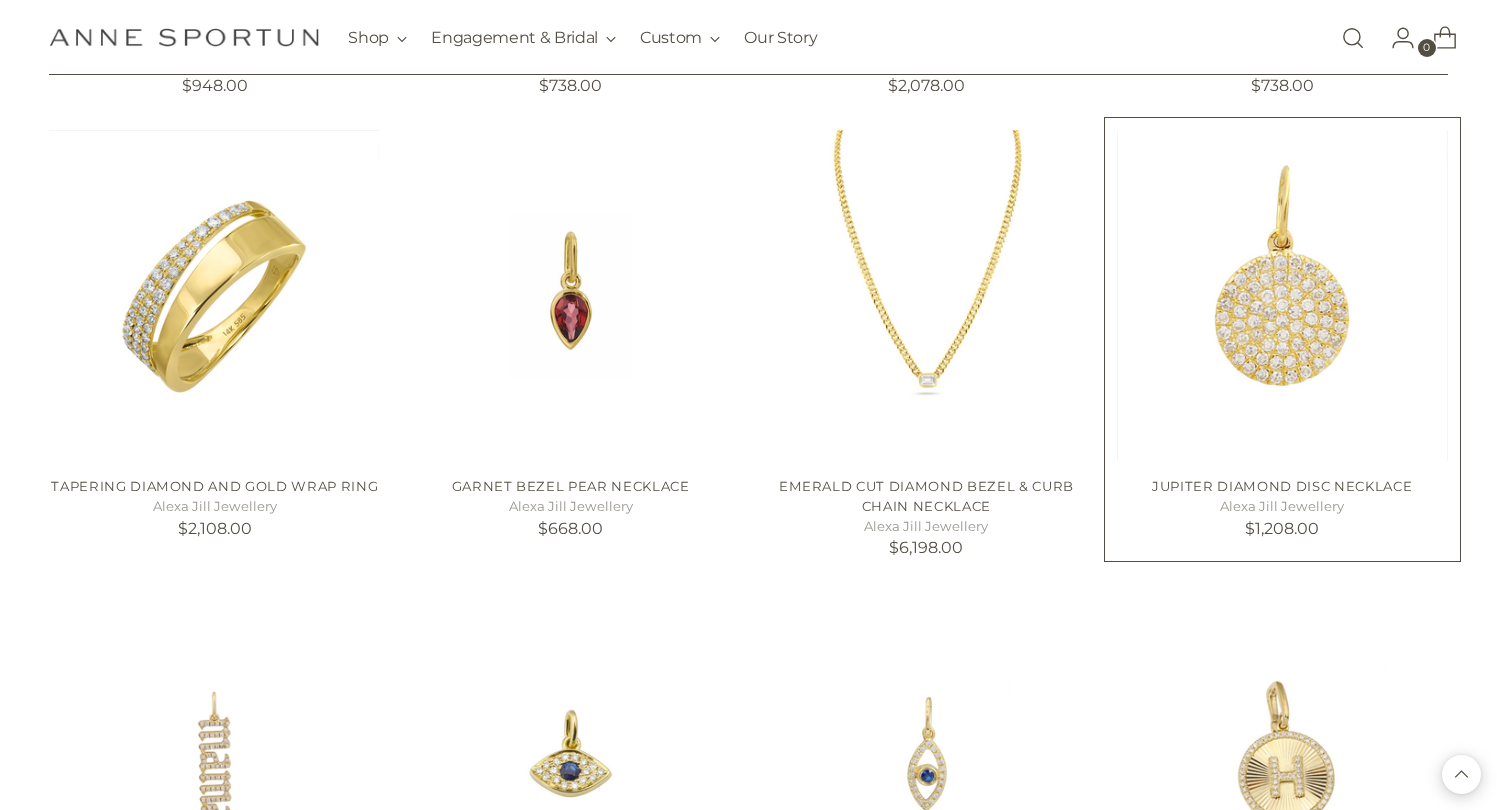 click at bounding box center [0, 0] 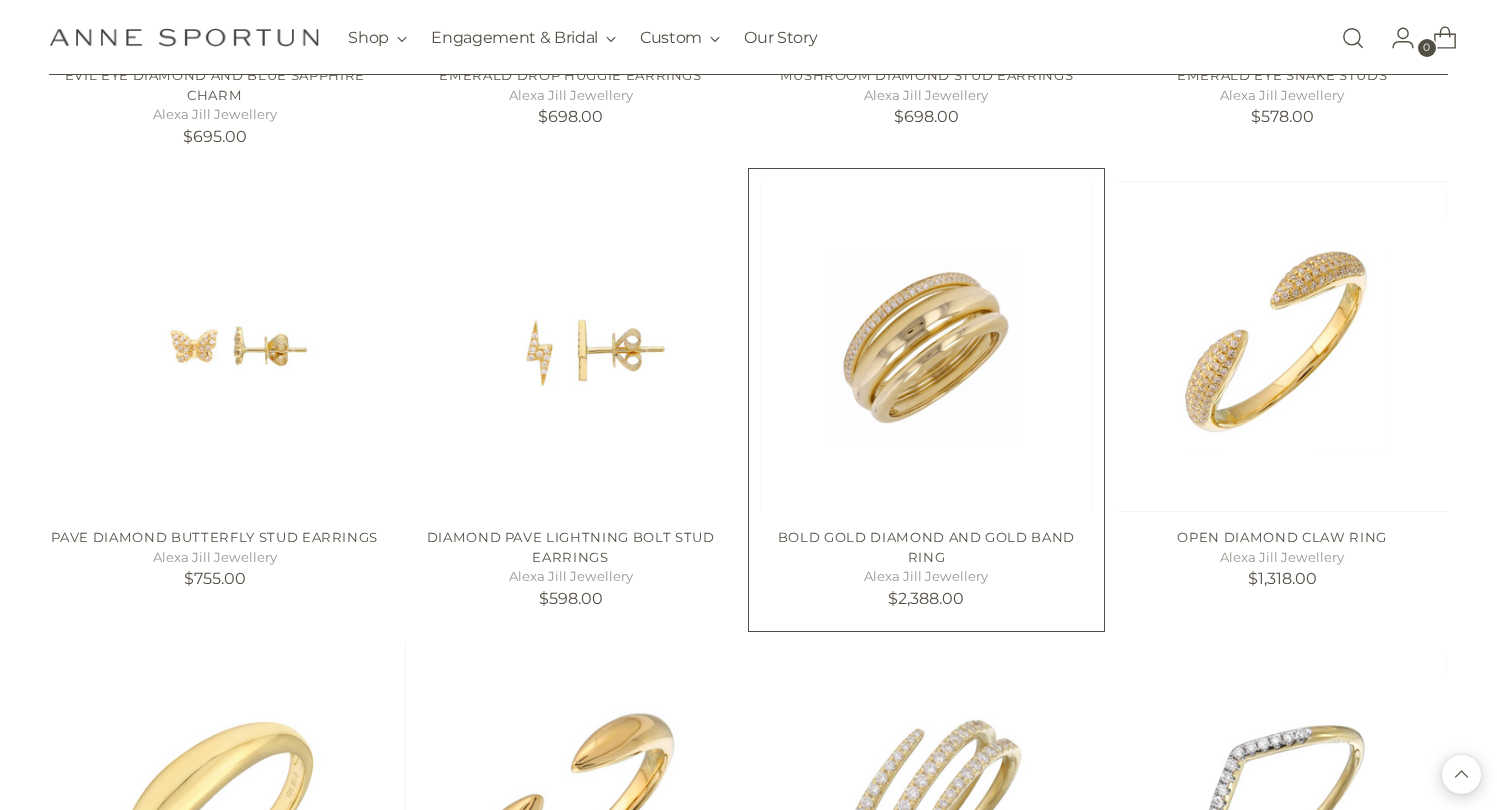 scroll, scrollTop: 1226, scrollLeft: 0, axis: vertical 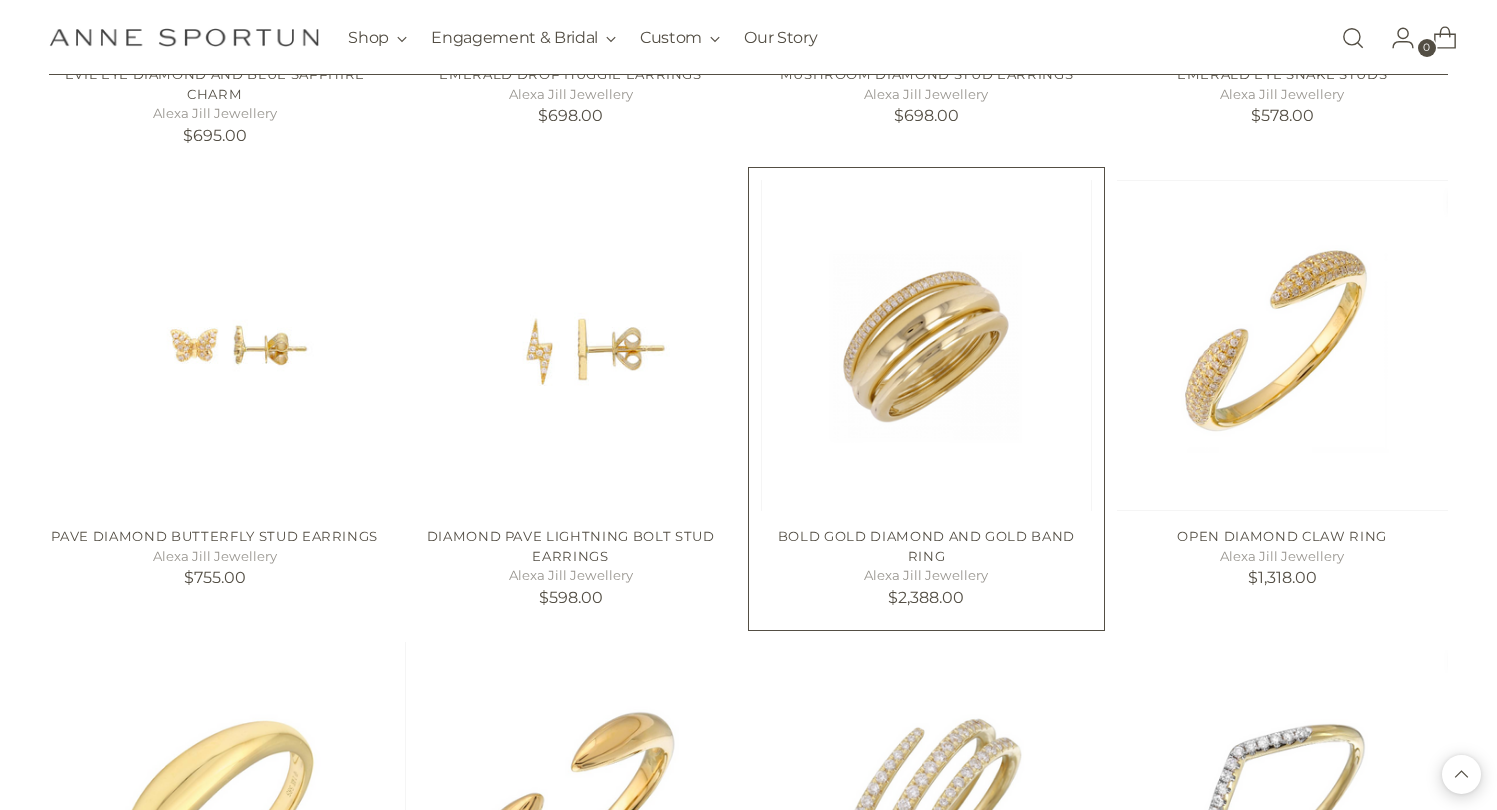 click at bounding box center (0, 0) 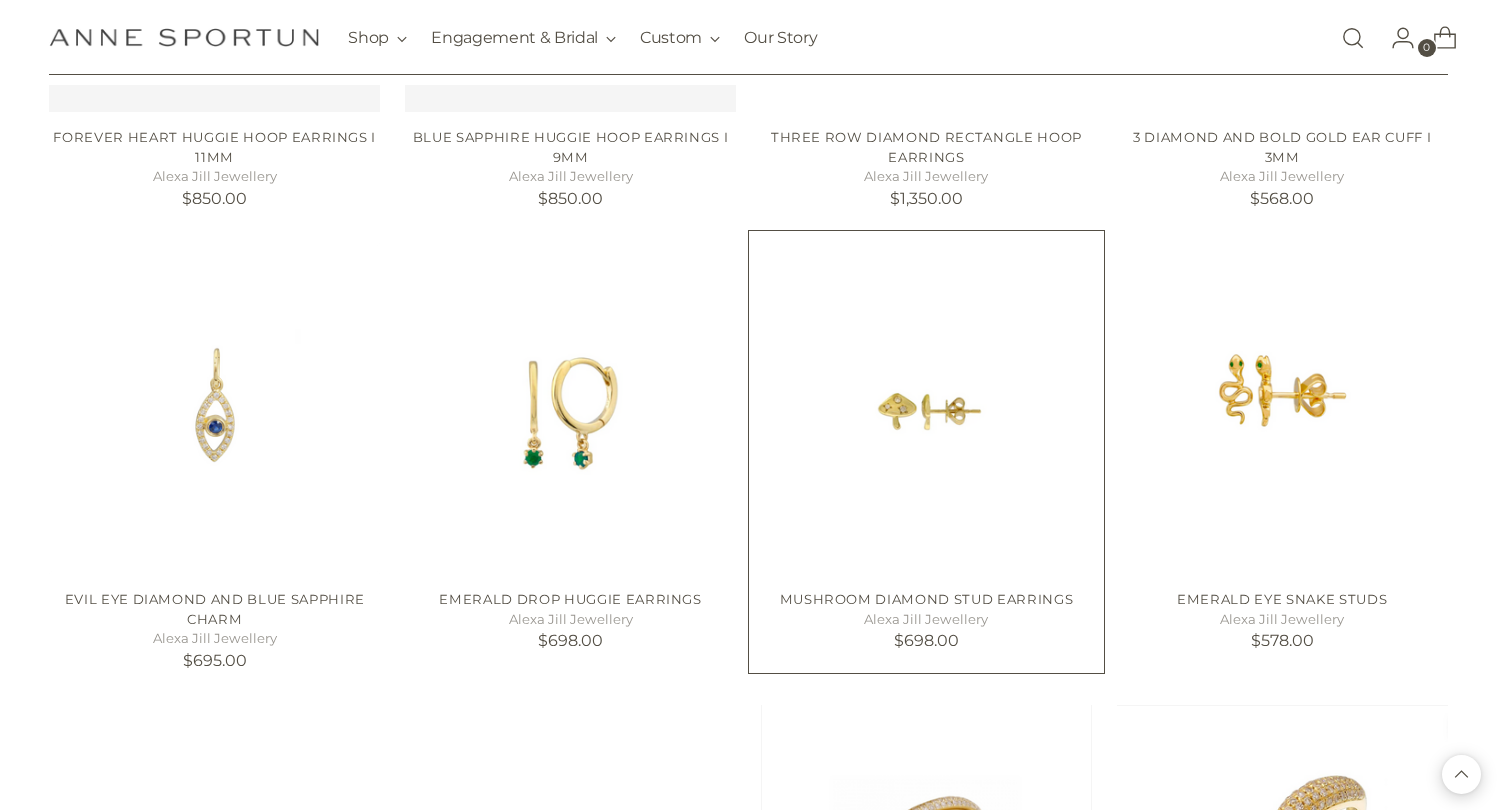 scroll, scrollTop: 721, scrollLeft: 0, axis: vertical 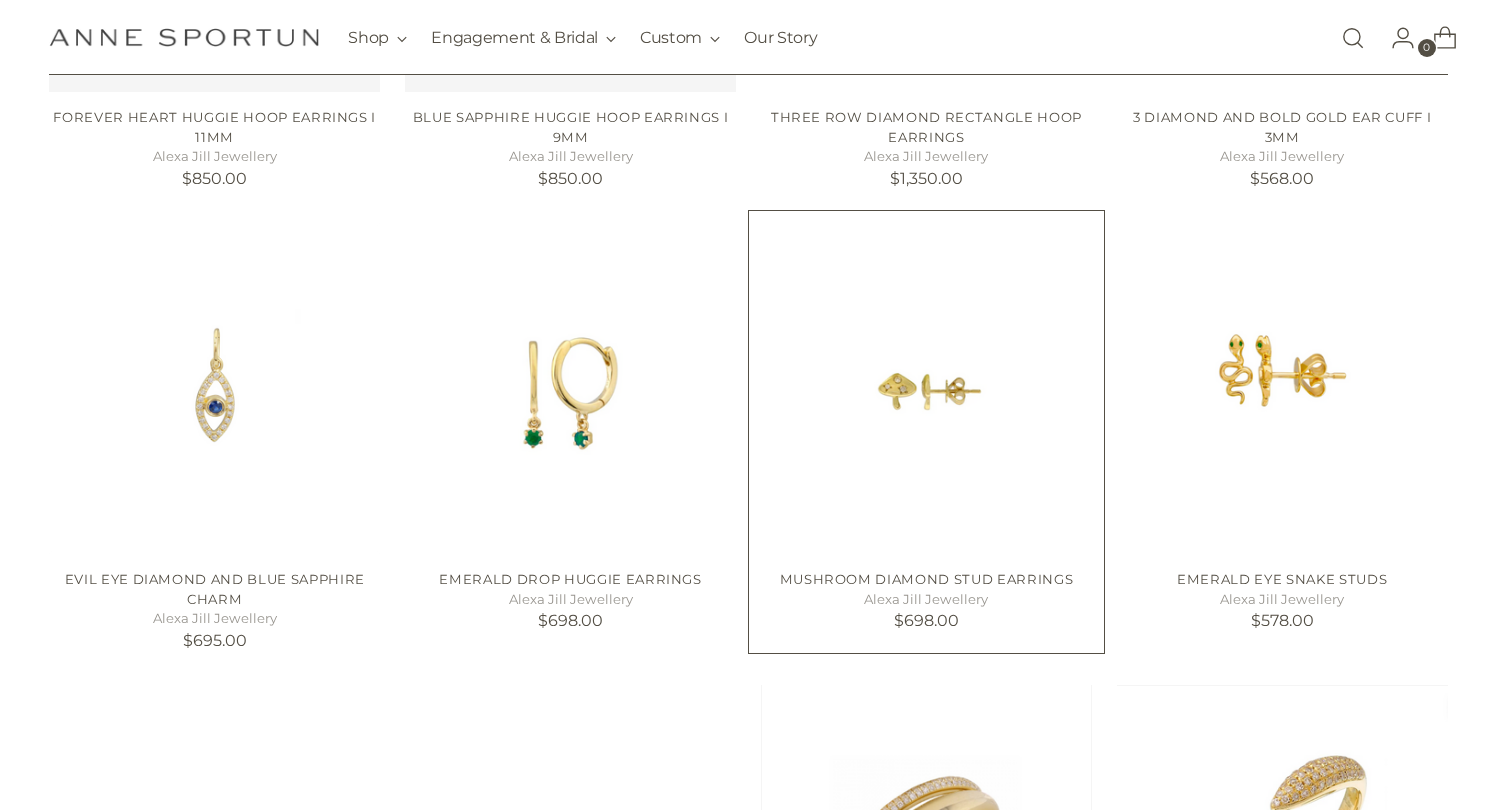 click at bounding box center [926, 388] 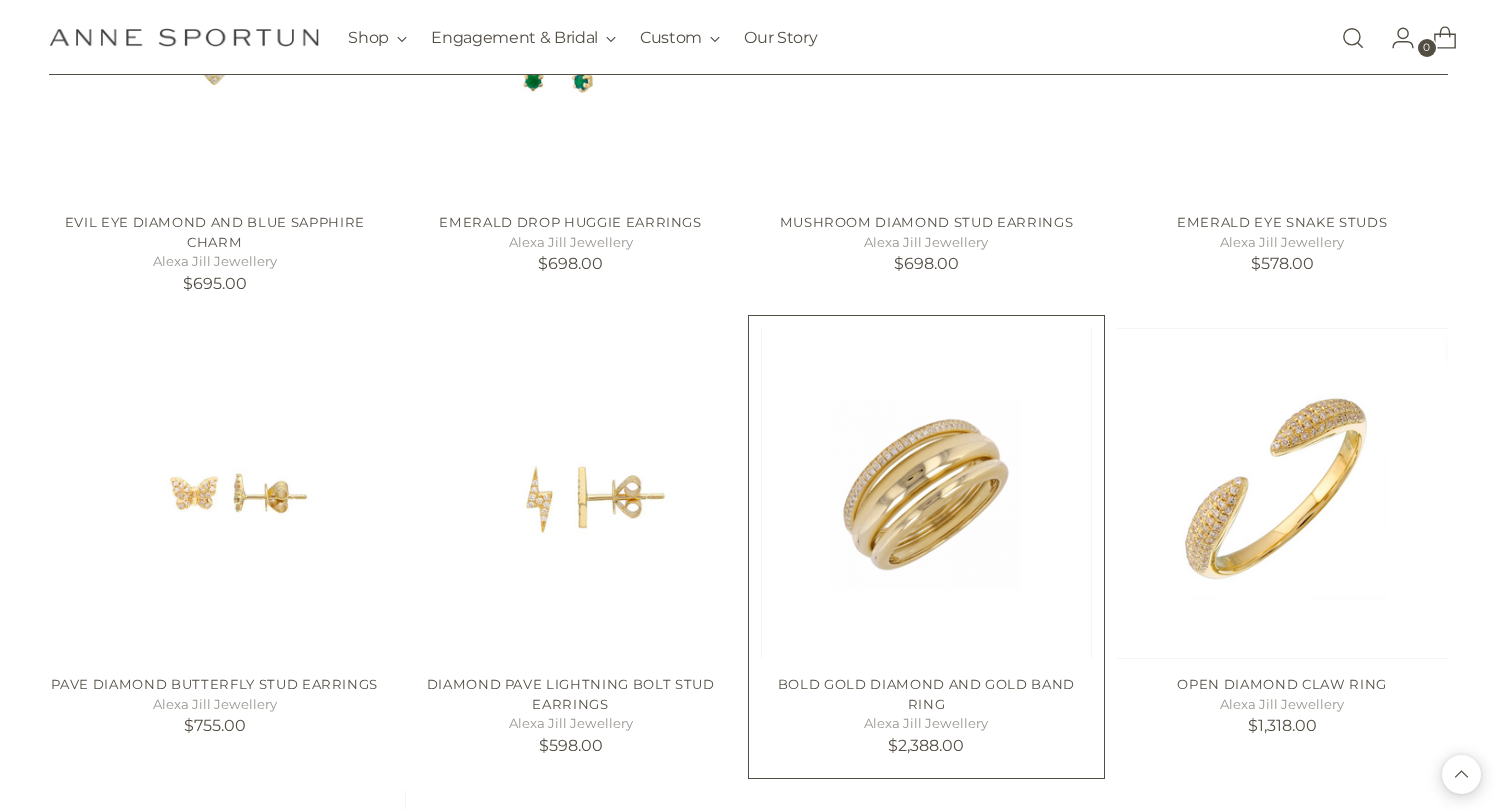 scroll, scrollTop: 1077, scrollLeft: 0, axis: vertical 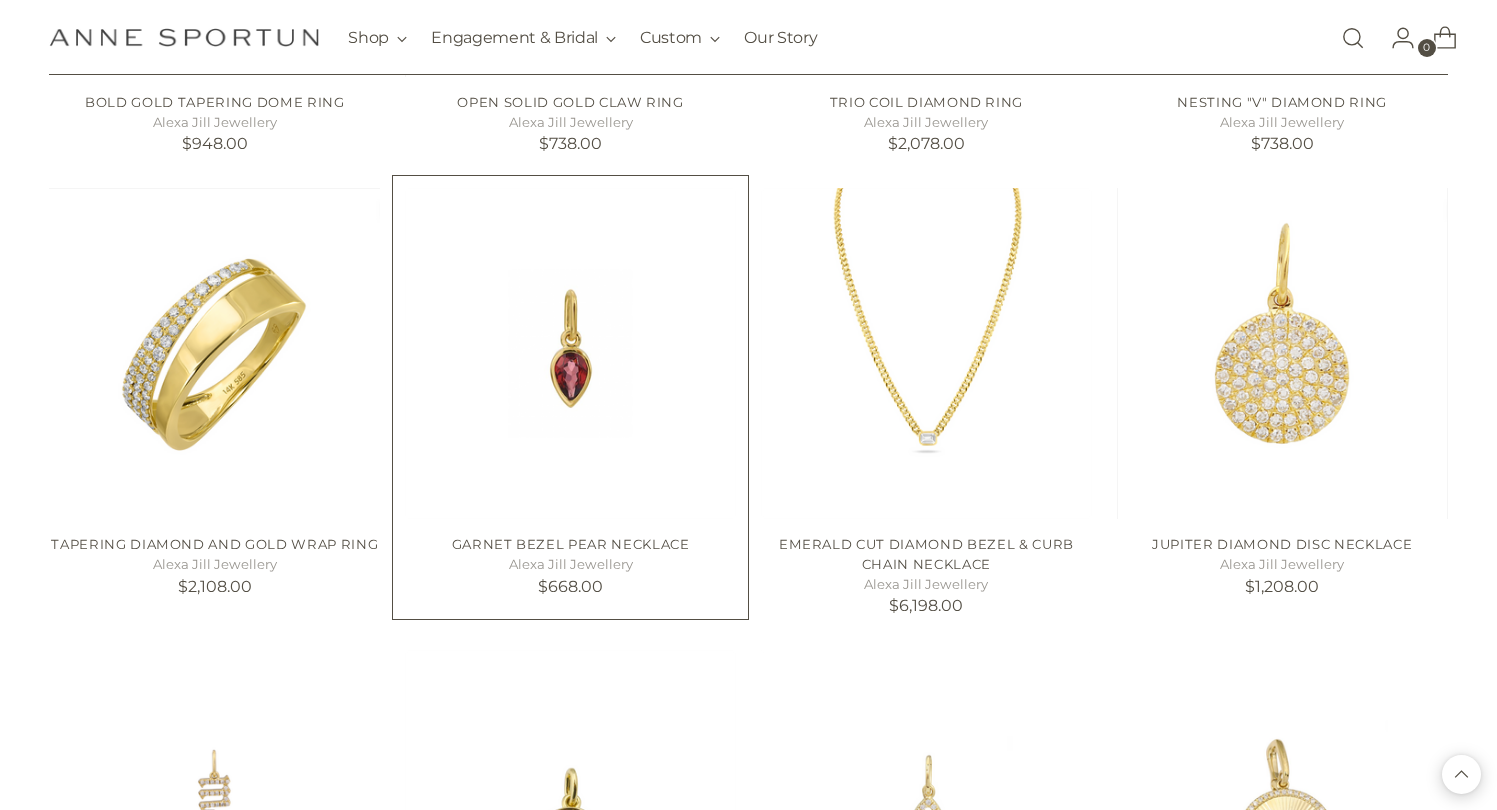 click at bounding box center (0, 0) 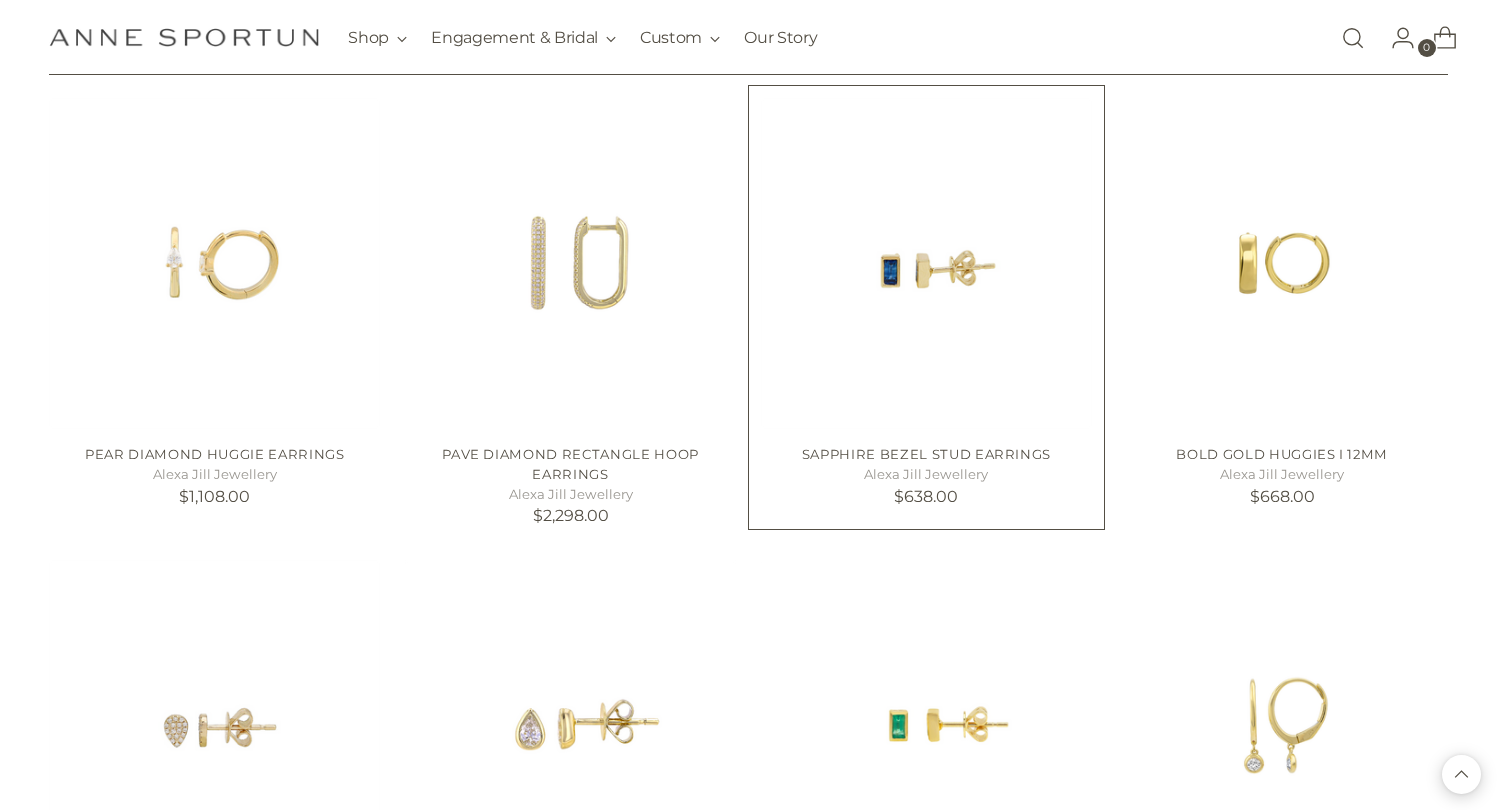 scroll, scrollTop: 3597, scrollLeft: 0, axis: vertical 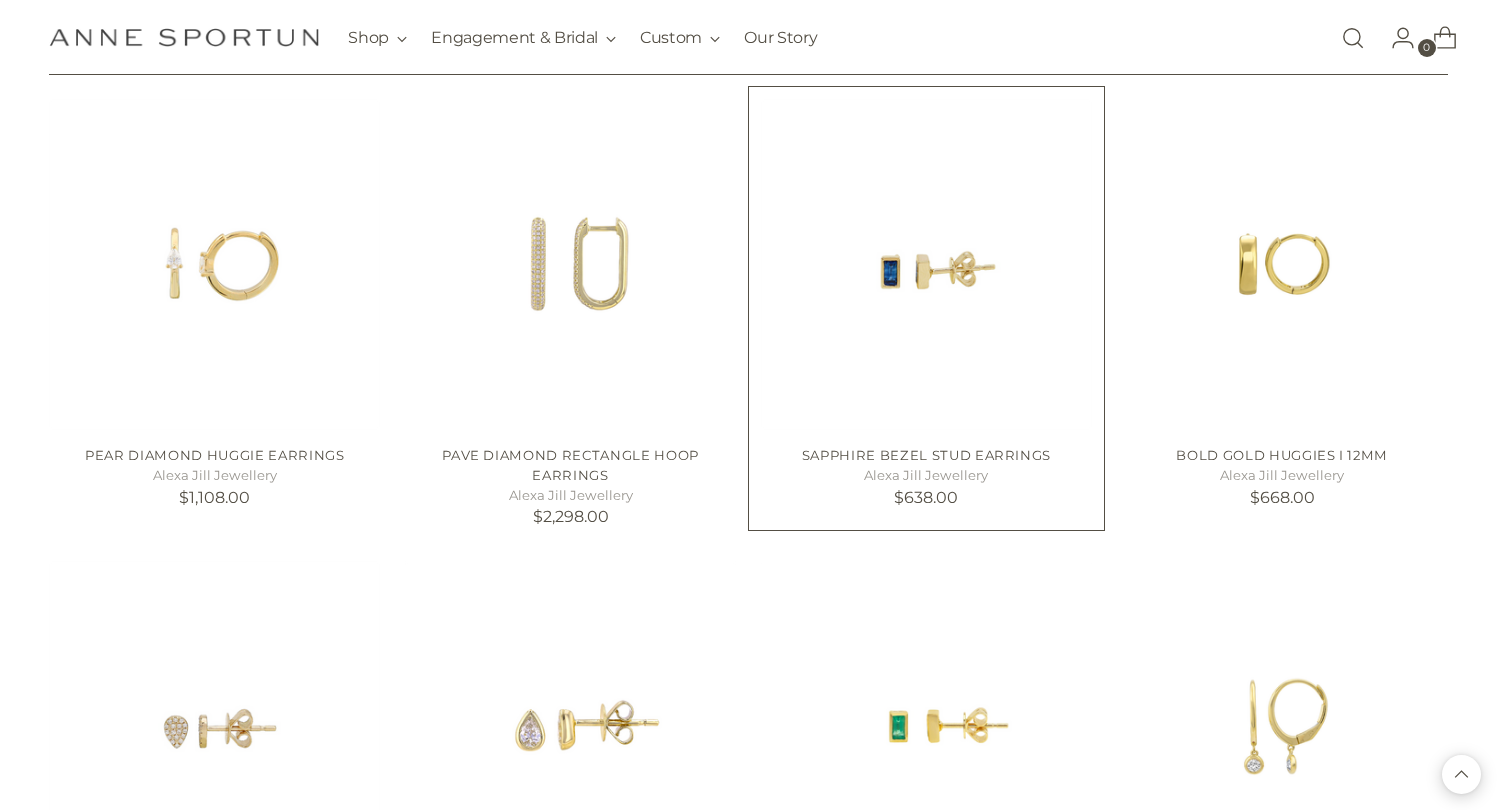 click at bounding box center (0, 0) 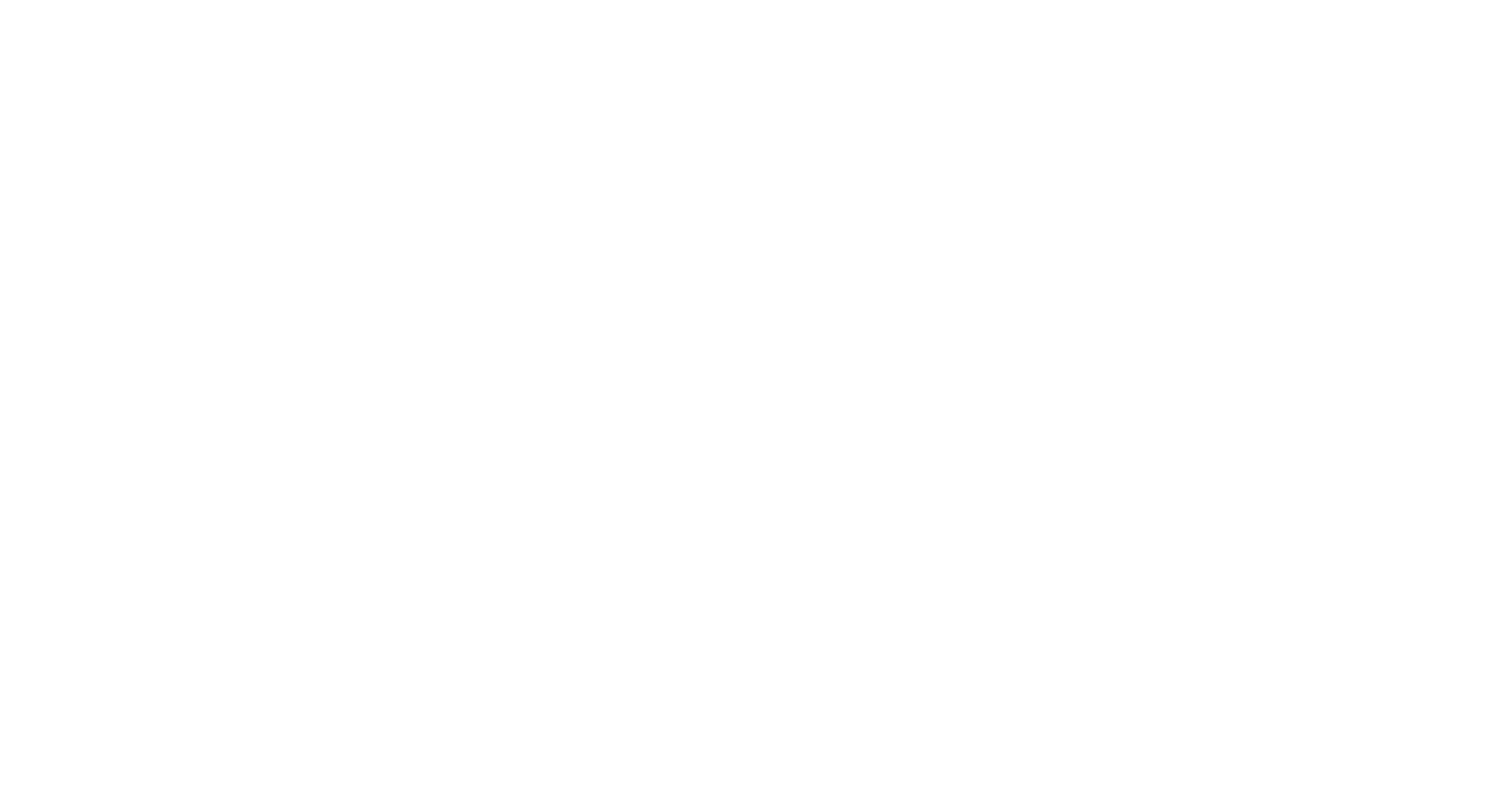 scroll, scrollTop: 0, scrollLeft: 0, axis: both 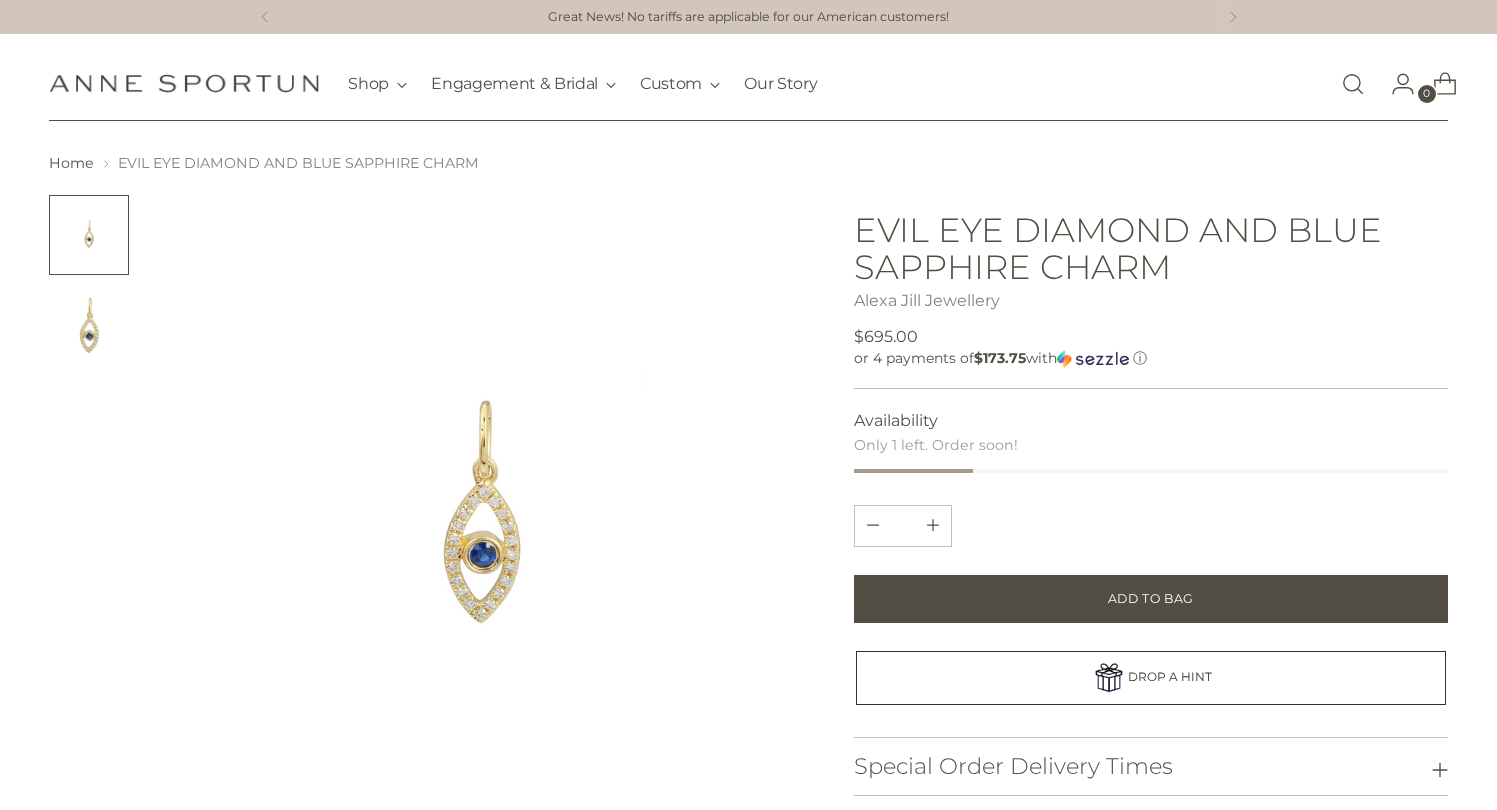 click at bounding box center (89, 327) 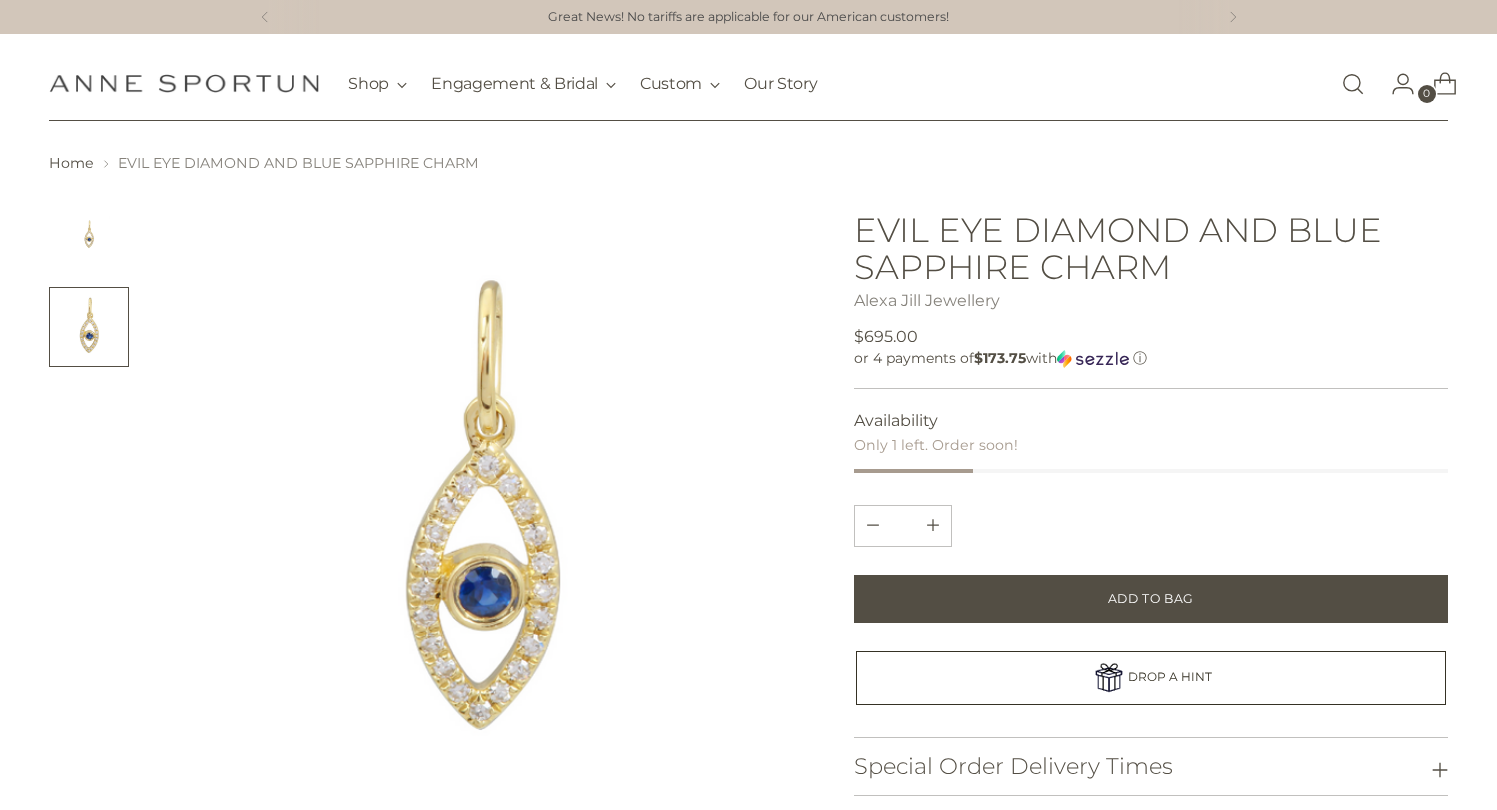 click at bounding box center [89, 235] 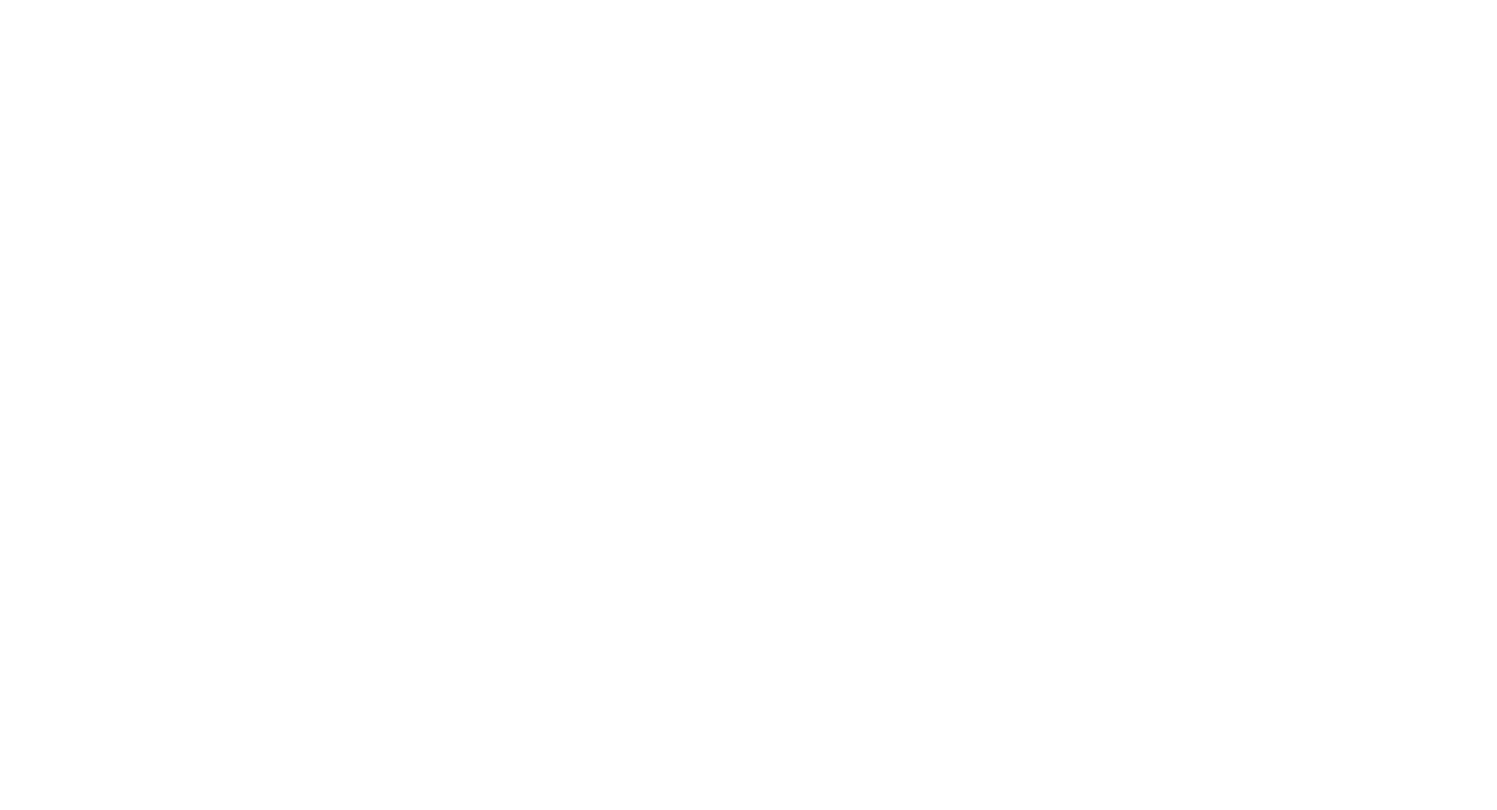 scroll, scrollTop: 0, scrollLeft: 0, axis: both 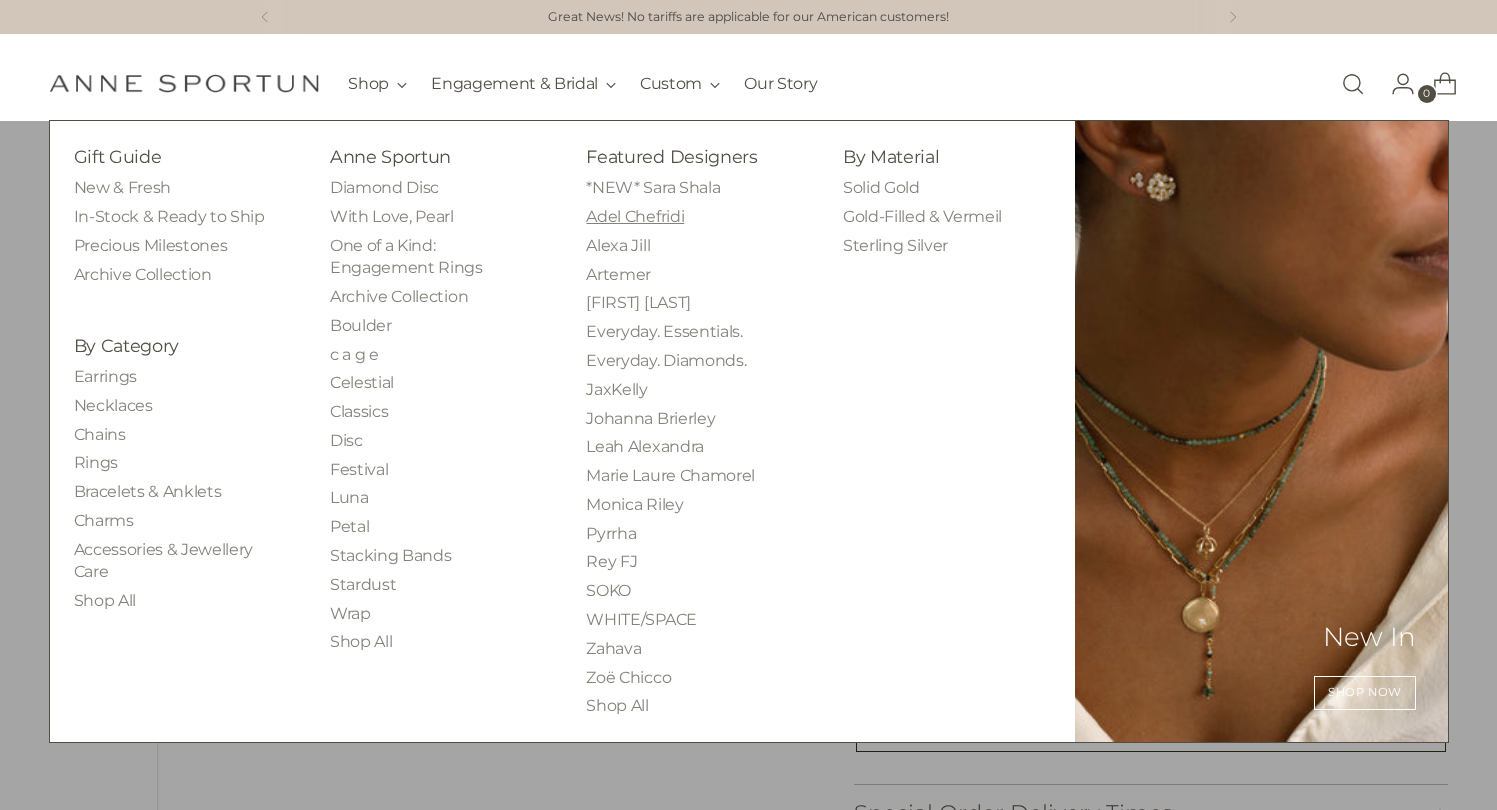 click on "Adel Chefridi" at bounding box center [635, 216] 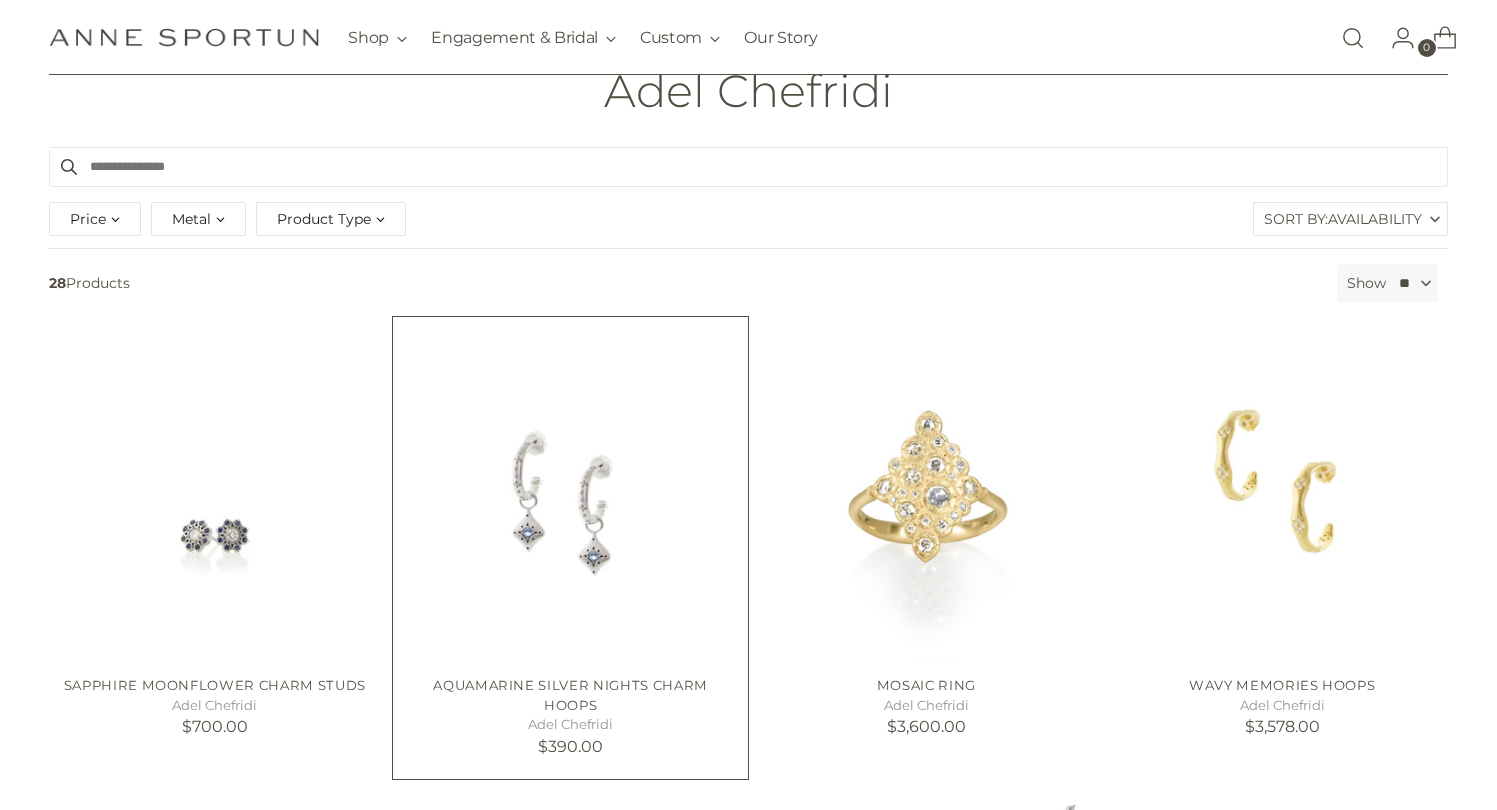 scroll, scrollTop: 227, scrollLeft: 0, axis: vertical 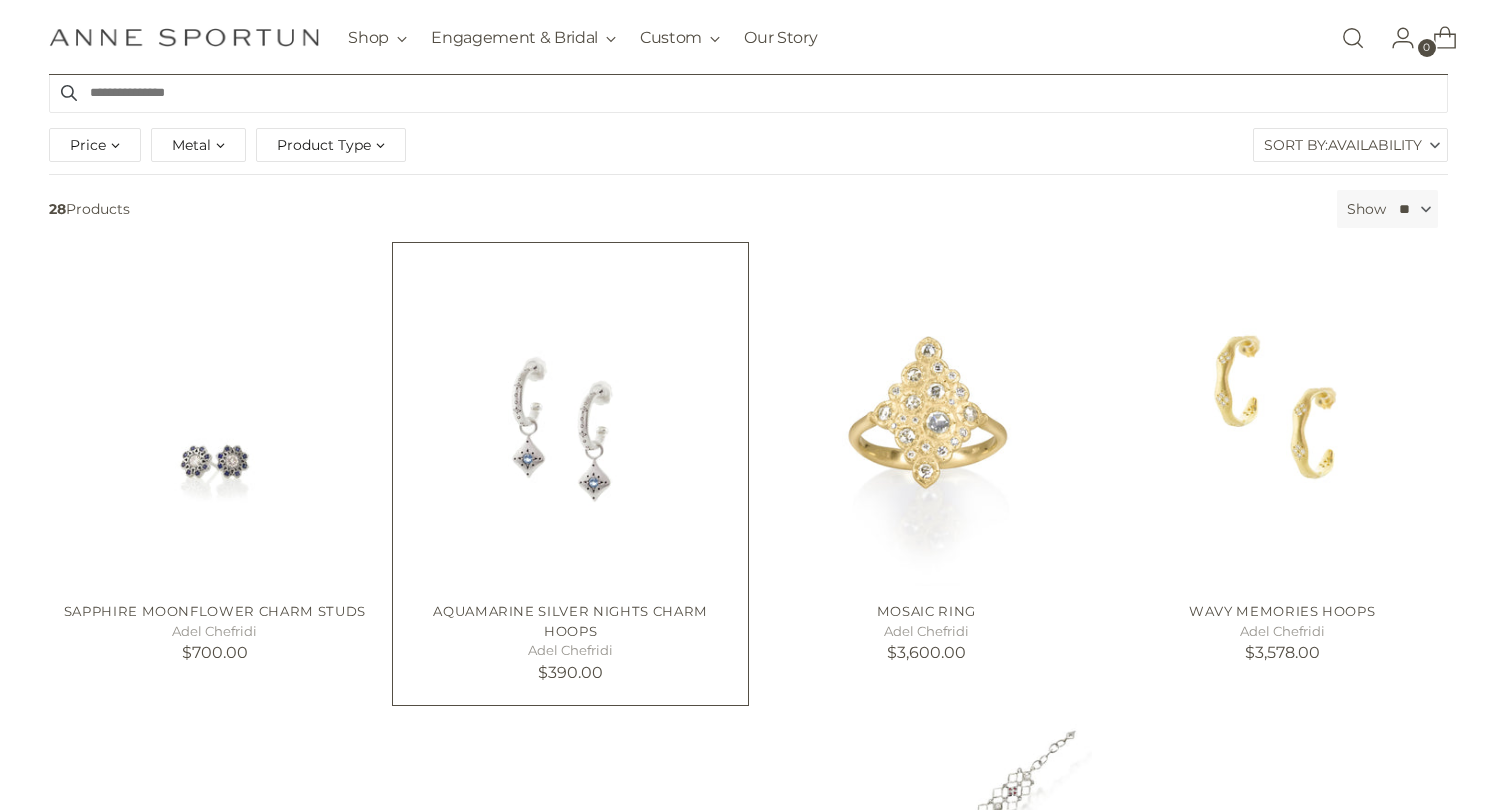 click at bounding box center (0, 0) 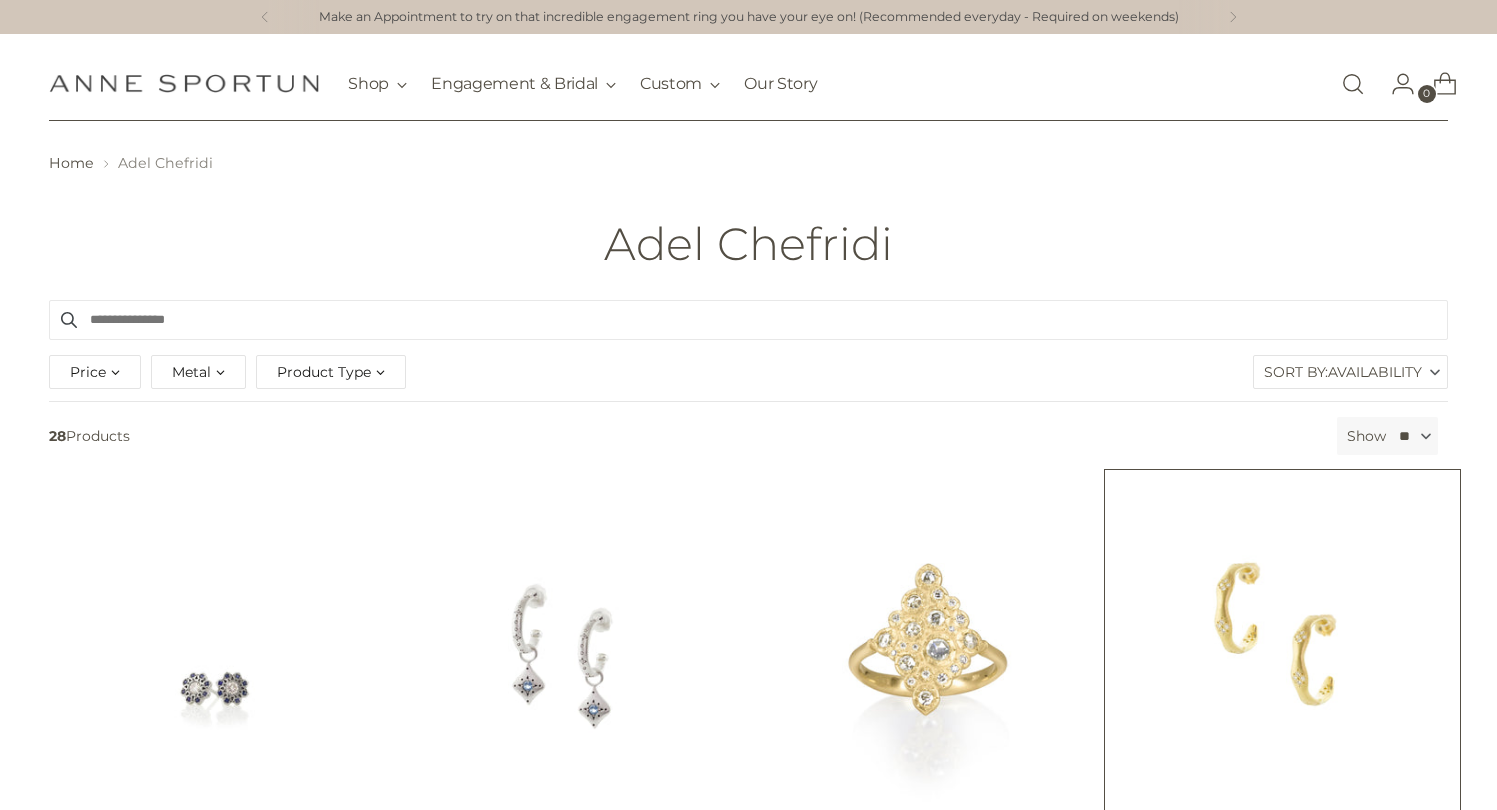scroll, scrollTop: 245, scrollLeft: 0, axis: vertical 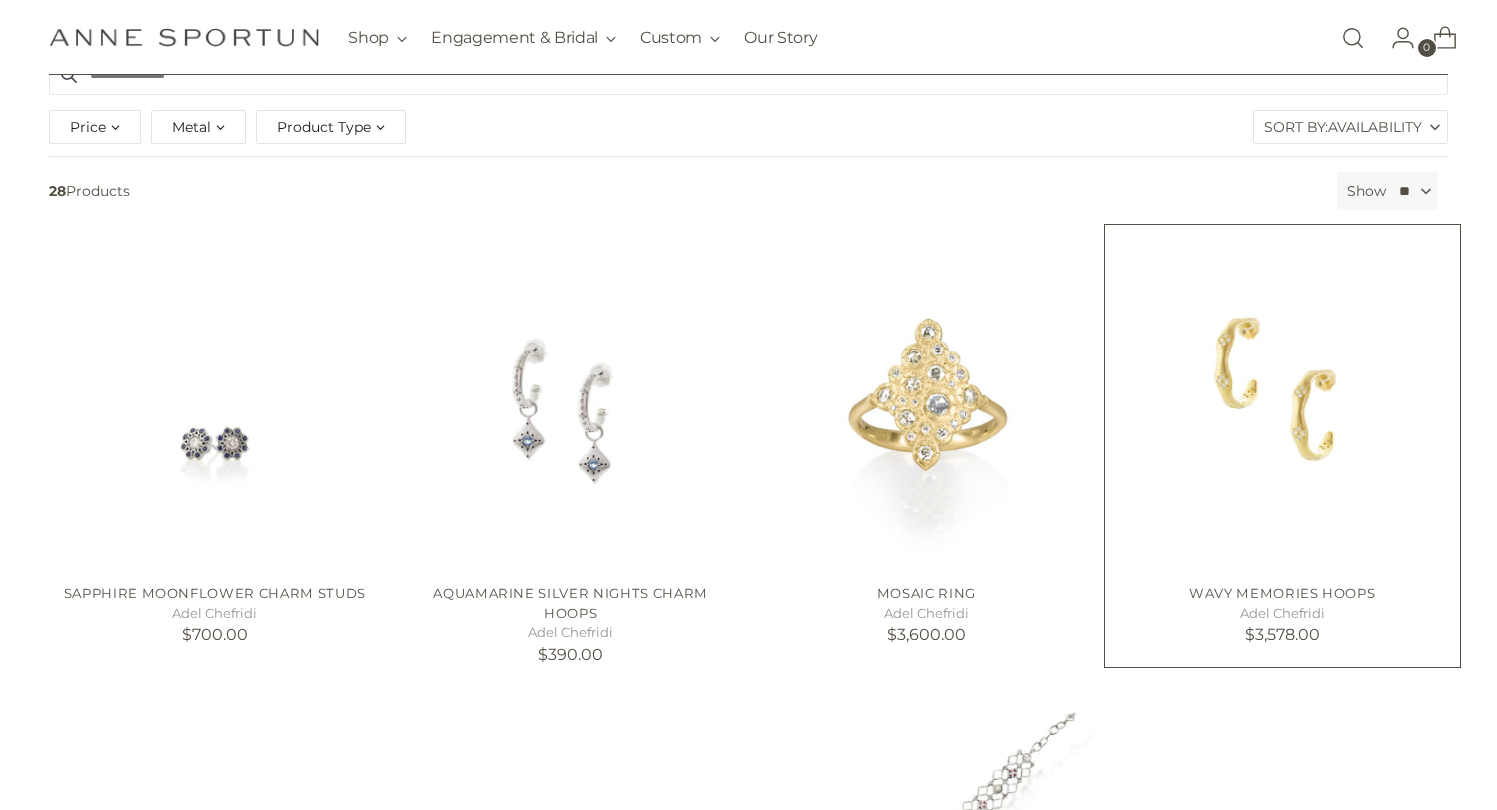 click at bounding box center (0, 0) 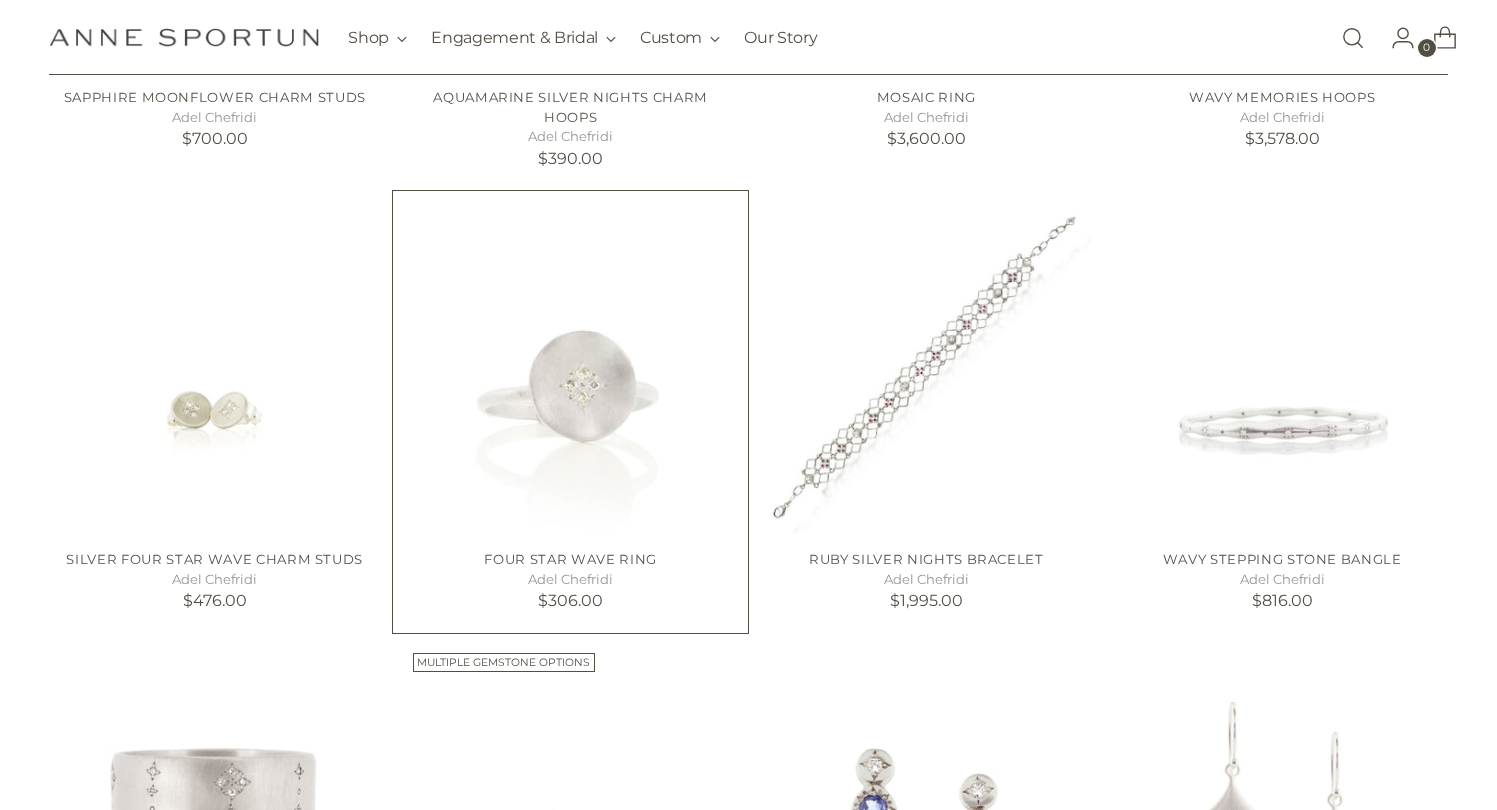 scroll, scrollTop: 747, scrollLeft: 0, axis: vertical 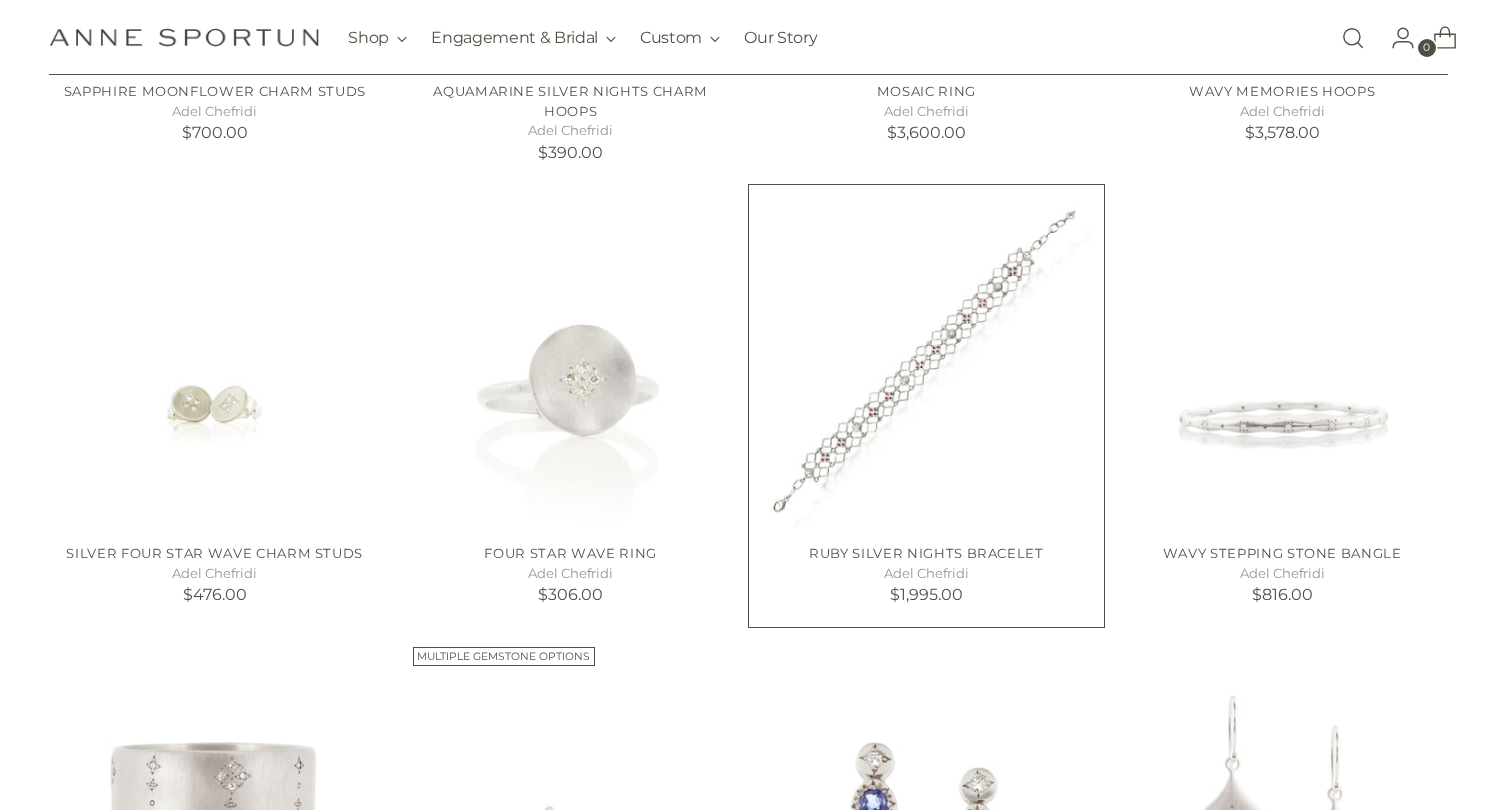 click at bounding box center (0, 0) 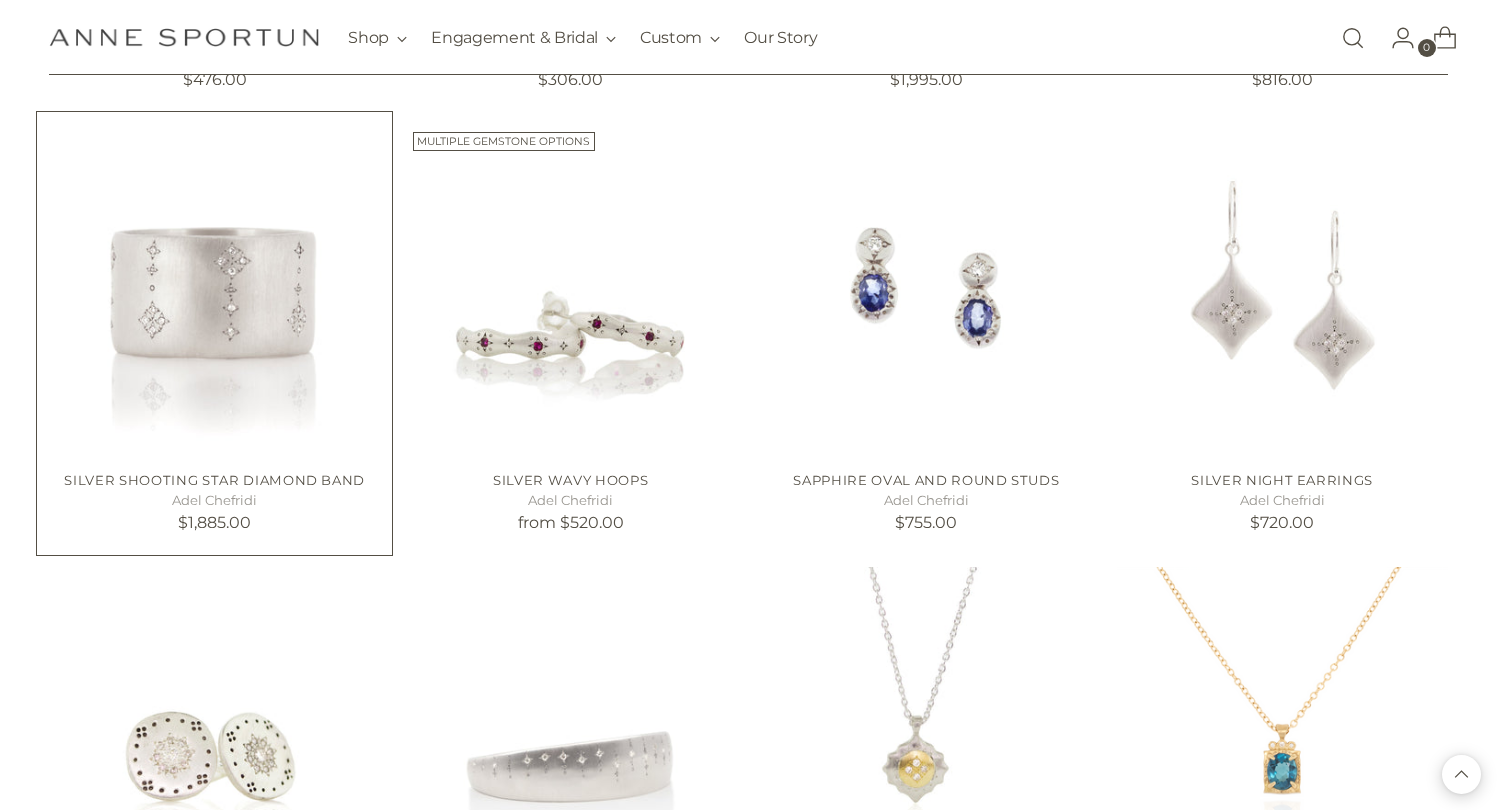 scroll, scrollTop: 1605, scrollLeft: 0, axis: vertical 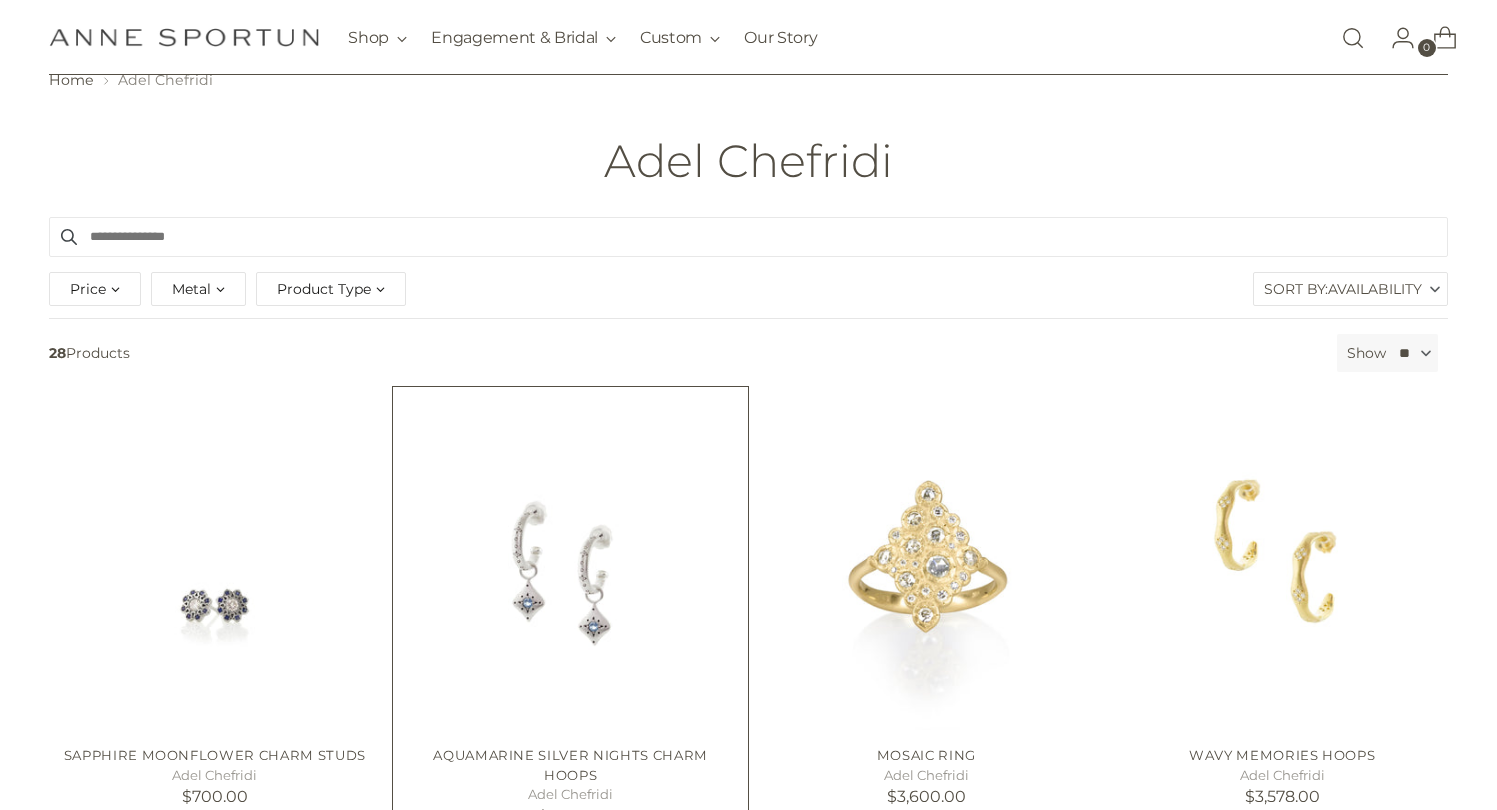 click at bounding box center (0, 0) 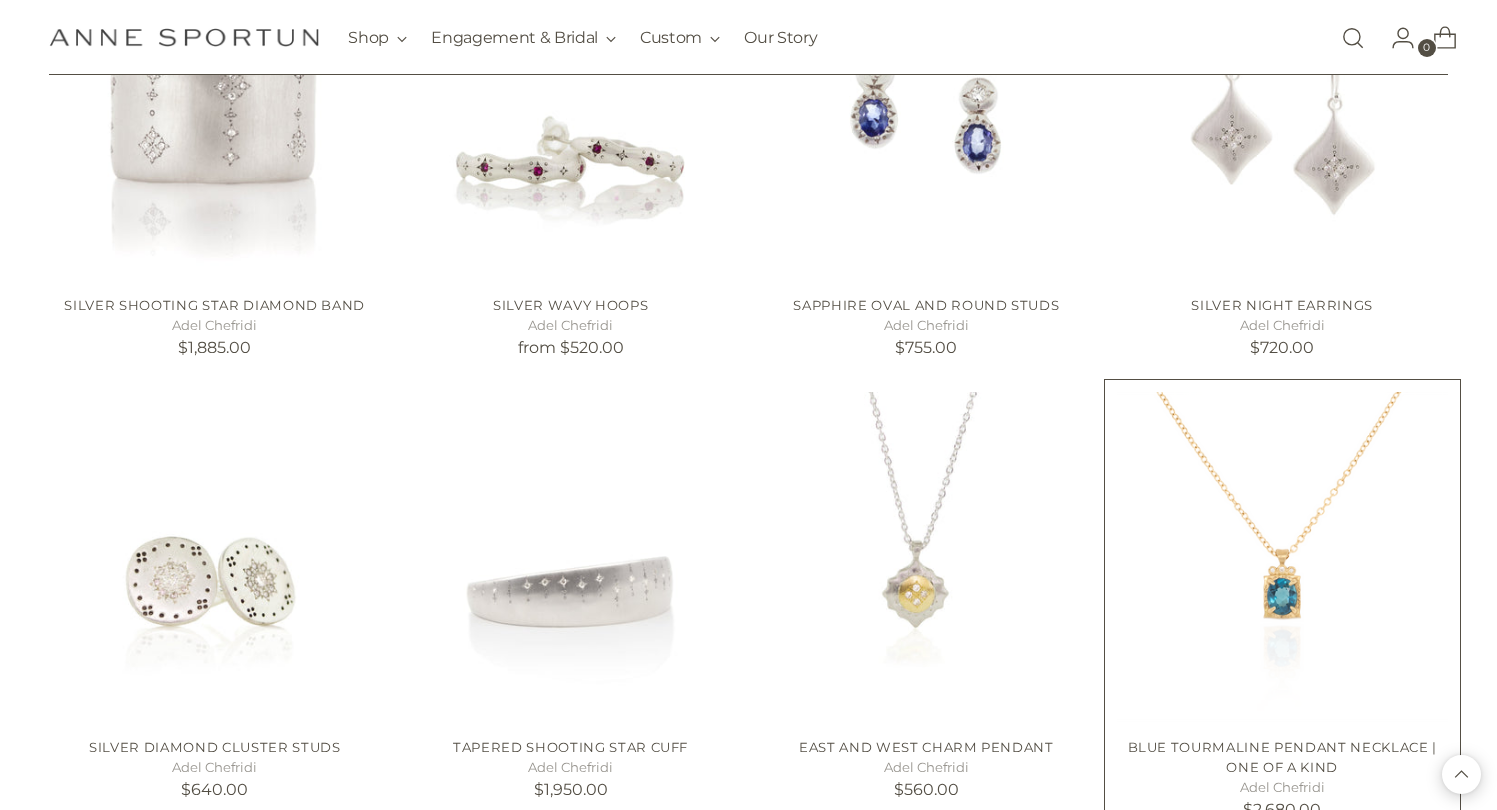 scroll, scrollTop: 1459, scrollLeft: 0, axis: vertical 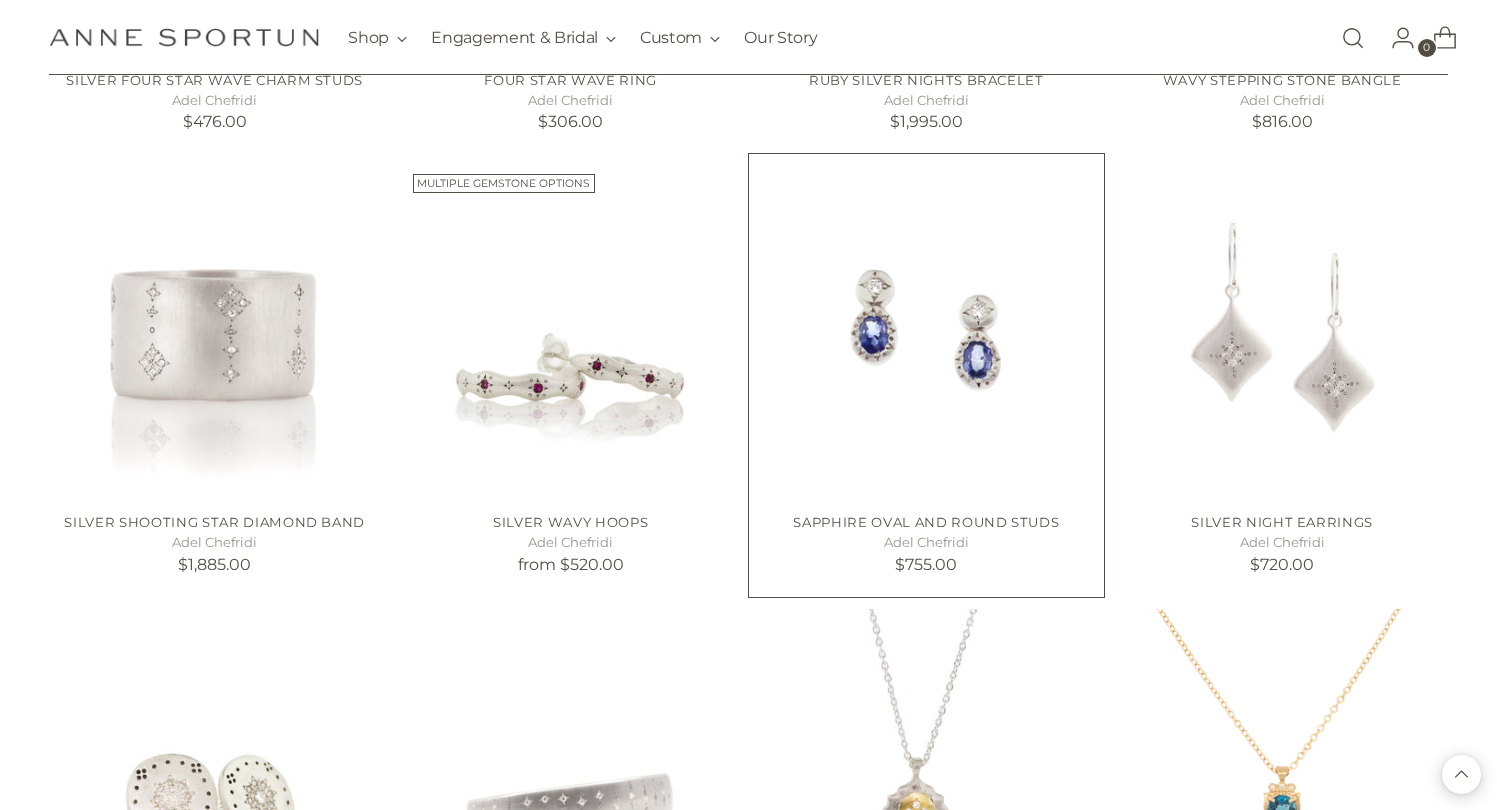 click at bounding box center [0, 0] 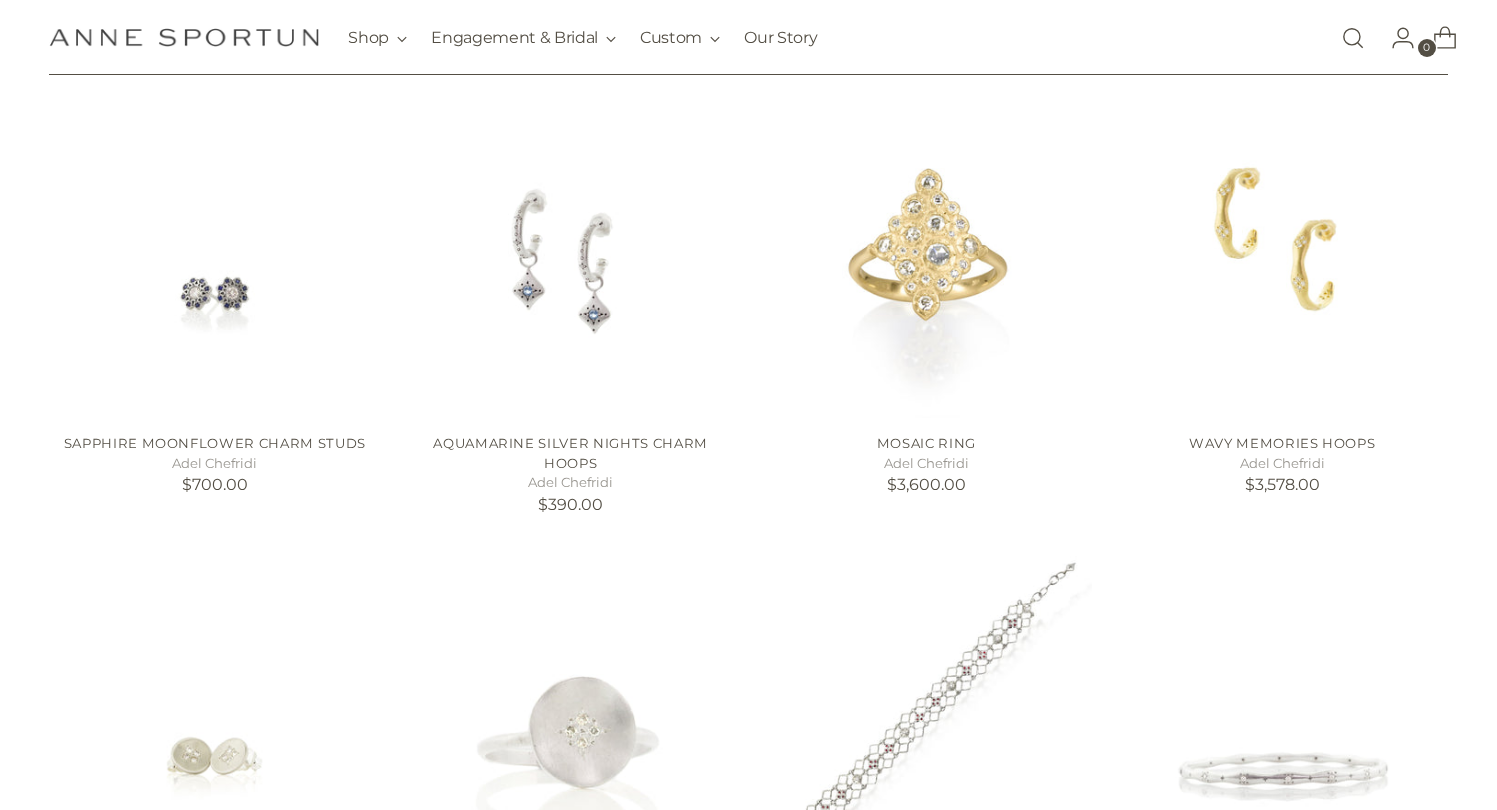 scroll, scrollTop: 0, scrollLeft: 0, axis: both 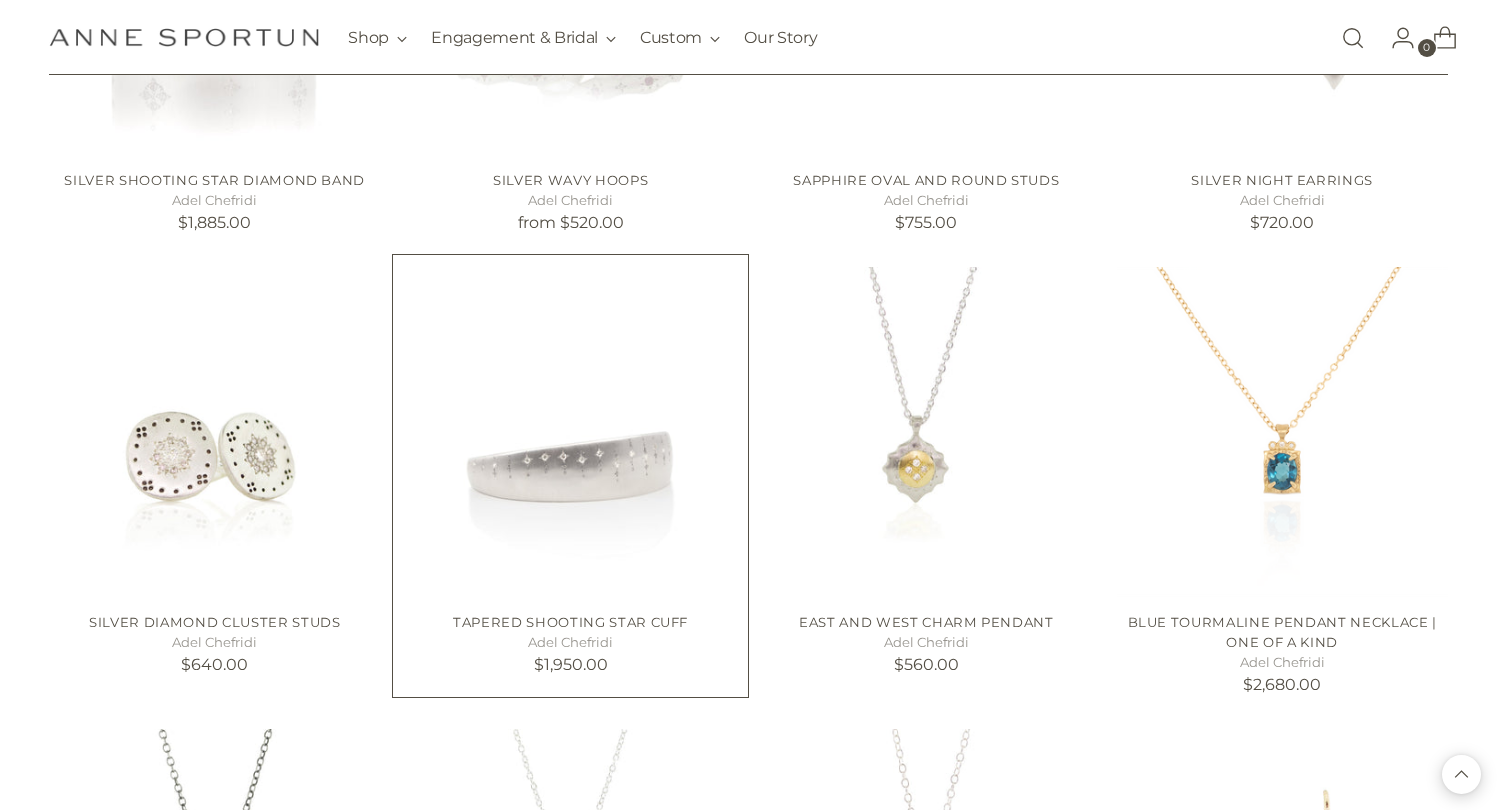 click at bounding box center [0, 0] 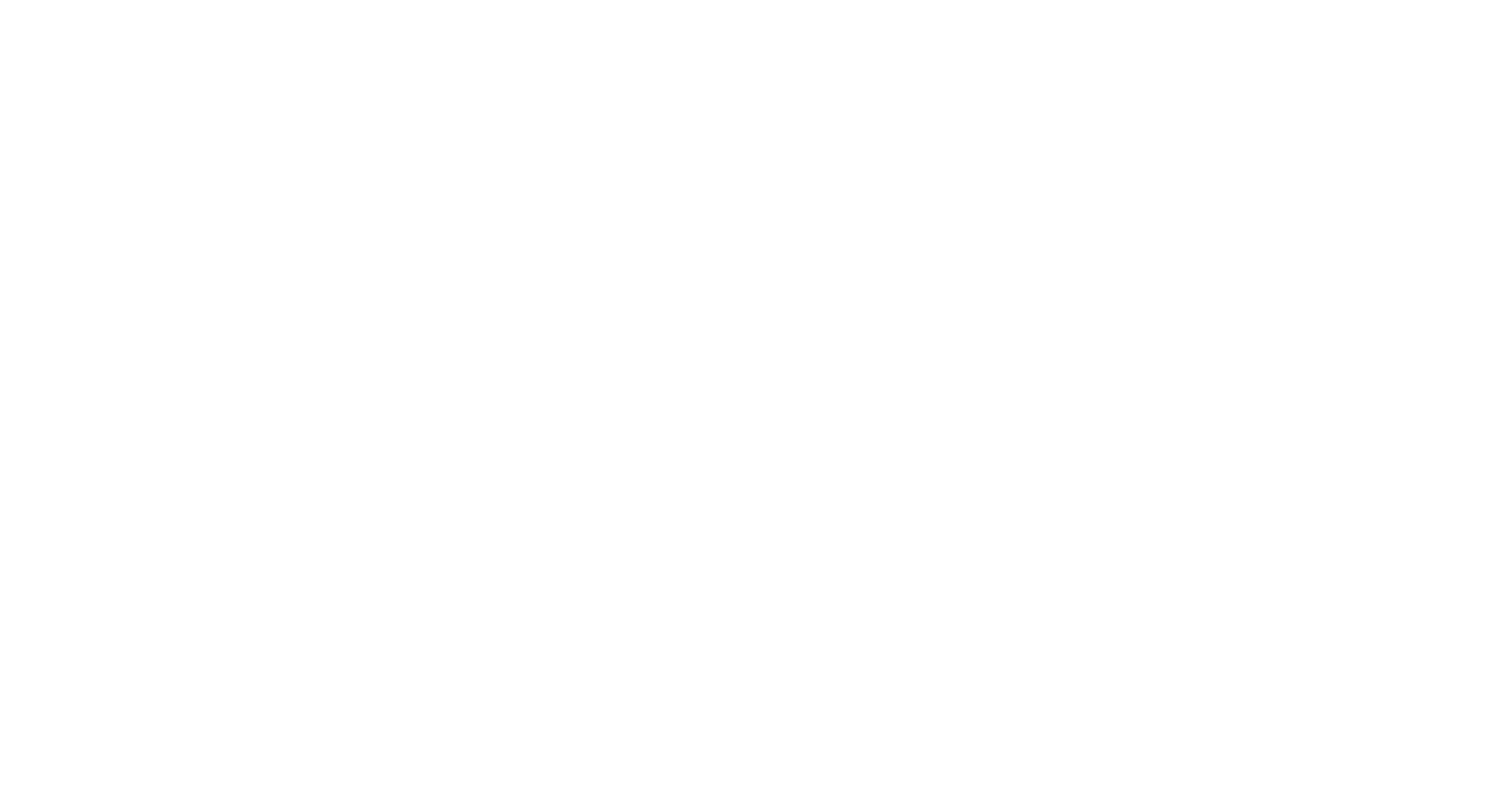 scroll, scrollTop: 0, scrollLeft: 0, axis: both 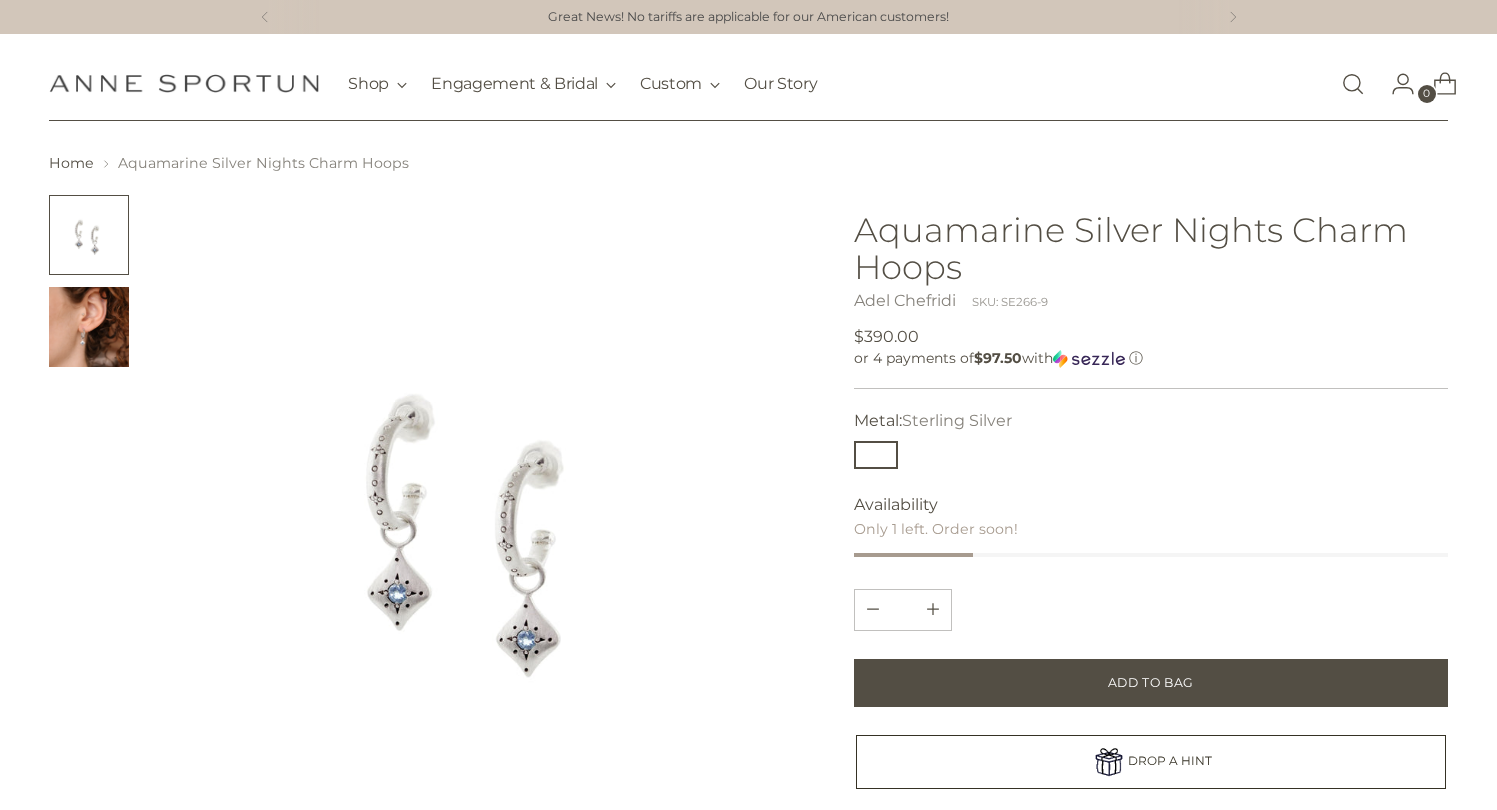 click at bounding box center (89, 327) 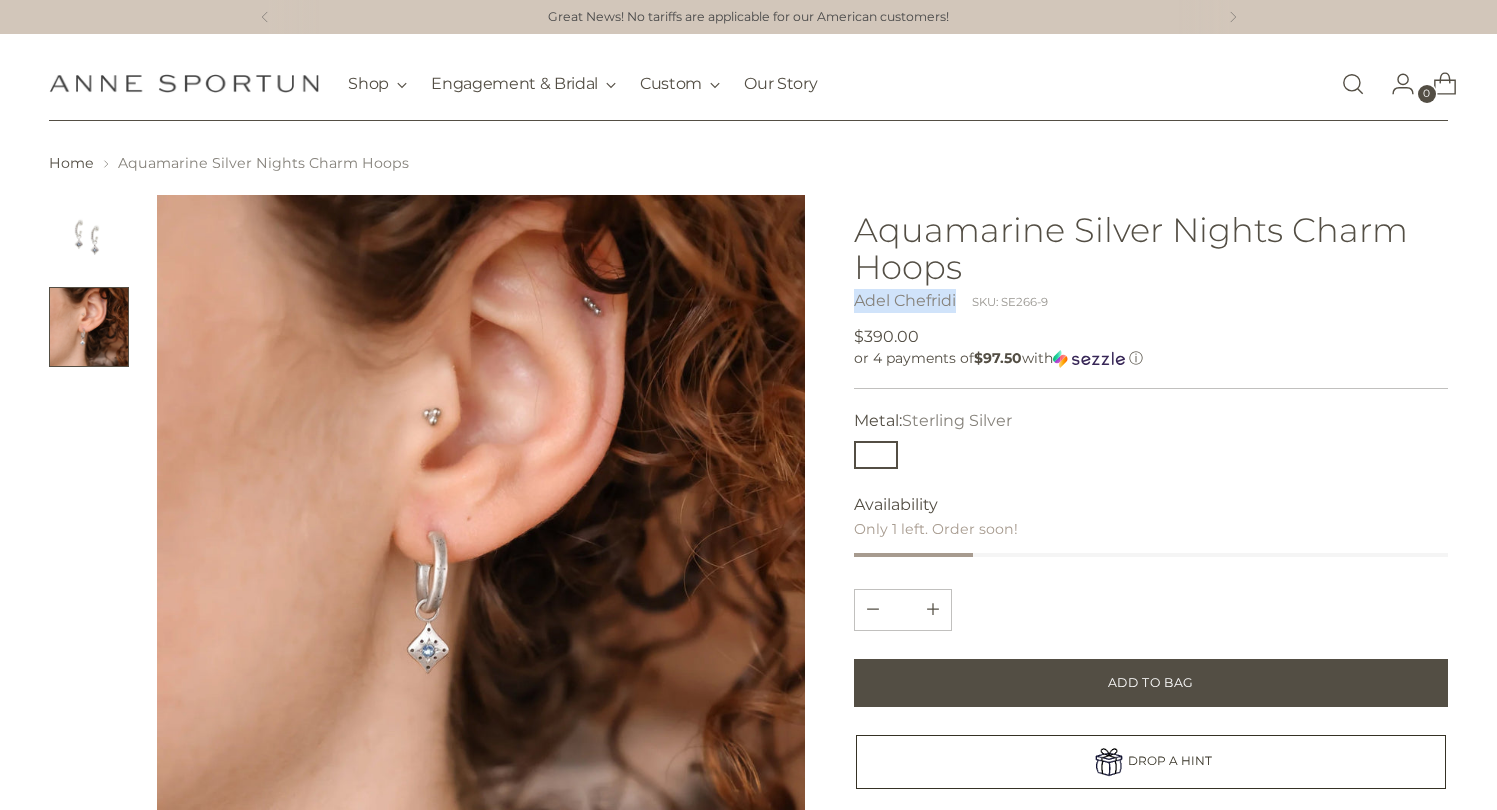 drag, startPoint x: 963, startPoint y: 303, endPoint x: 848, endPoint y: 301, distance: 115.01739 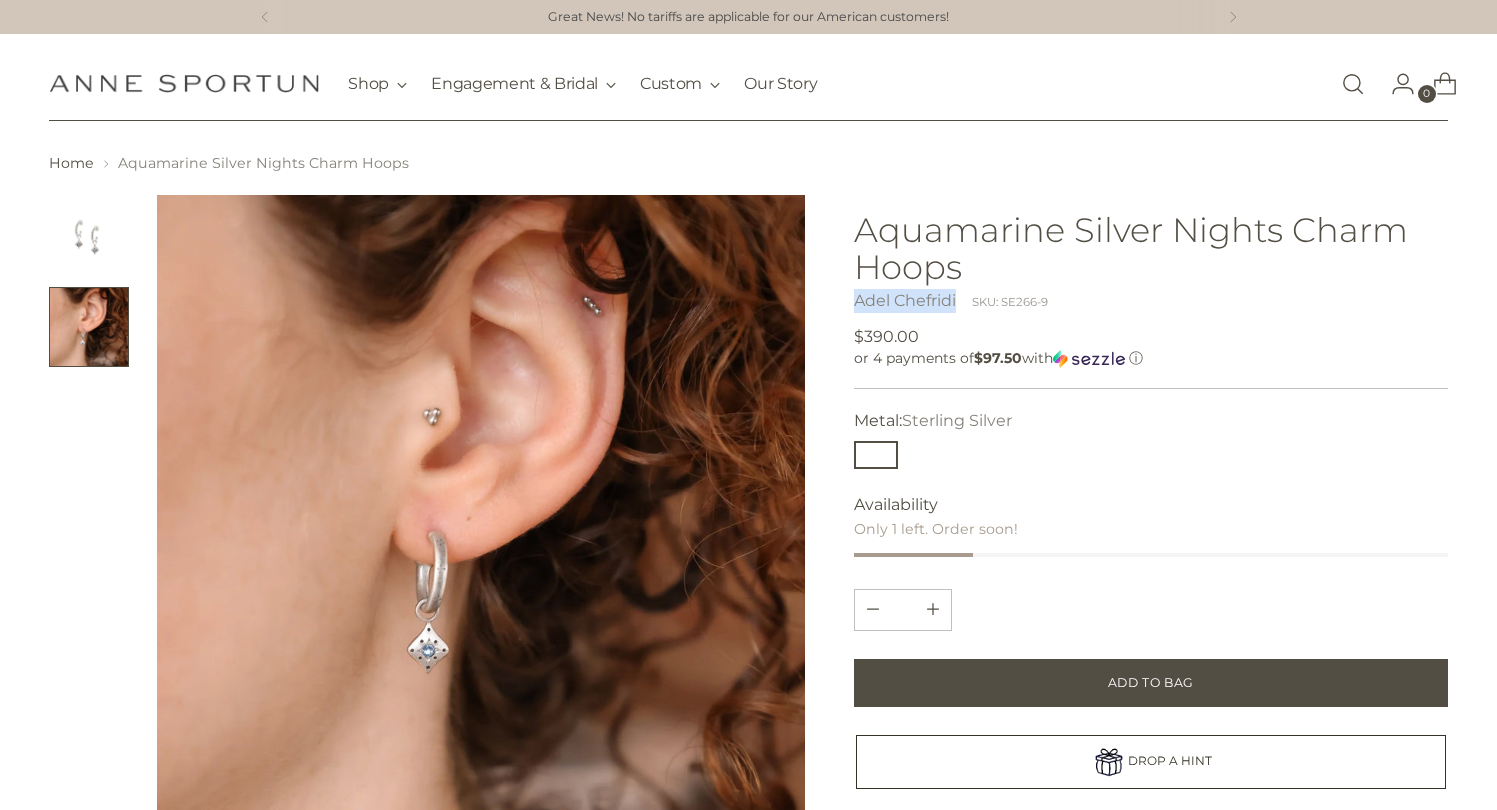 click on "Product Details
Sterling Silver
Aquamarine" at bounding box center [748, 668] 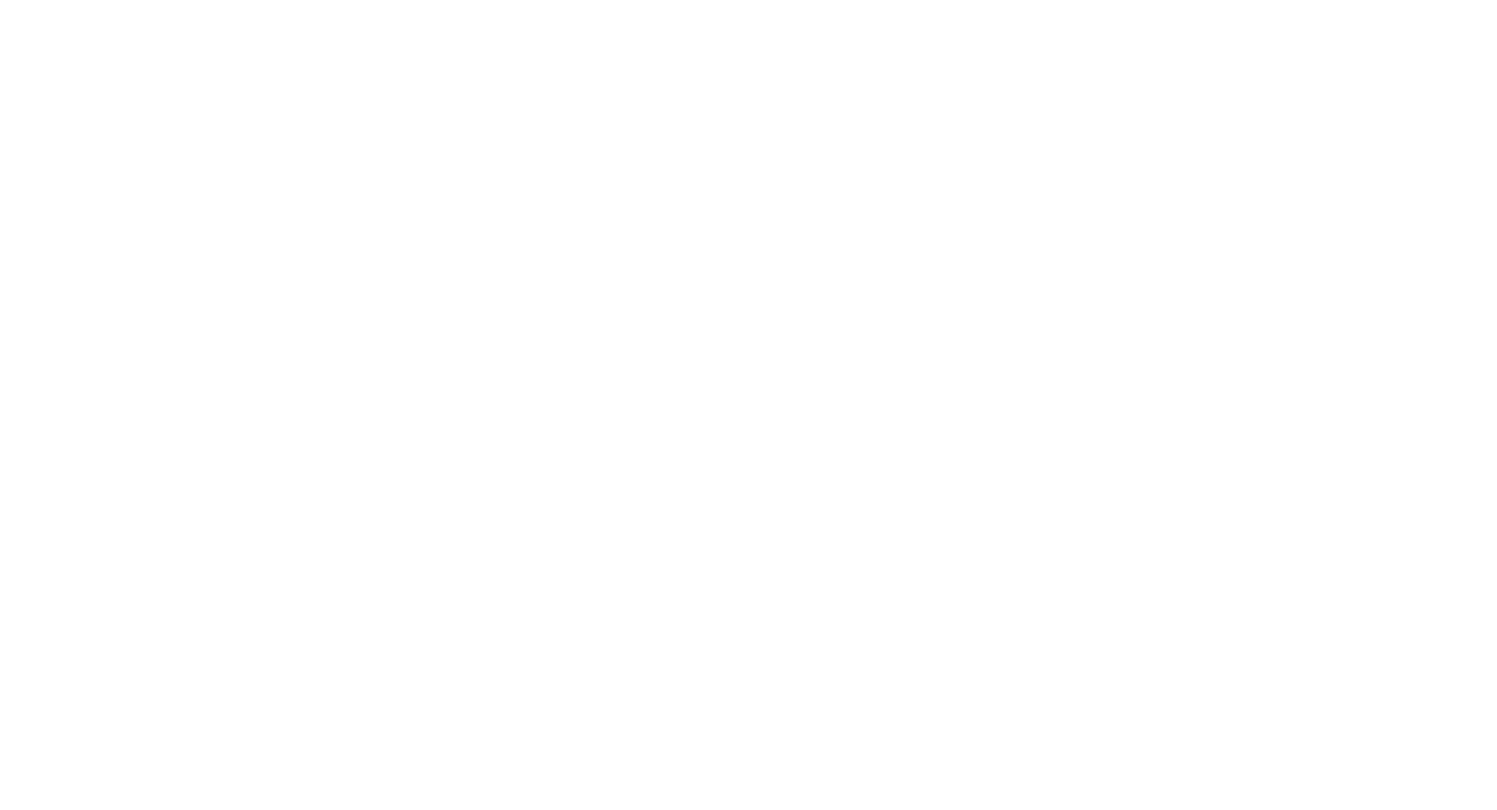 scroll, scrollTop: 0, scrollLeft: 0, axis: both 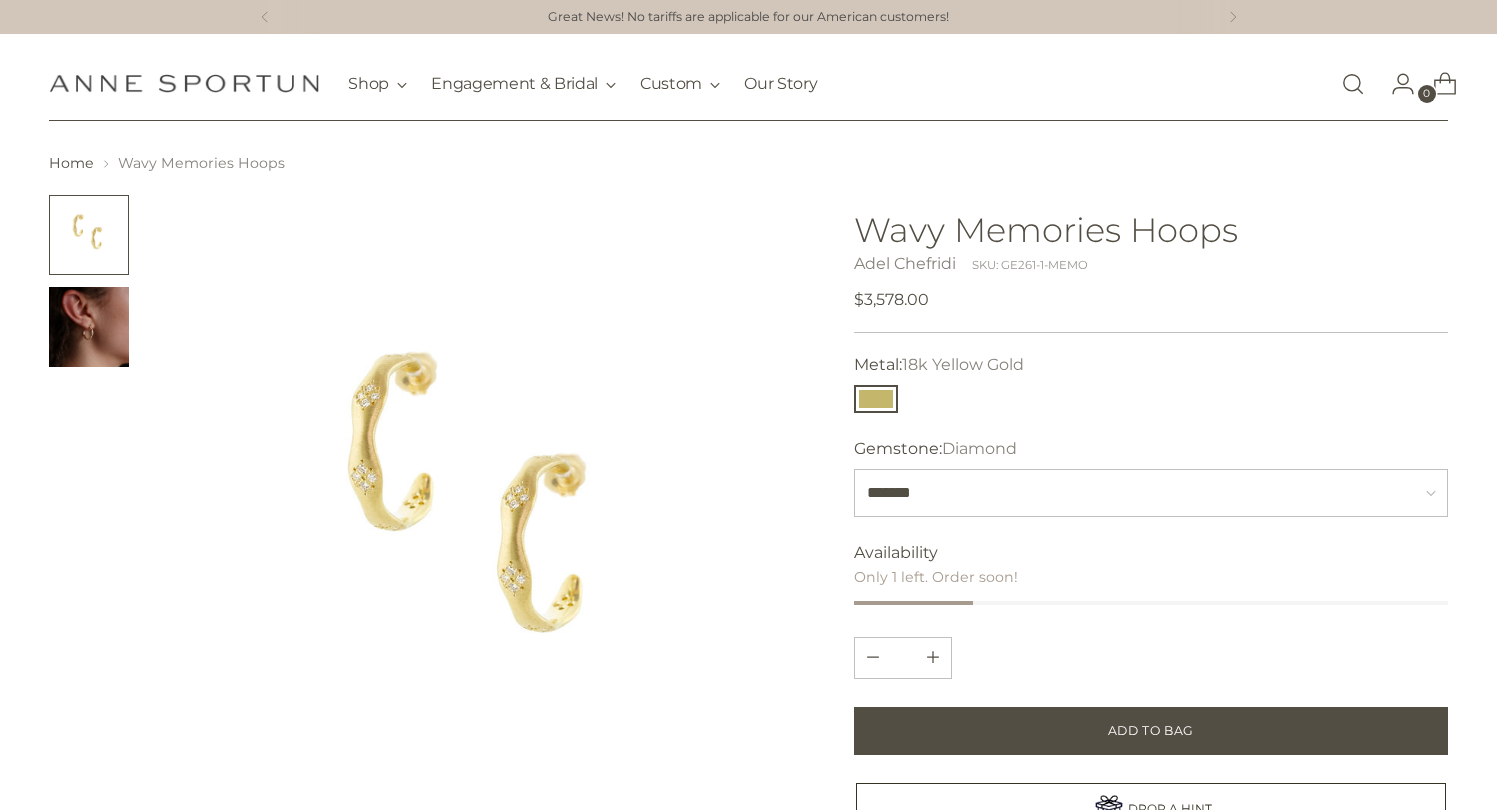 drag, startPoint x: 85, startPoint y: 323, endPoint x: 104, endPoint y: 334, distance: 21.954498 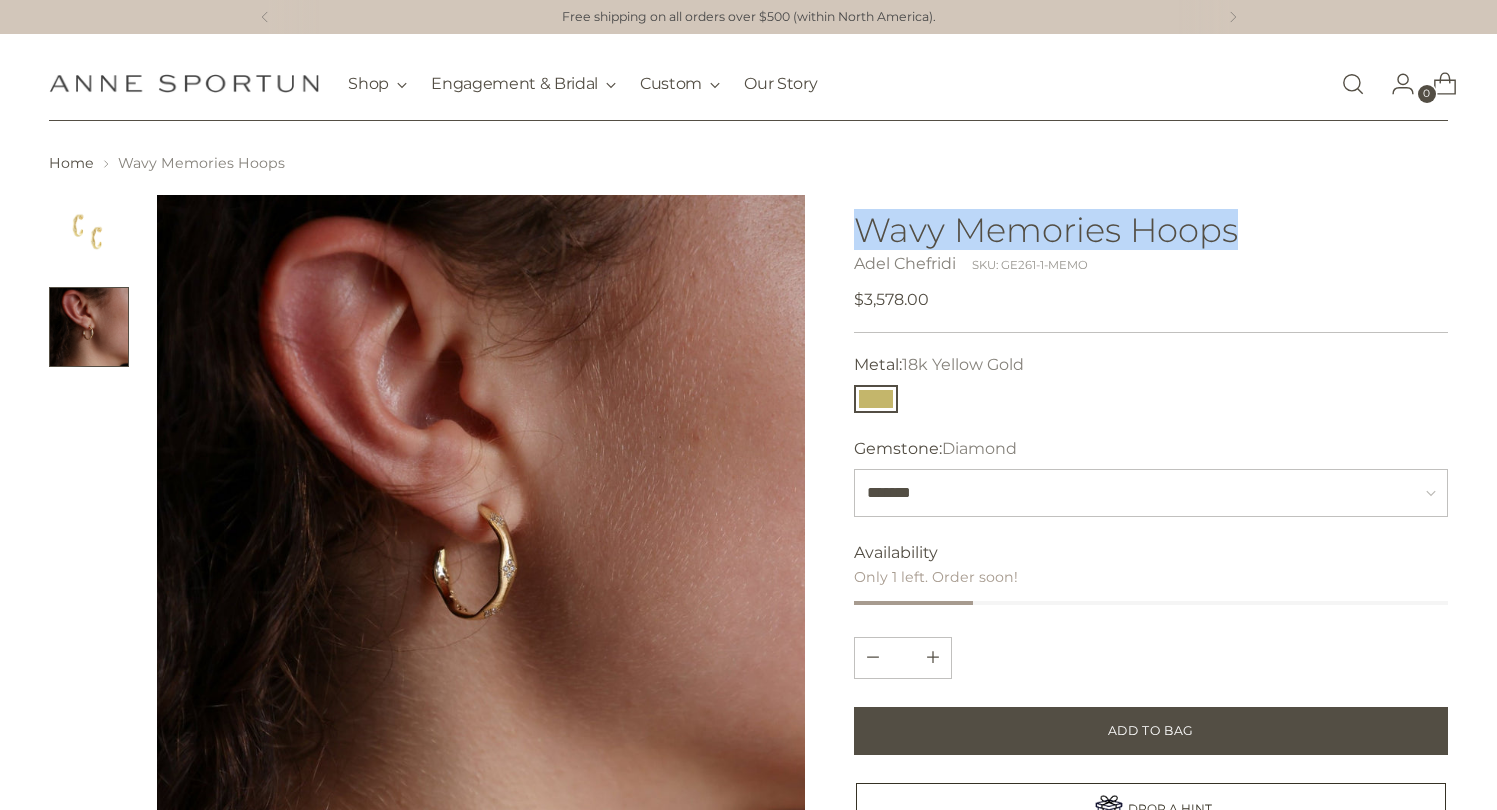 drag, startPoint x: 853, startPoint y: 226, endPoint x: 1278, endPoint y: 224, distance: 425.0047 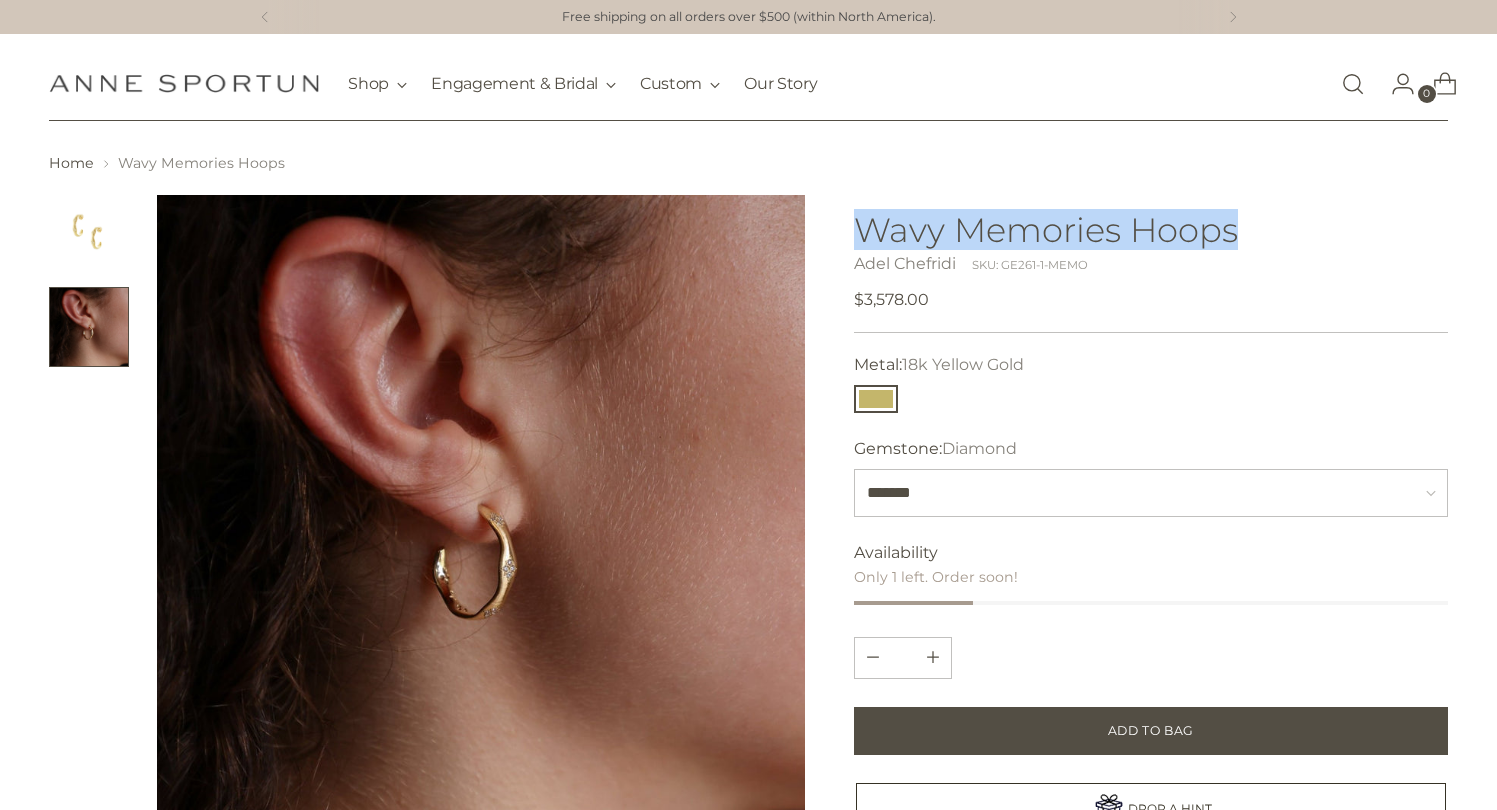 copy on "Wavy Memories Hoops" 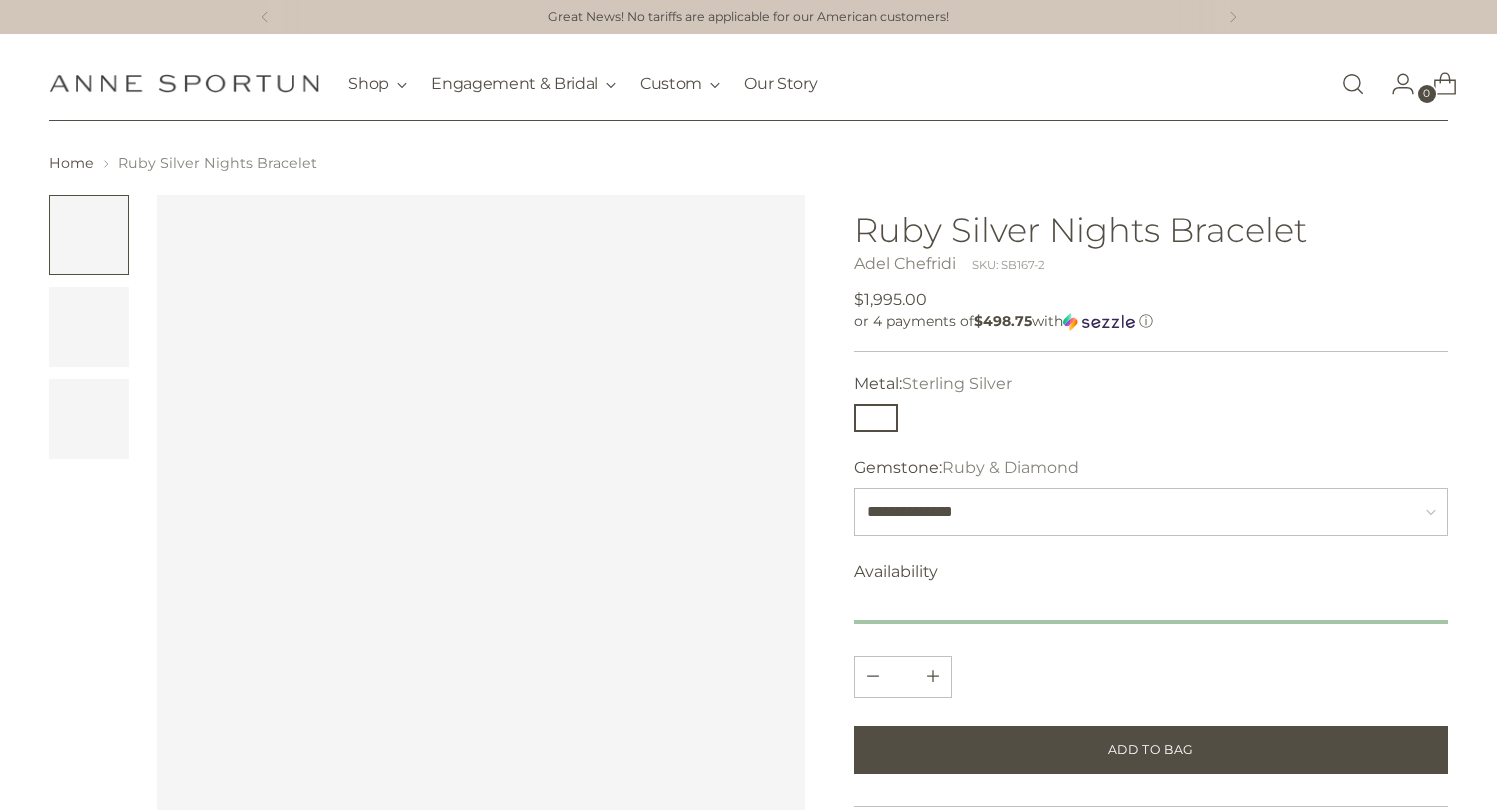 scroll, scrollTop: 0, scrollLeft: 0, axis: both 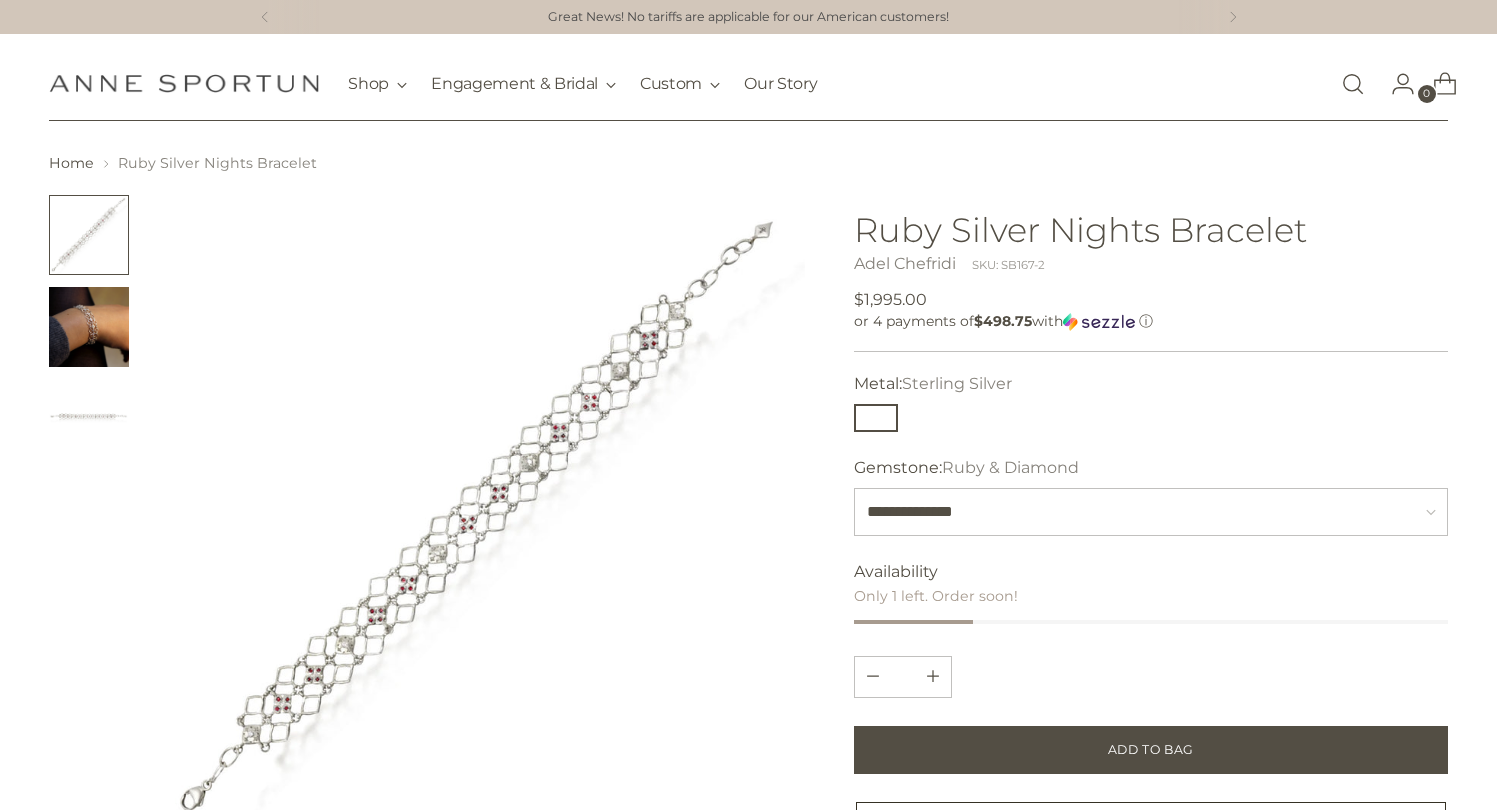 click at bounding box center [89, 327] 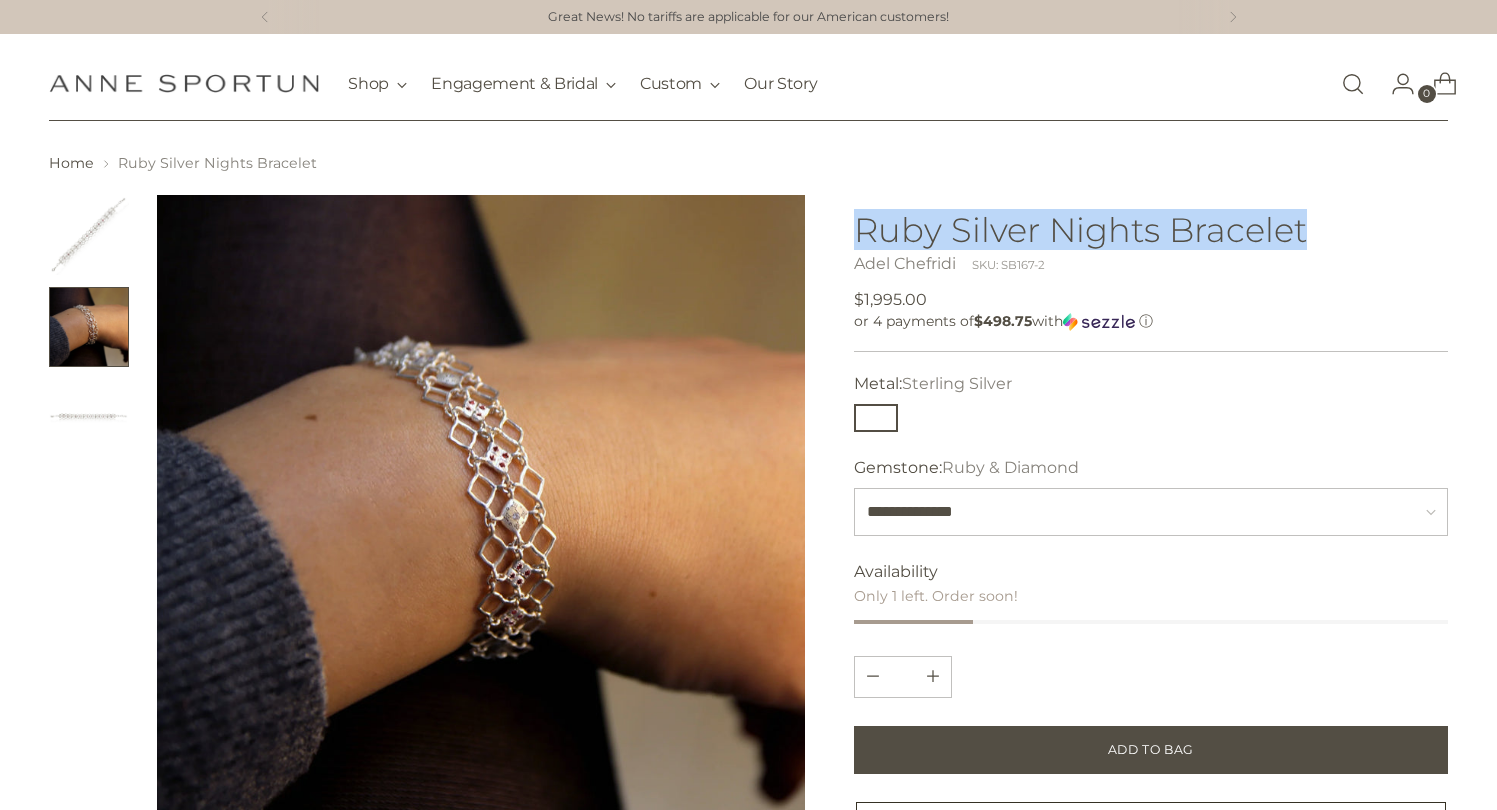 drag, startPoint x: 854, startPoint y: 221, endPoint x: 1305, endPoint y: 234, distance: 451.18732 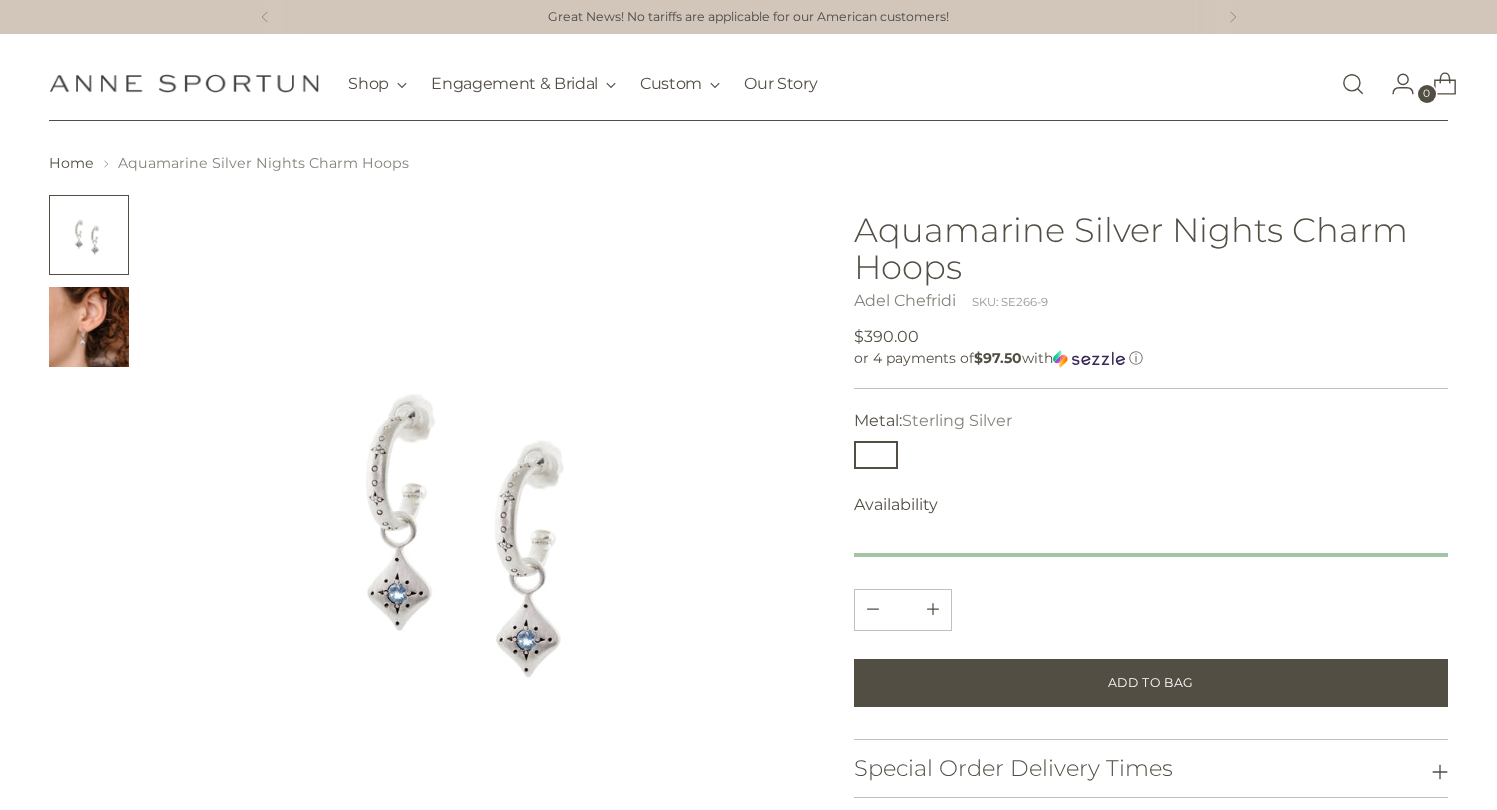 scroll, scrollTop: 0, scrollLeft: 0, axis: both 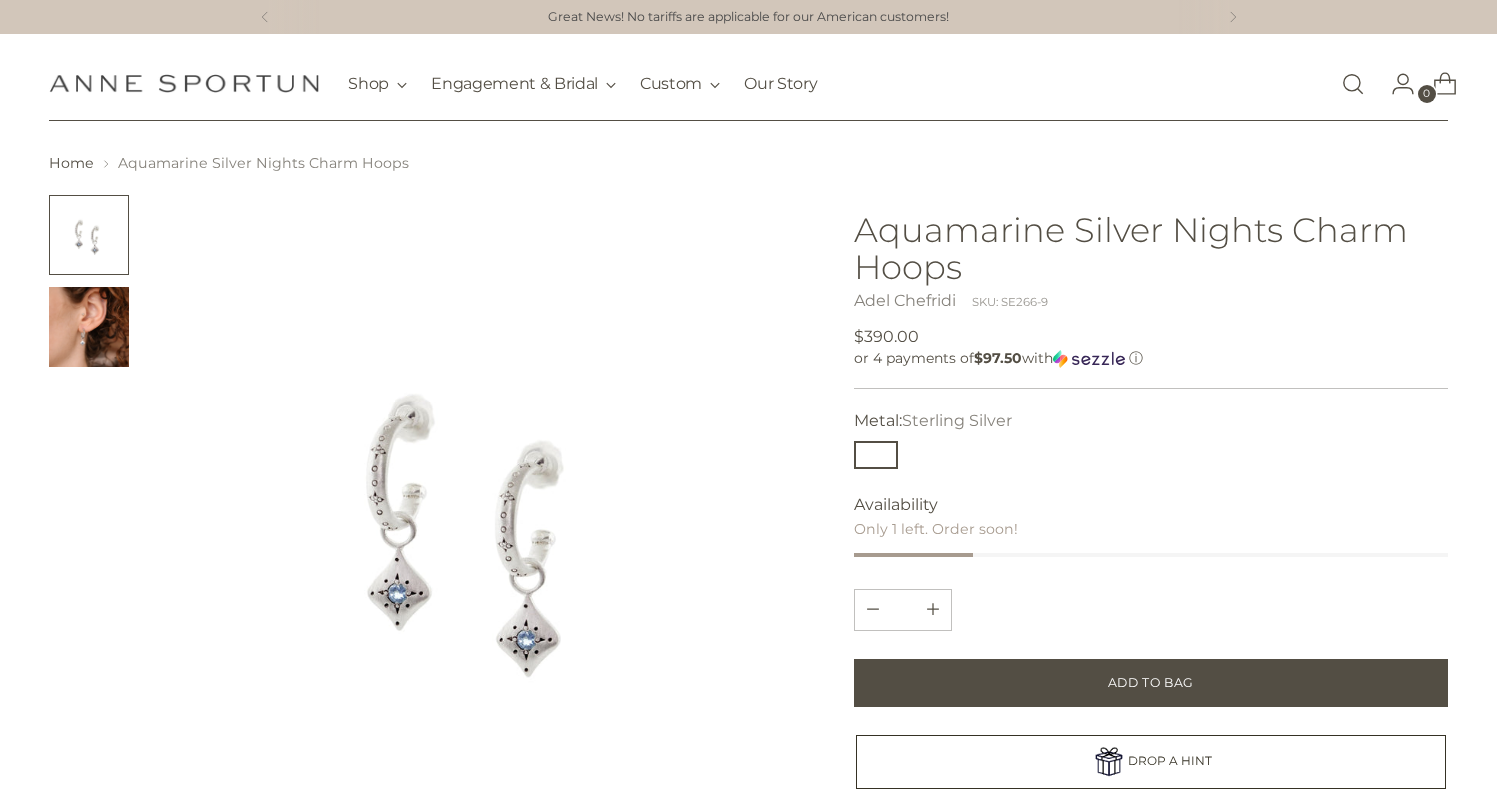 click at bounding box center (89, 327) 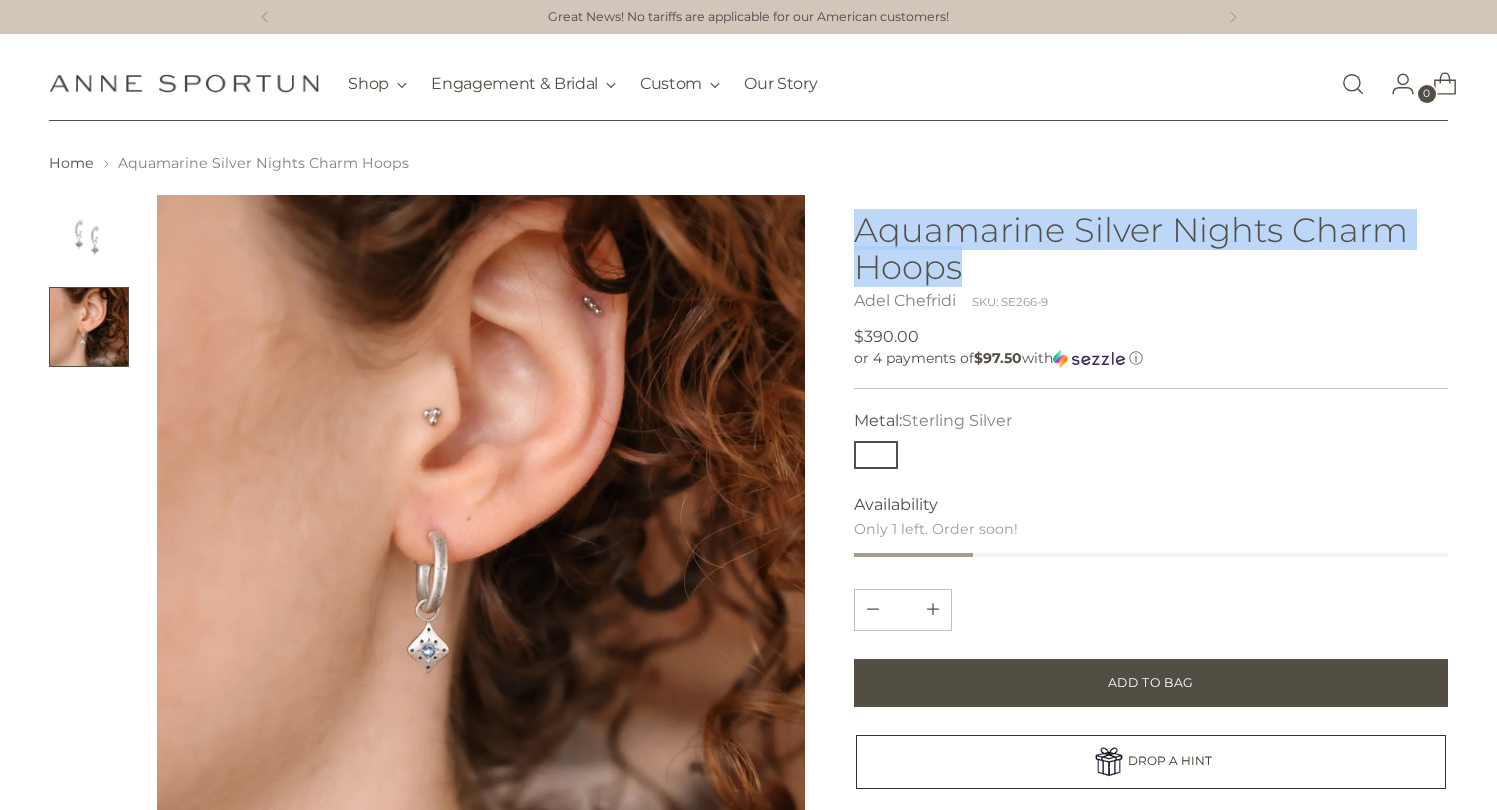 drag, startPoint x: 856, startPoint y: 231, endPoint x: 969, endPoint y: 277, distance: 122.0041 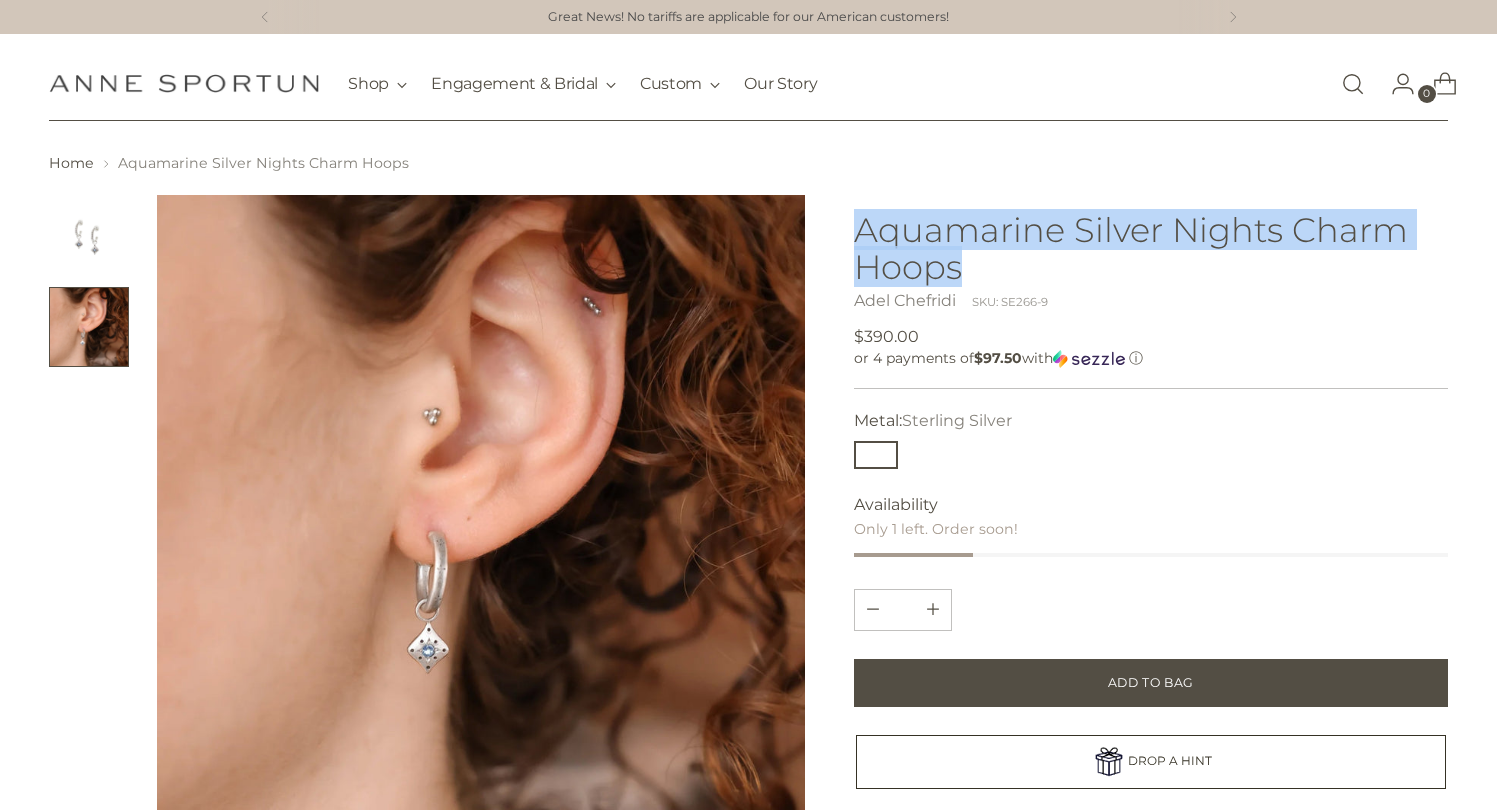 click on "Aquamarine Silver Nights Charm Hoops" at bounding box center (1150, 248) 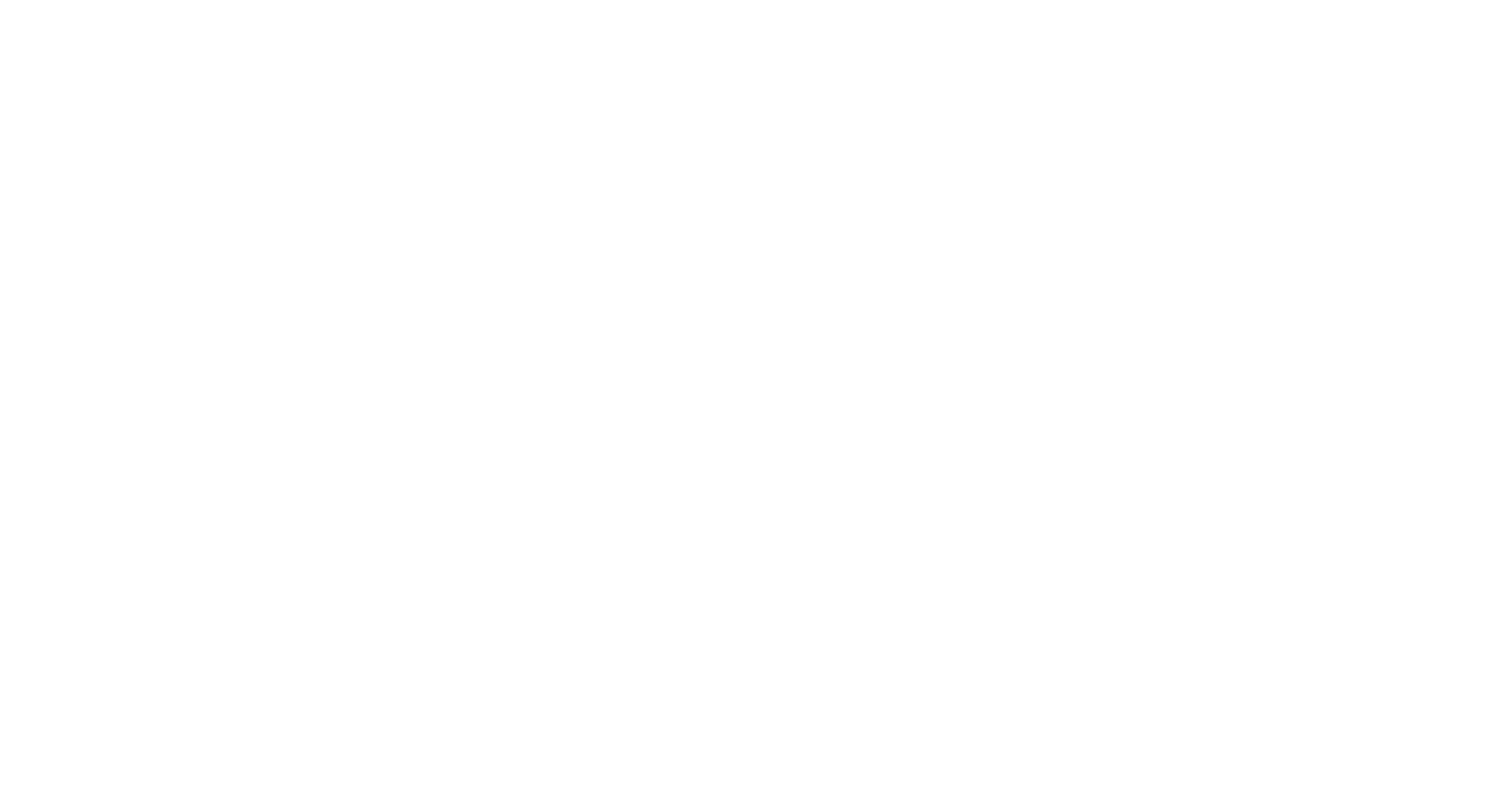 scroll, scrollTop: 0, scrollLeft: 0, axis: both 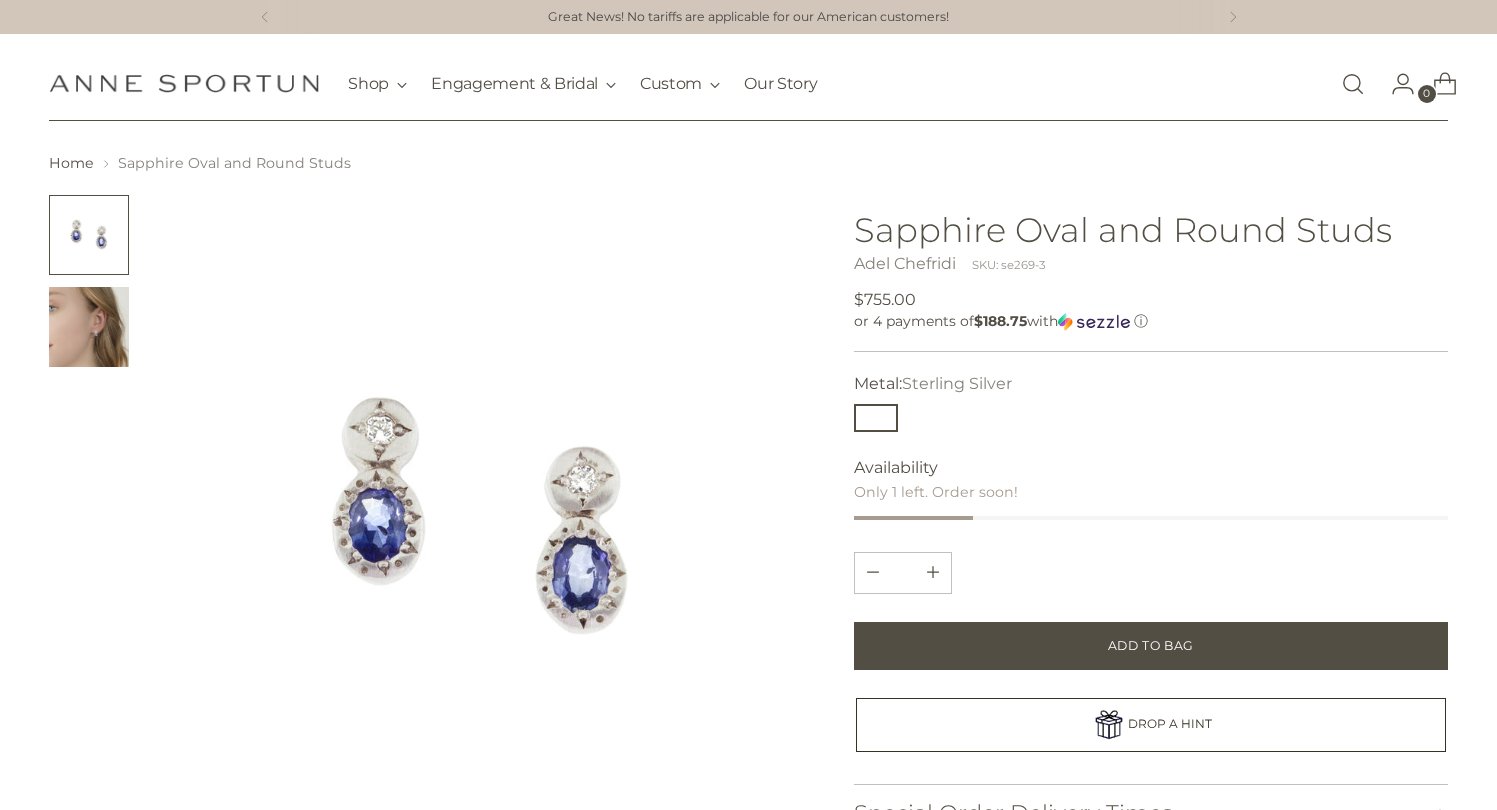 click at bounding box center [89, 327] 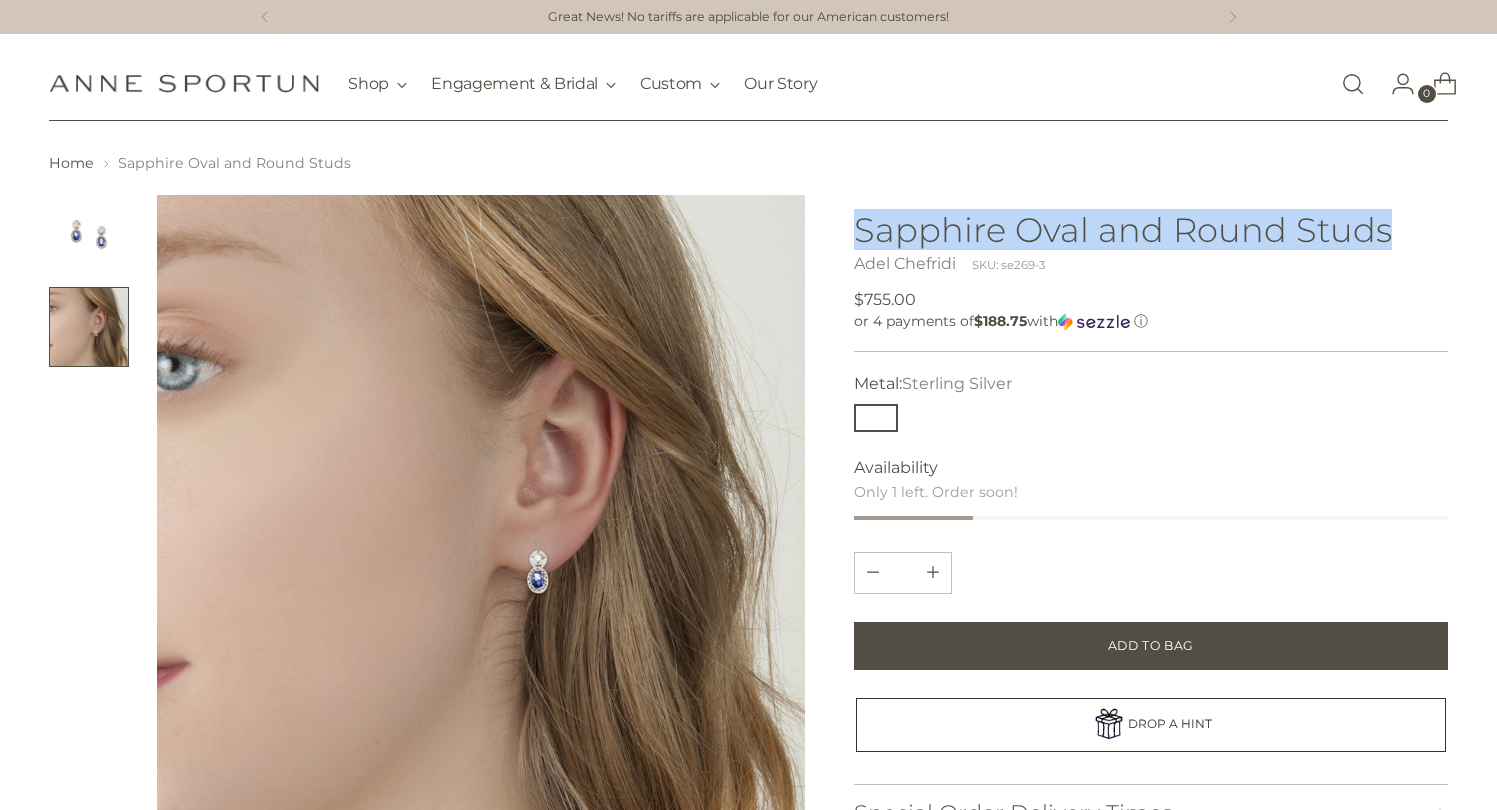 drag, startPoint x: 922, startPoint y: 232, endPoint x: 1392, endPoint y: 234, distance: 470.00424 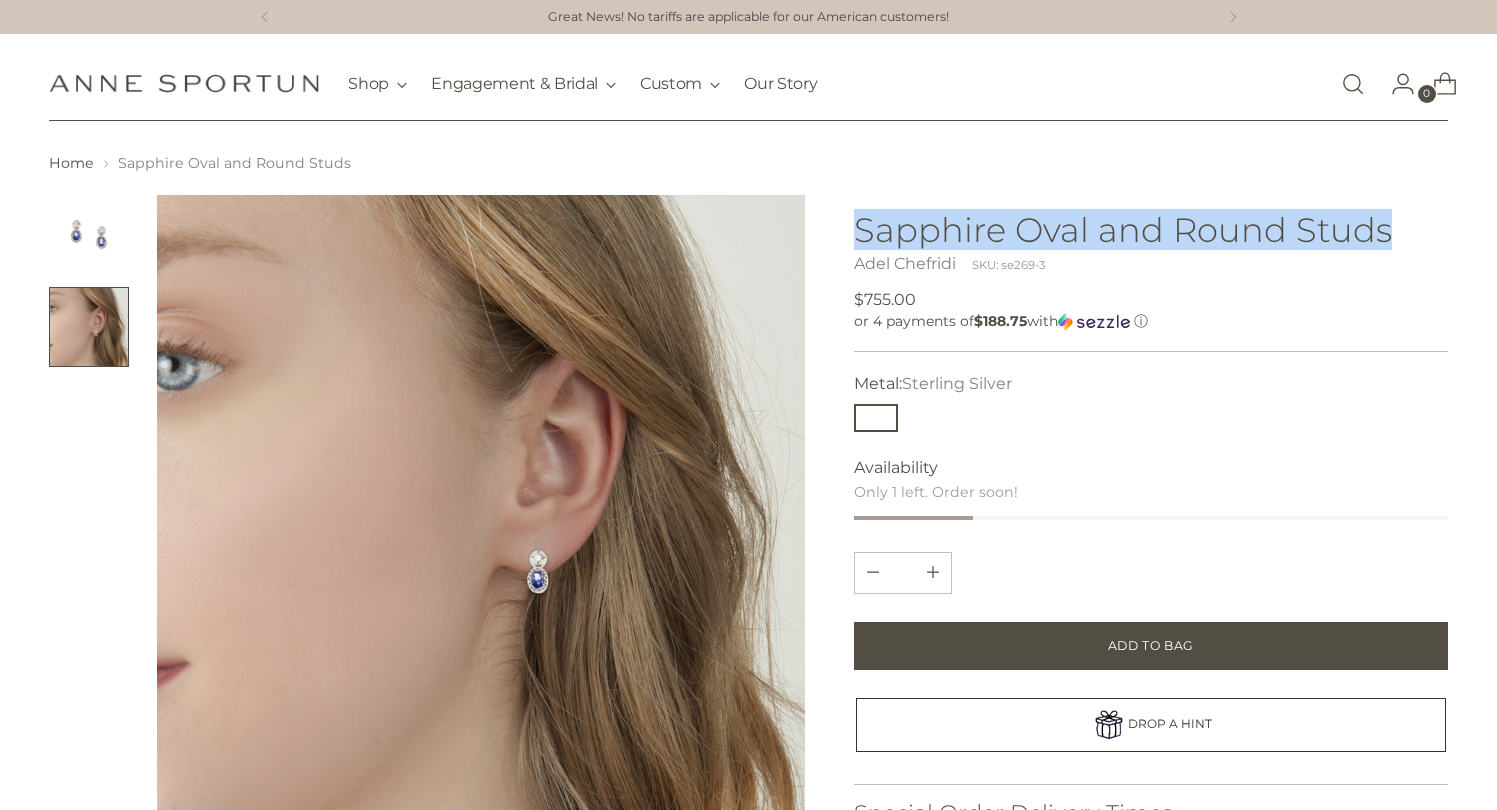 click on "Product Details
Satin Finish Sterling Silver" at bounding box center (748, 667) 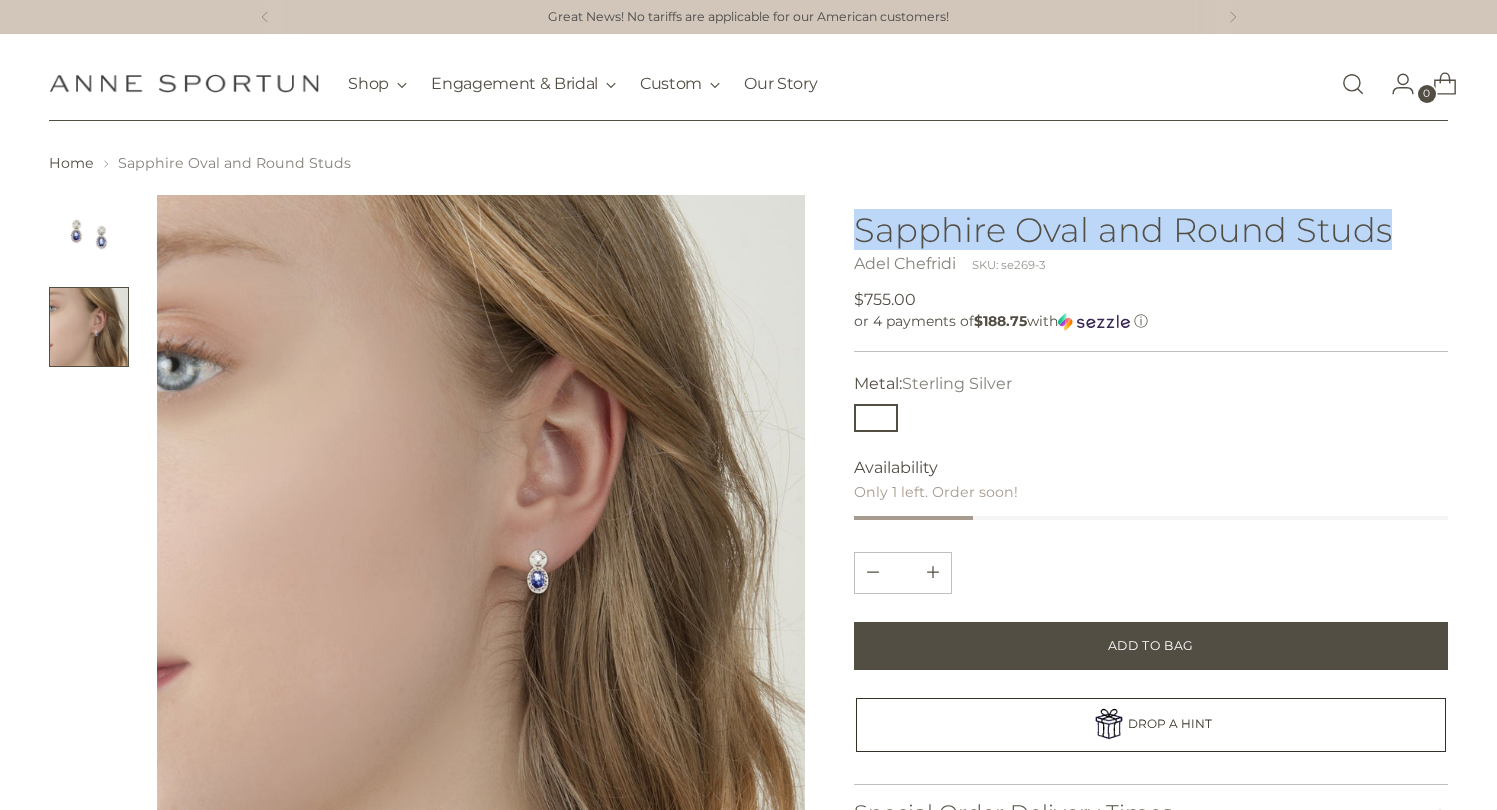 copy on "Sapphire Oval and Round Studs" 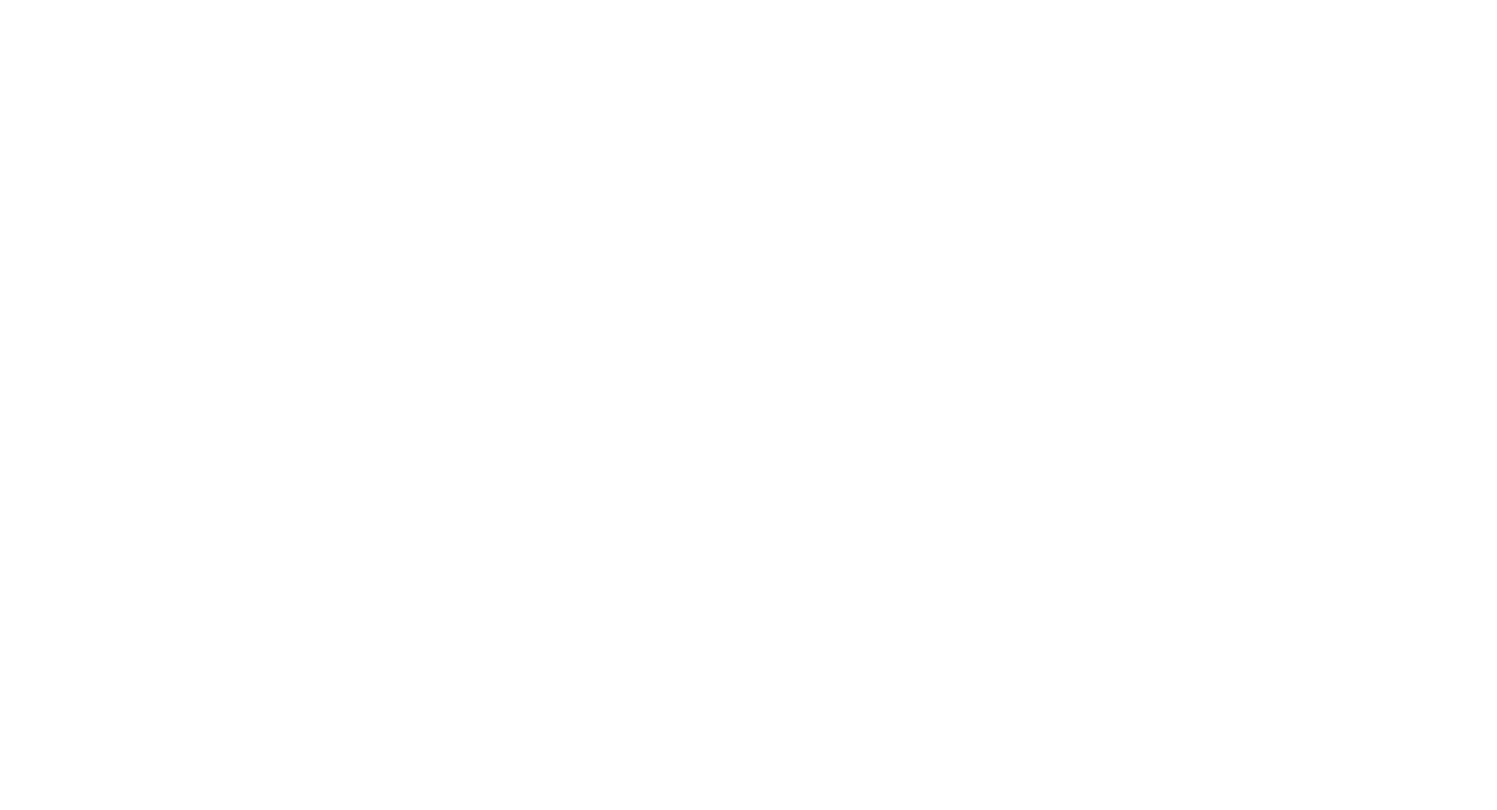 scroll, scrollTop: 0, scrollLeft: 0, axis: both 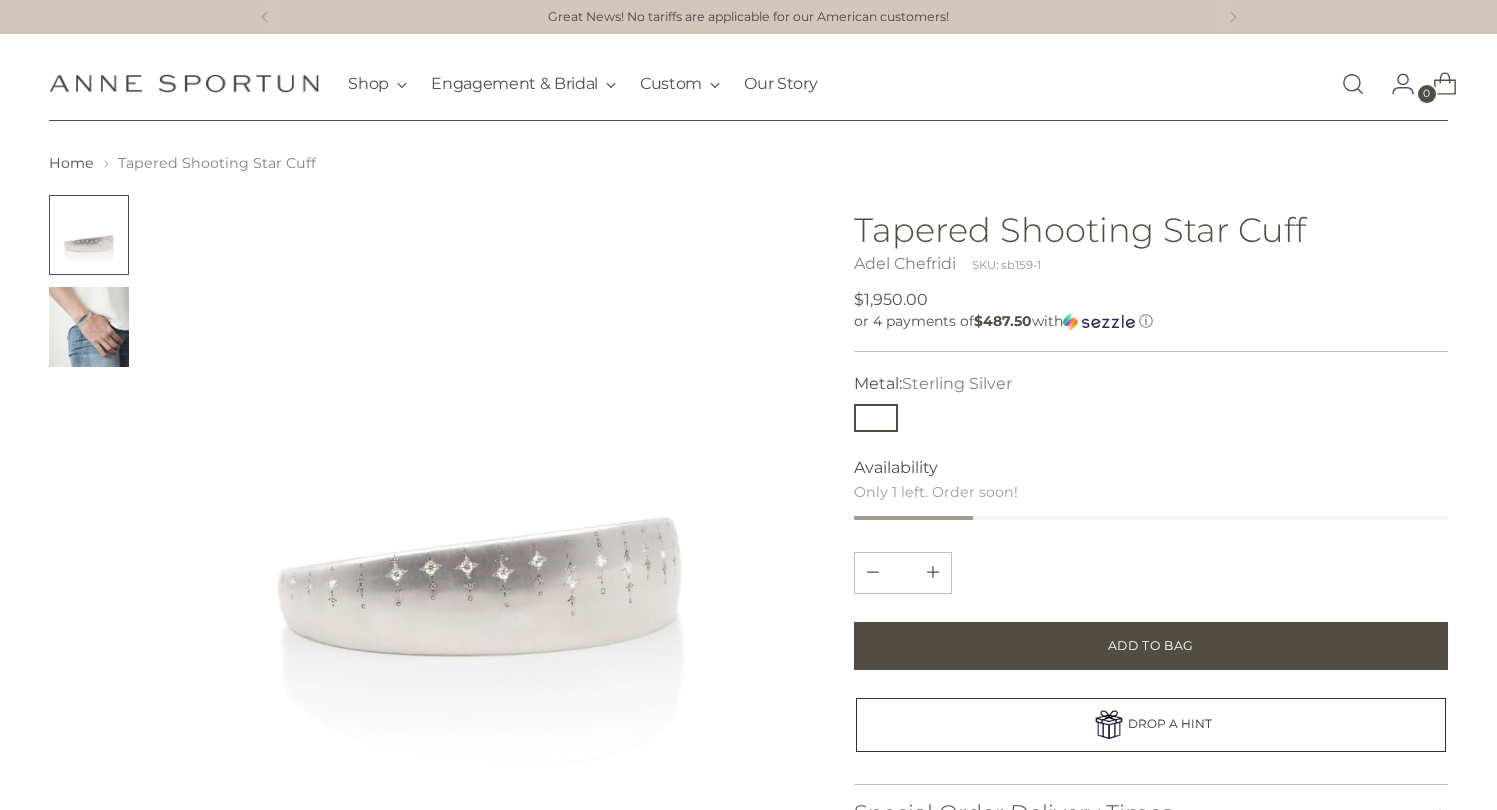 click at bounding box center (89, 327) 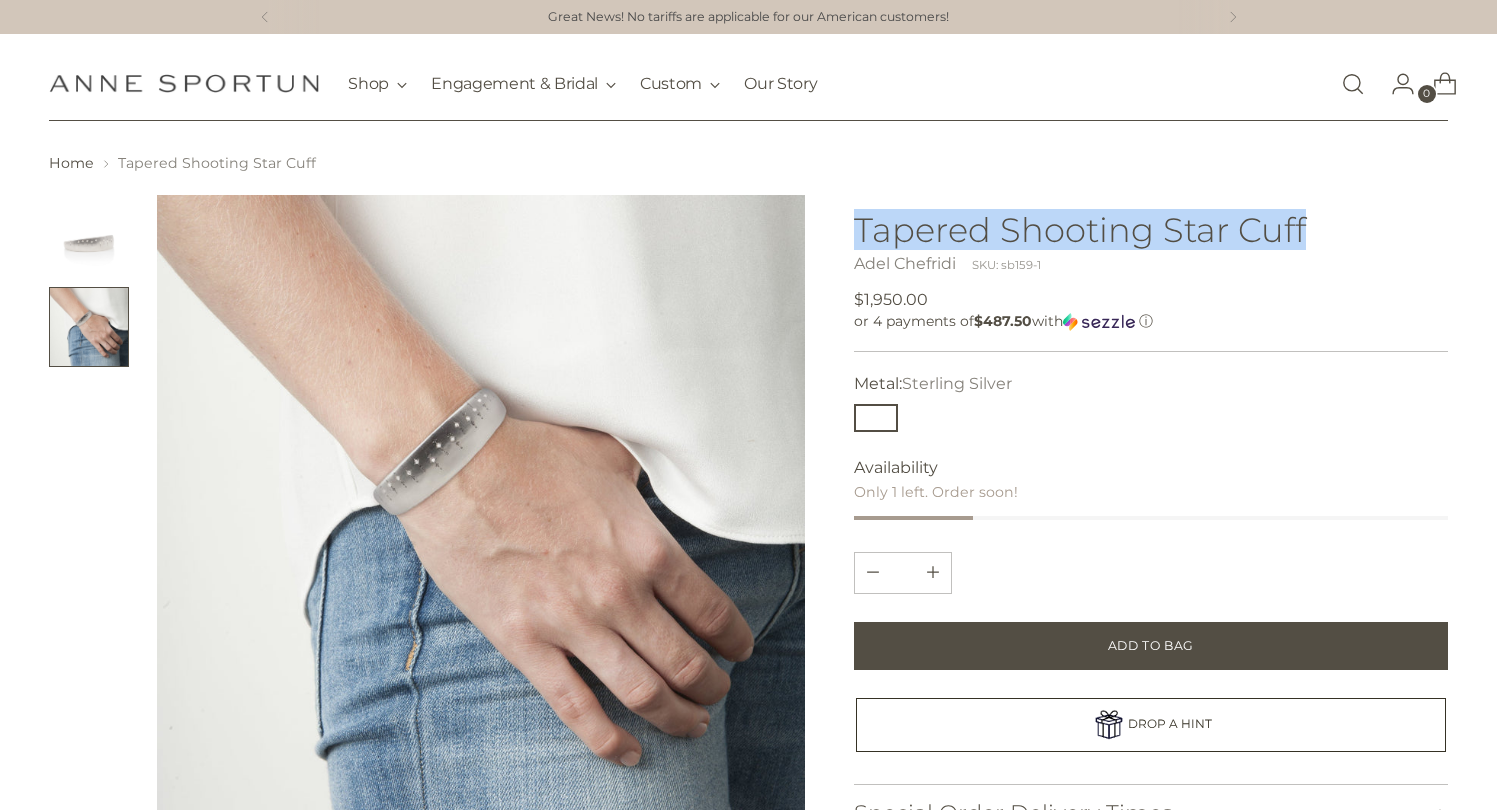 drag, startPoint x: 848, startPoint y: 228, endPoint x: 1310, endPoint y: 231, distance: 462.00974 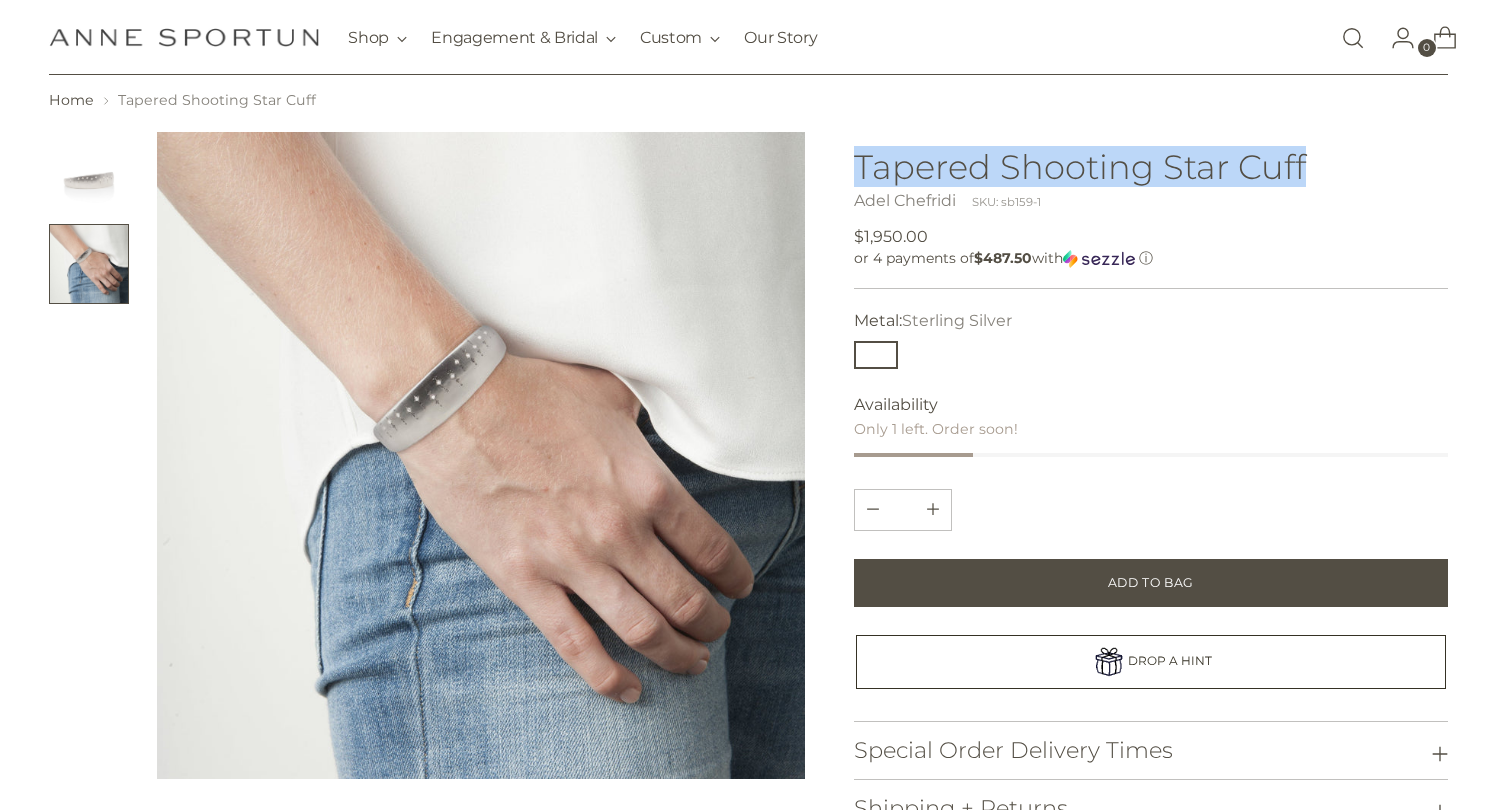 scroll, scrollTop: 126, scrollLeft: 0, axis: vertical 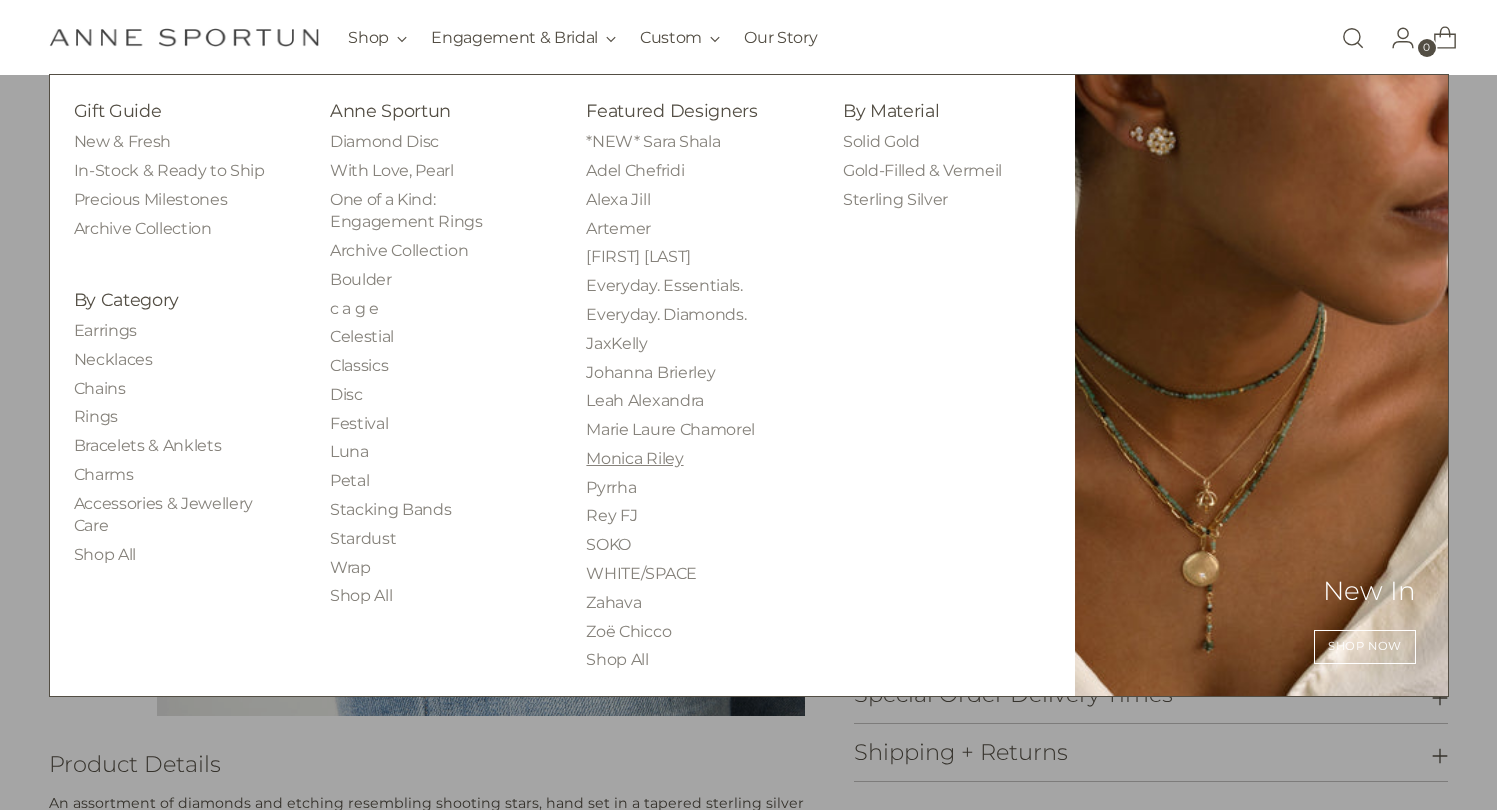 click on "Monica Riley" at bounding box center (634, 458) 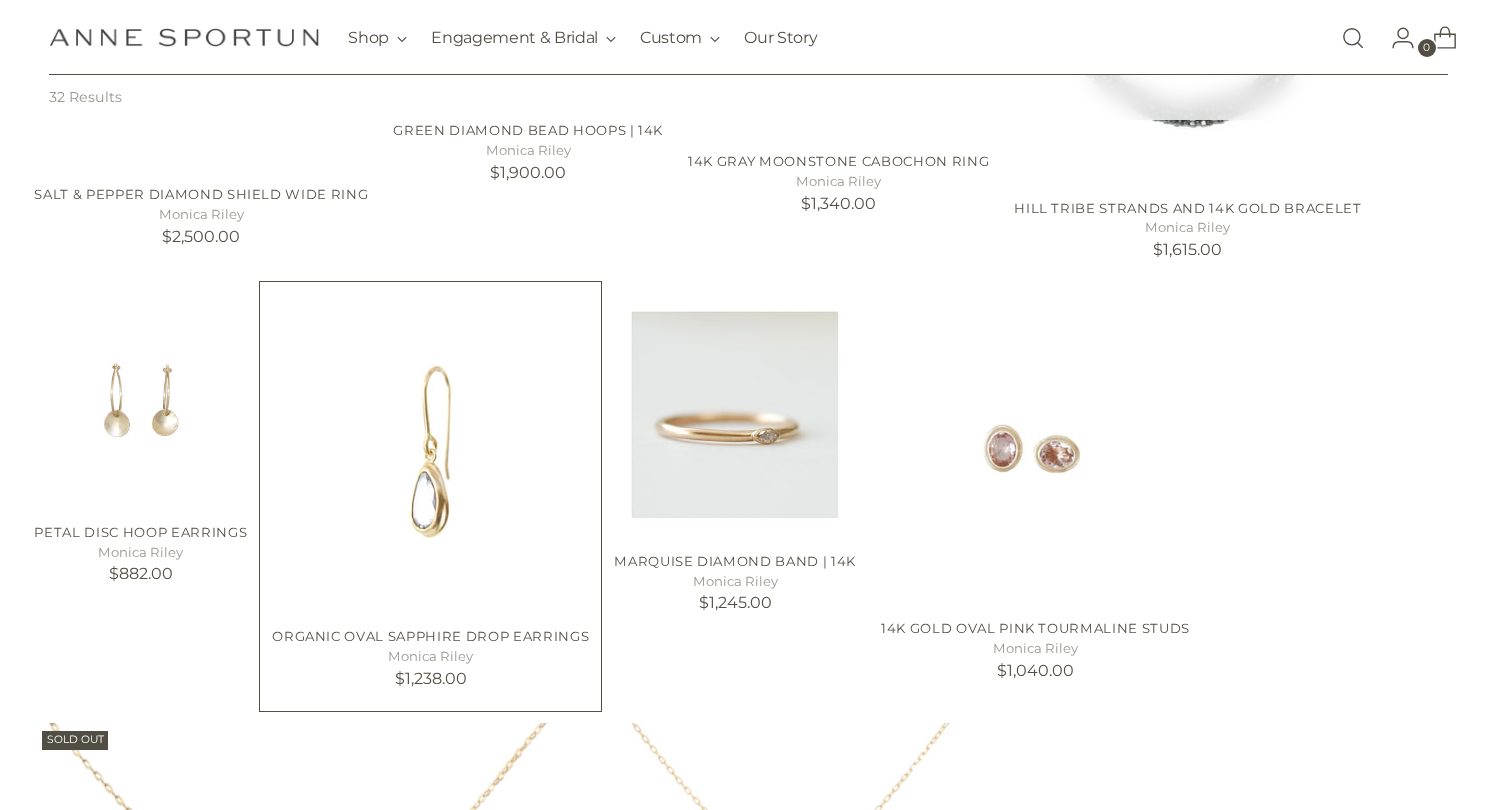 scroll, scrollTop: 521, scrollLeft: 0, axis: vertical 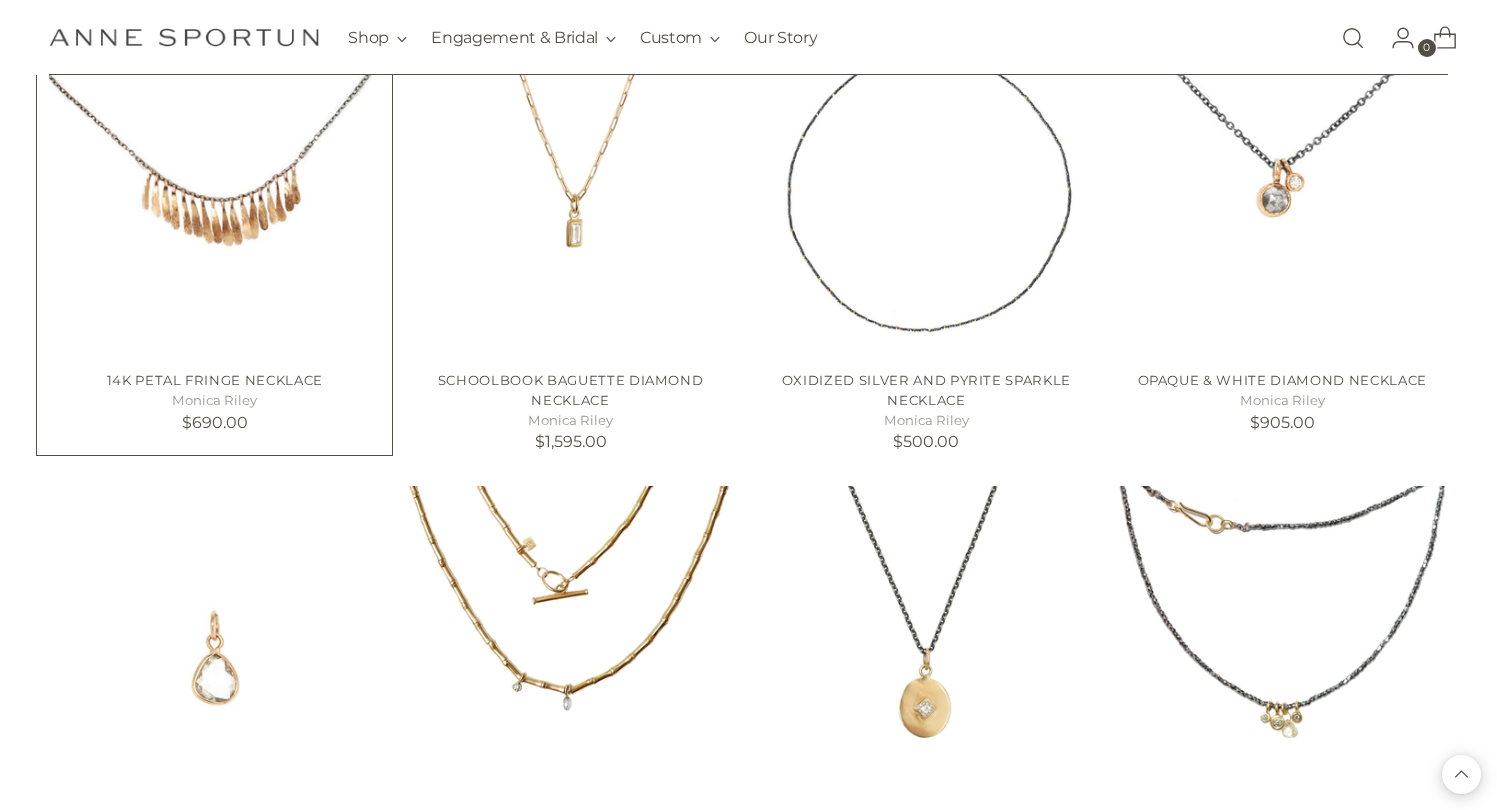 click at bounding box center [0, 0] 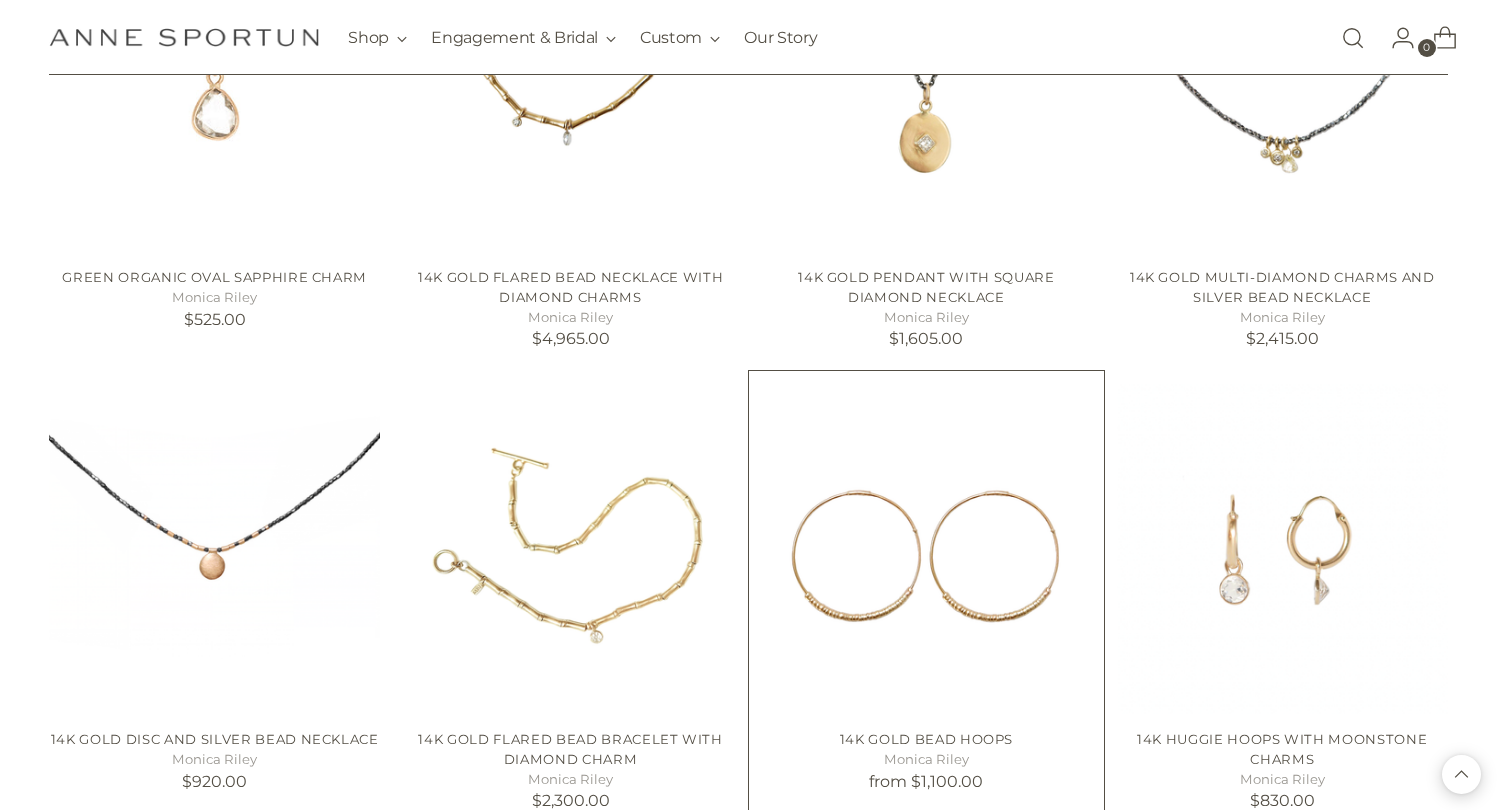 scroll, scrollTop: 2830, scrollLeft: 0, axis: vertical 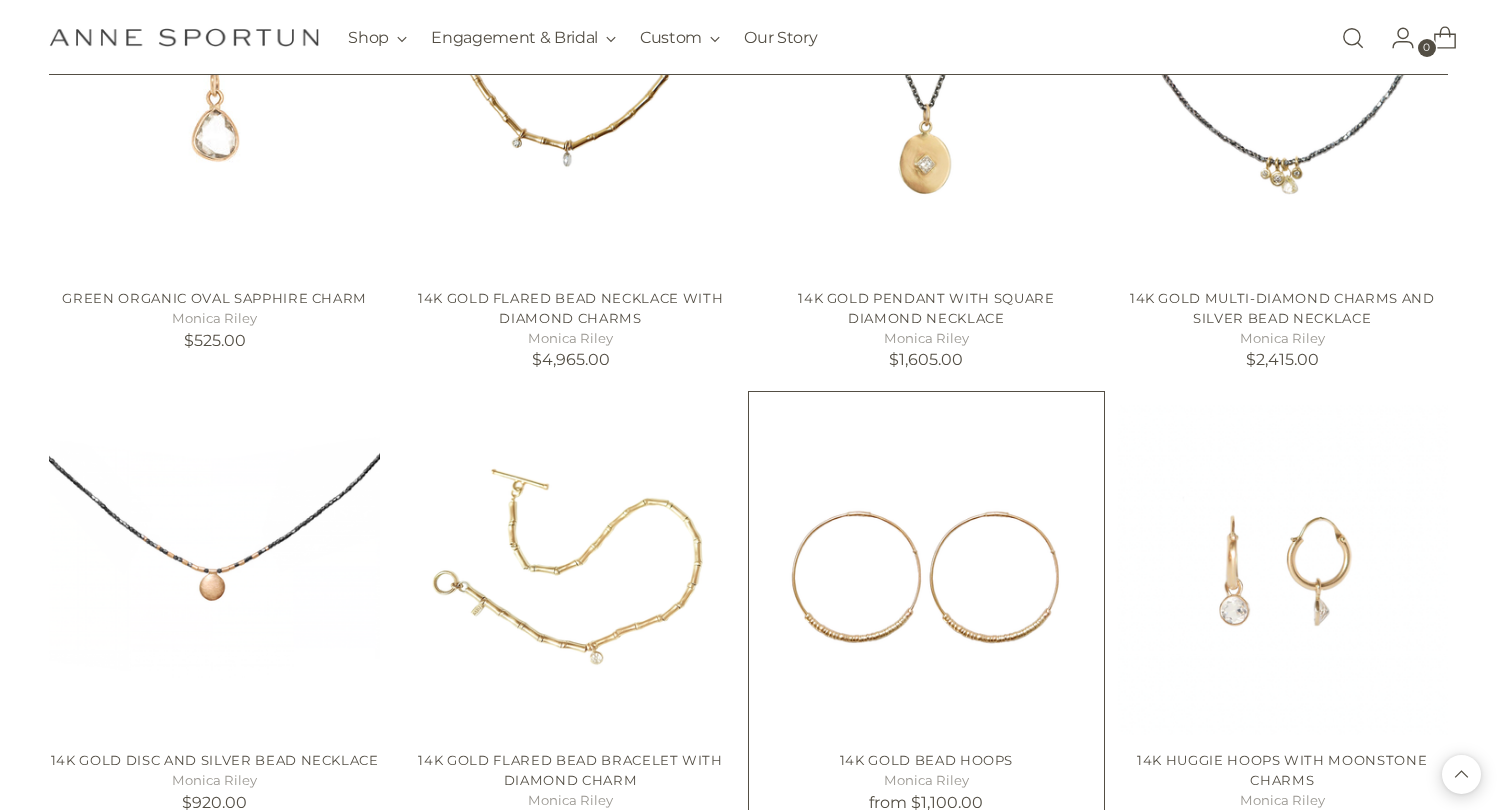 click at bounding box center [0, 0] 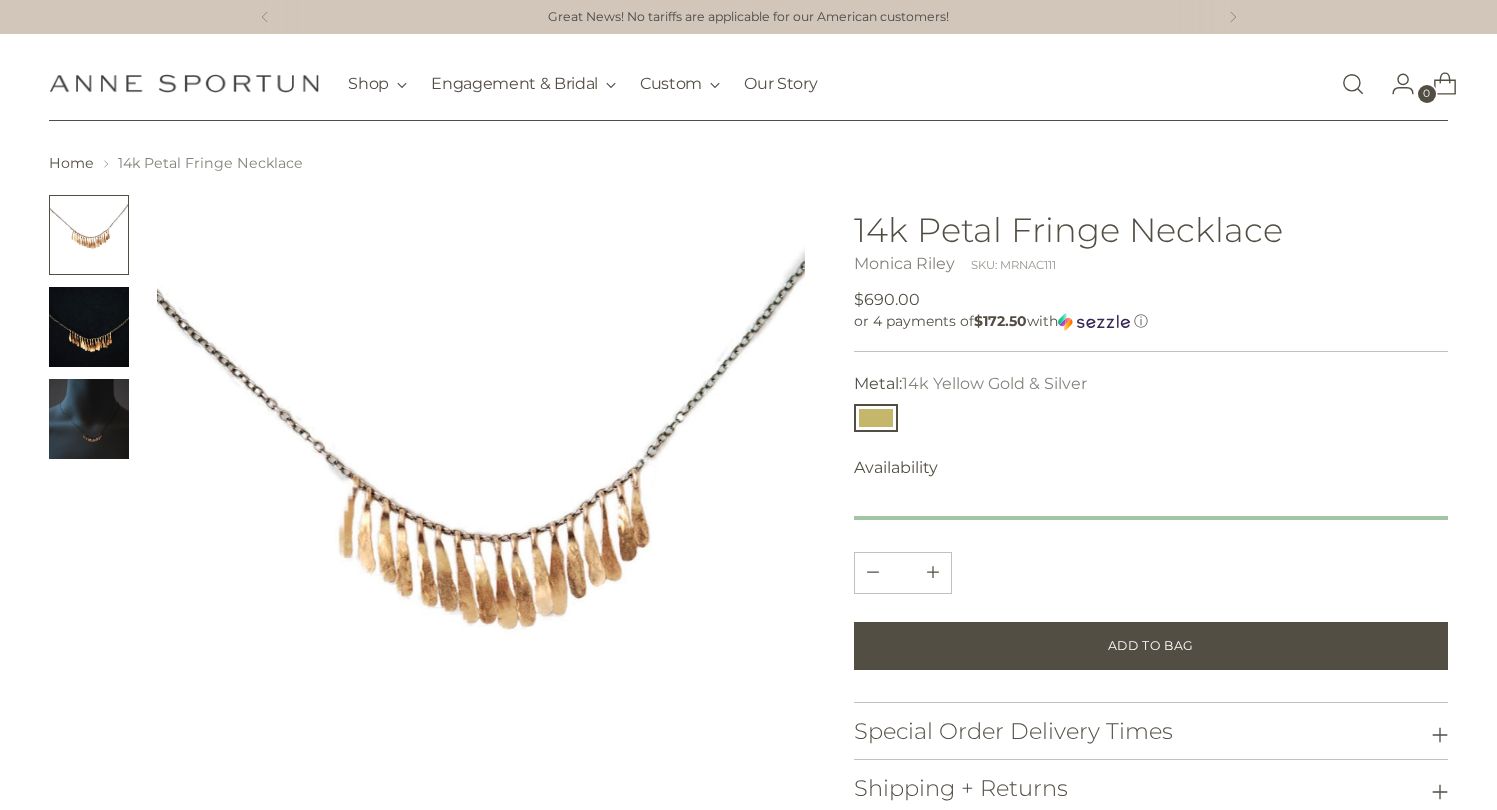 scroll, scrollTop: 0, scrollLeft: 0, axis: both 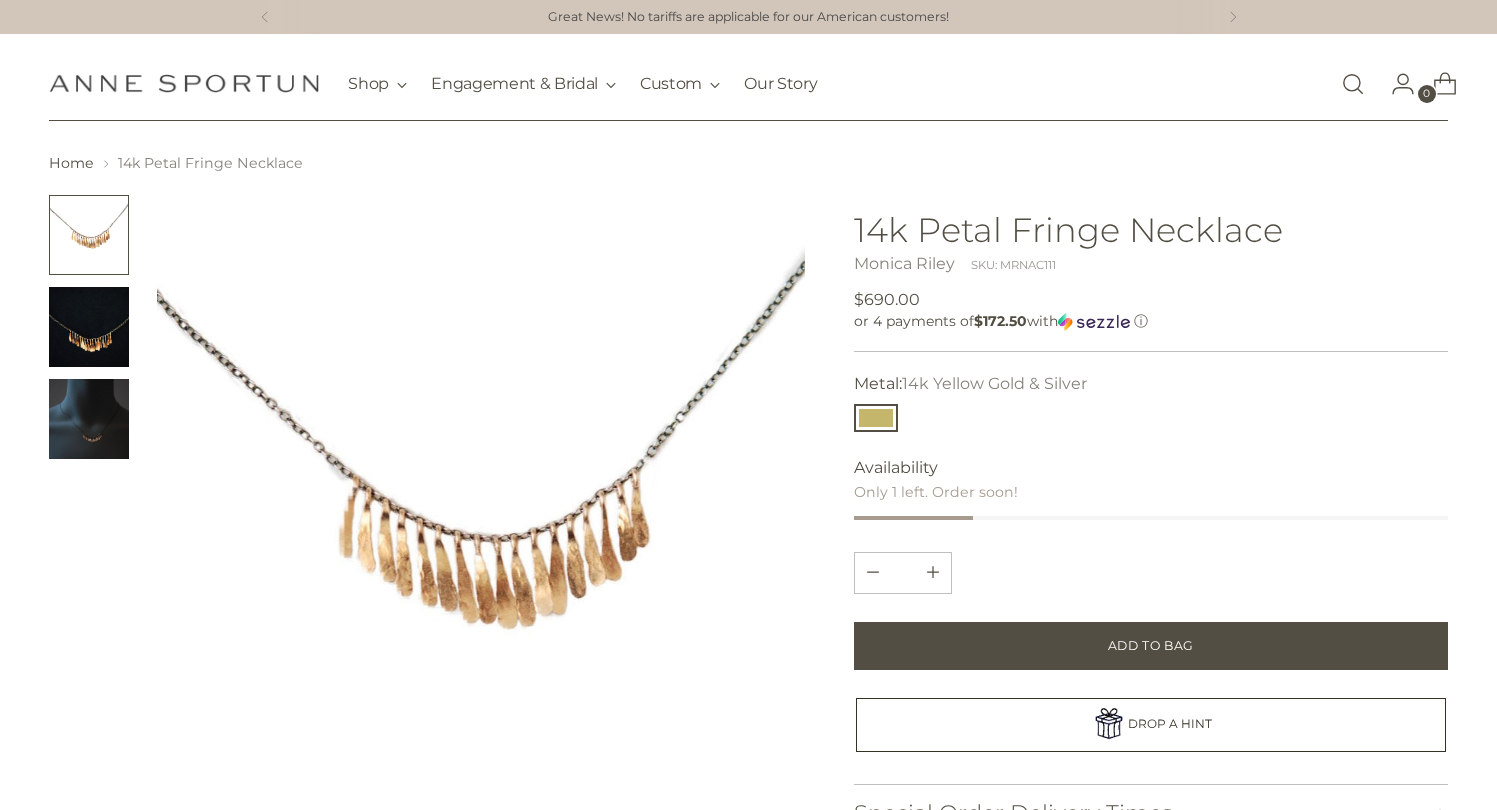 click at bounding box center [89, 327] 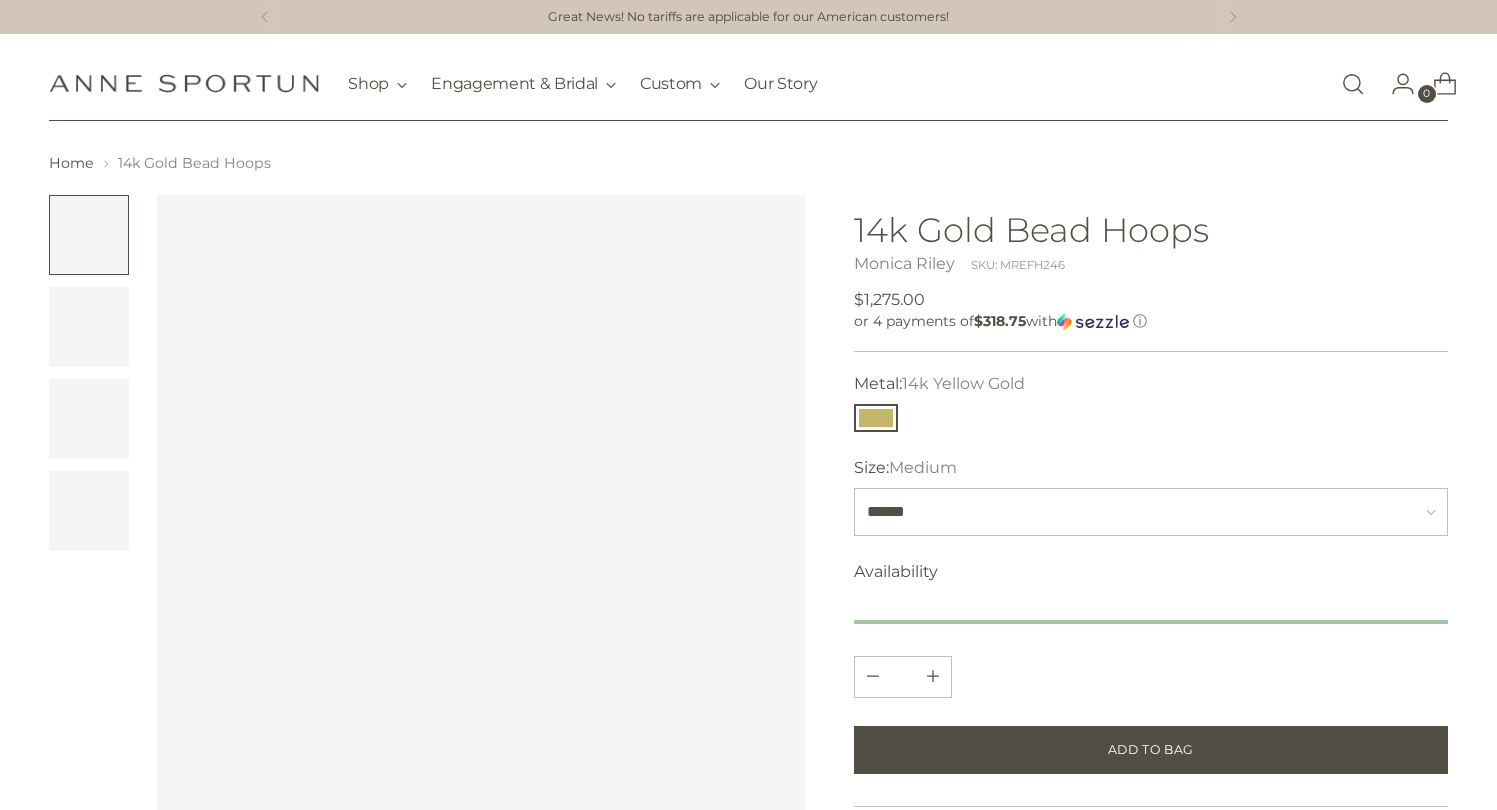 scroll, scrollTop: 0, scrollLeft: 0, axis: both 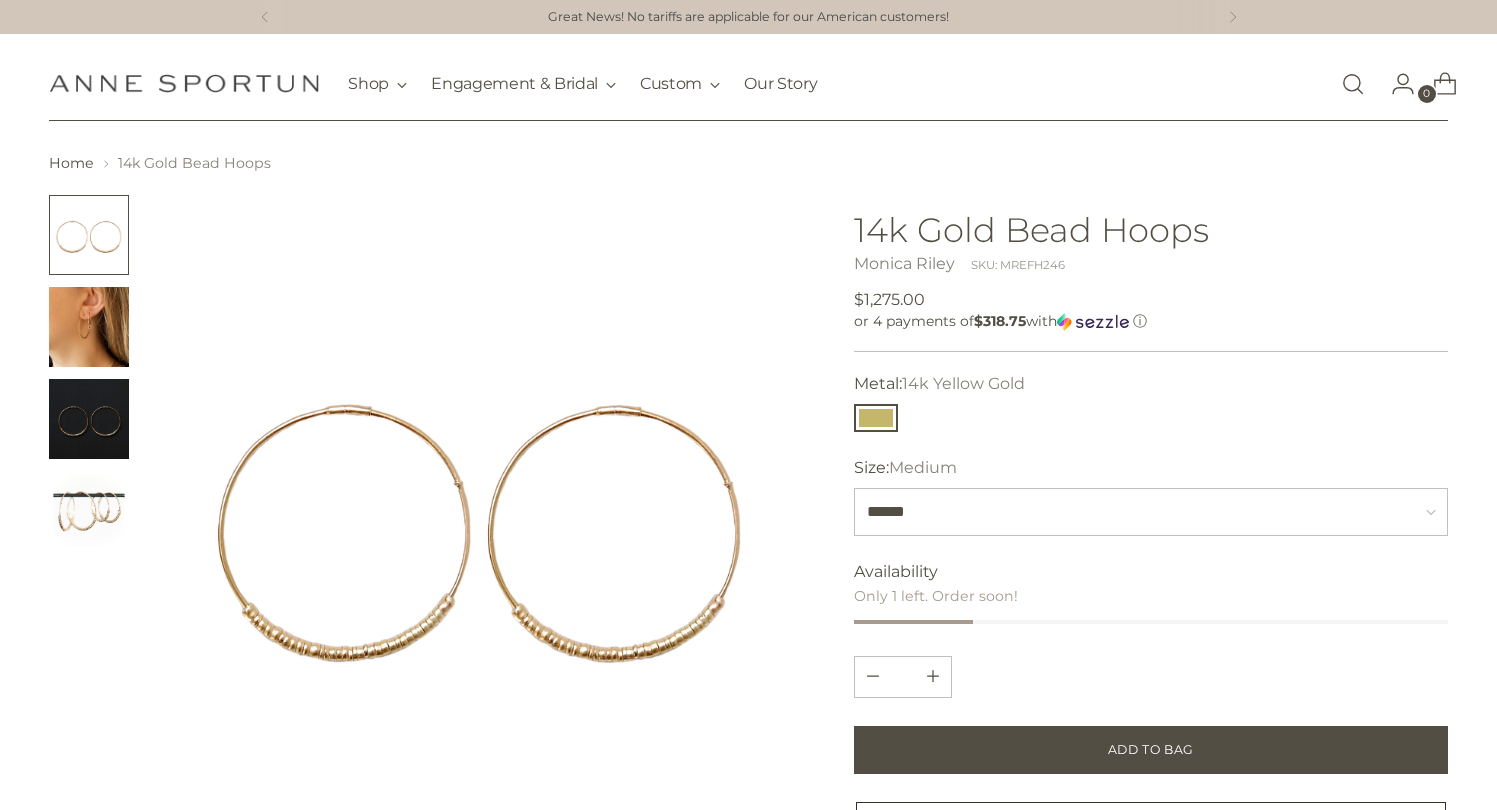 click at bounding box center [89, 327] 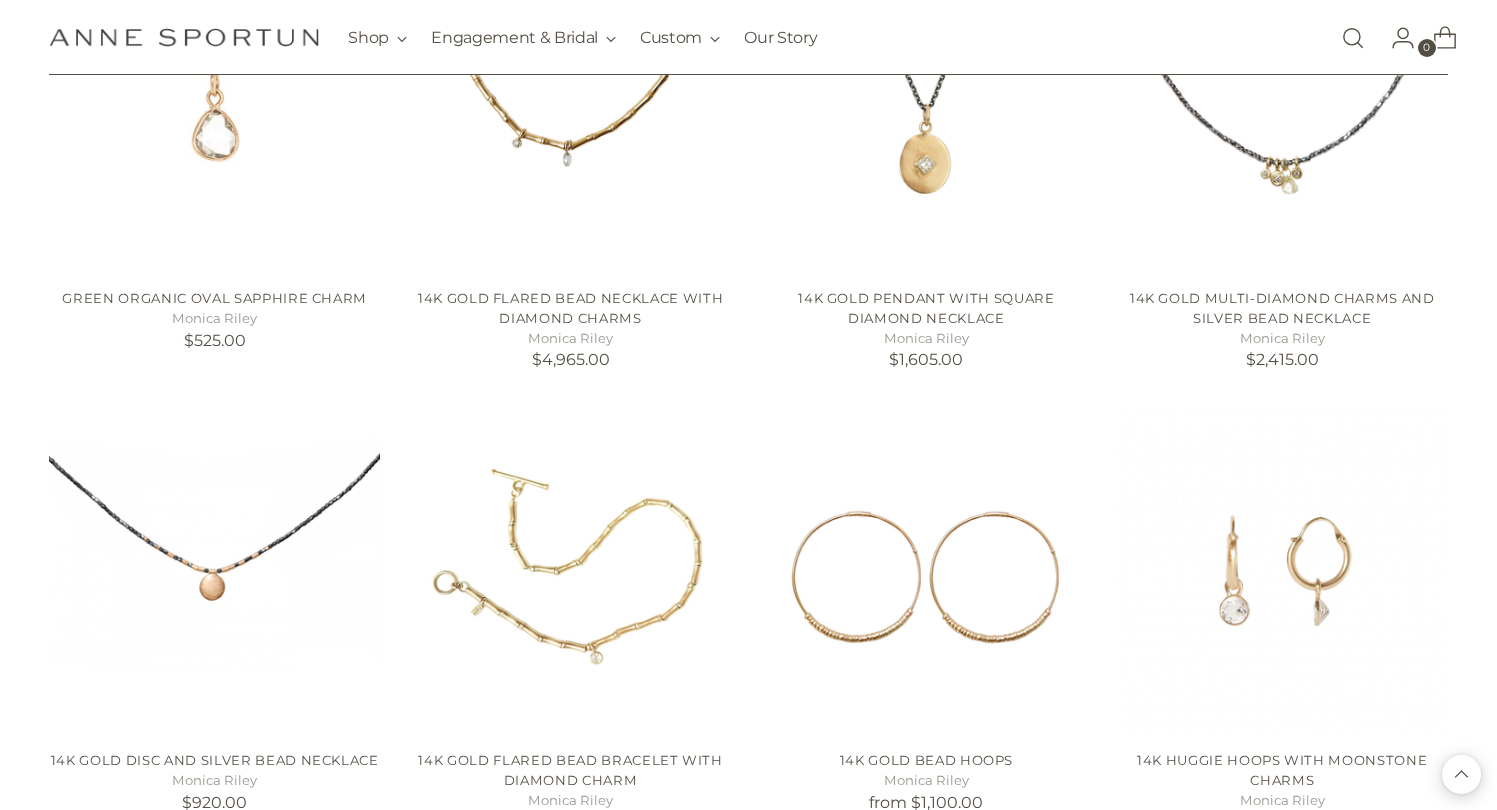 scroll, scrollTop: 3027, scrollLeft: 0, axis: vertical 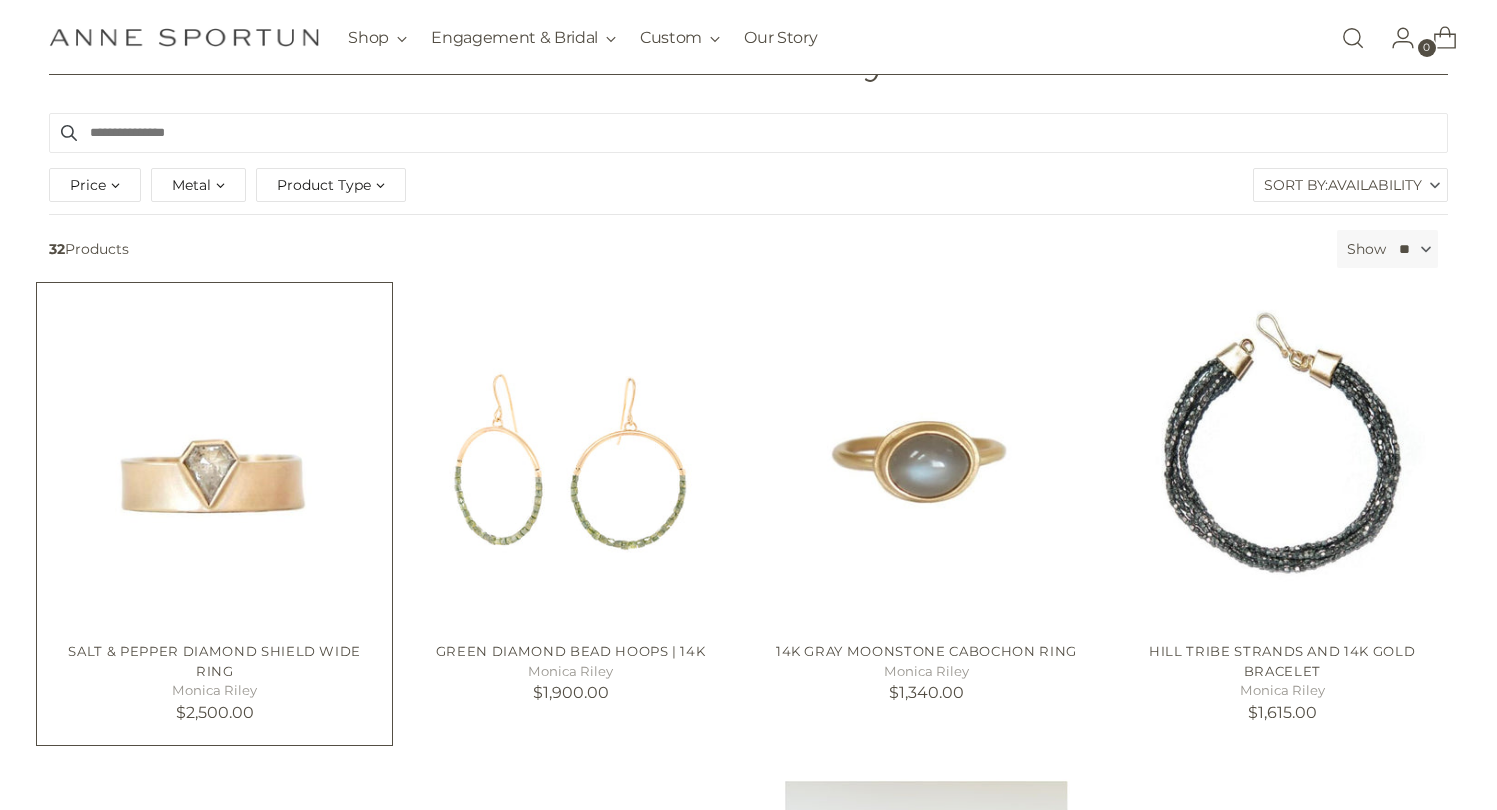 click at bounding box center (0, 0) 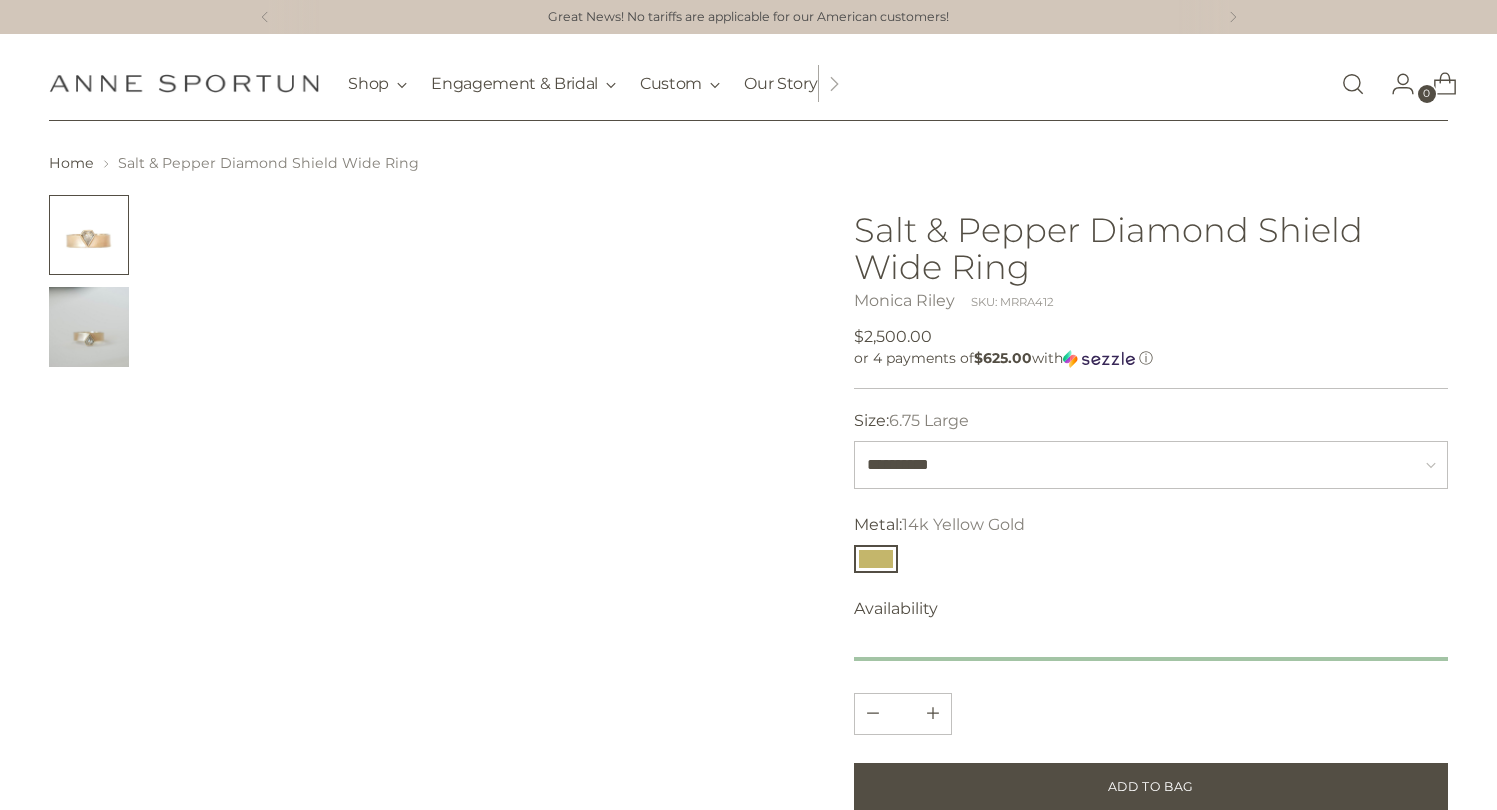 scroll, scrollTop: 0, scrollLeft: 0, axis: both 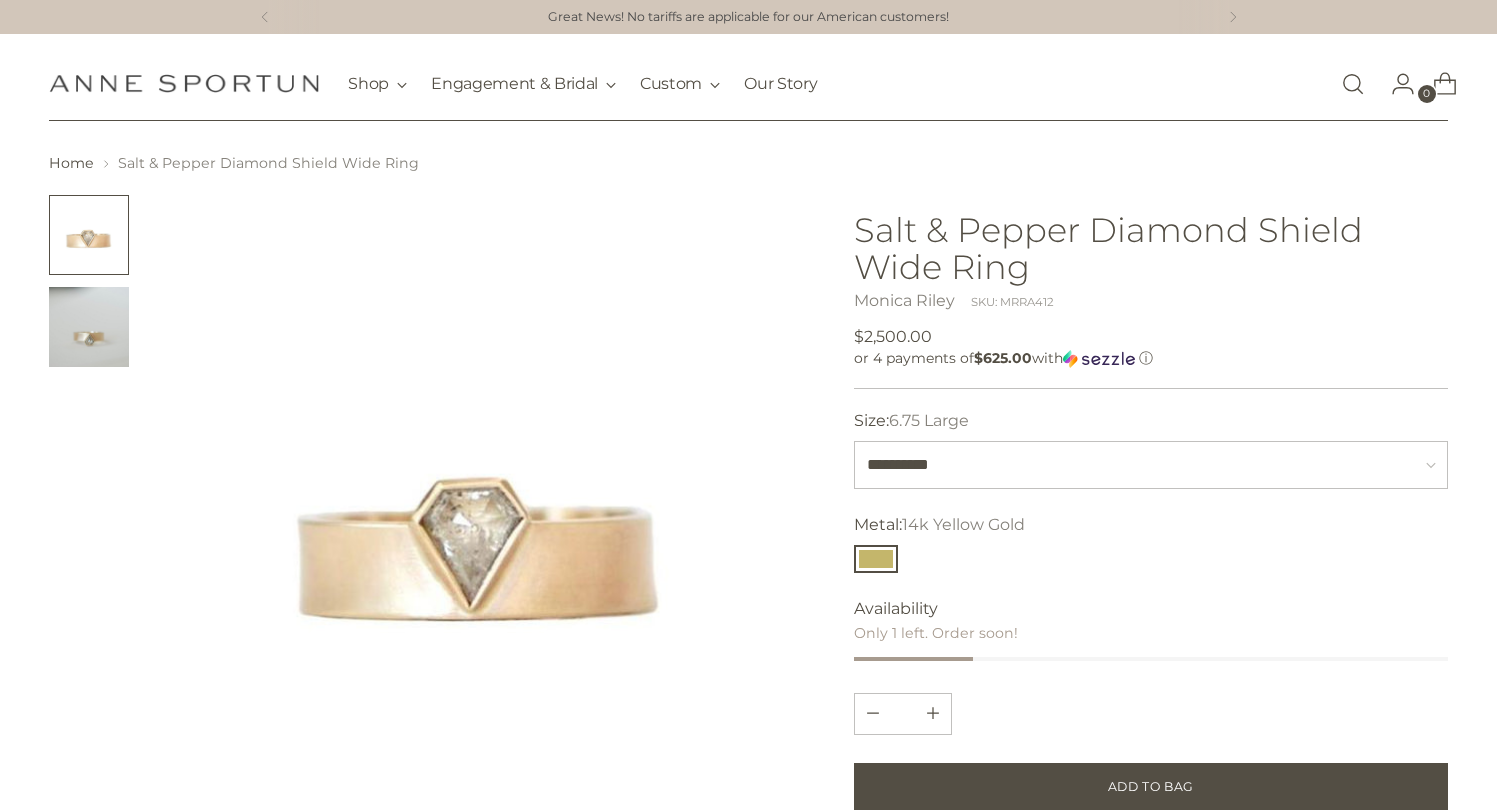 click at bounding box center [89, 327] 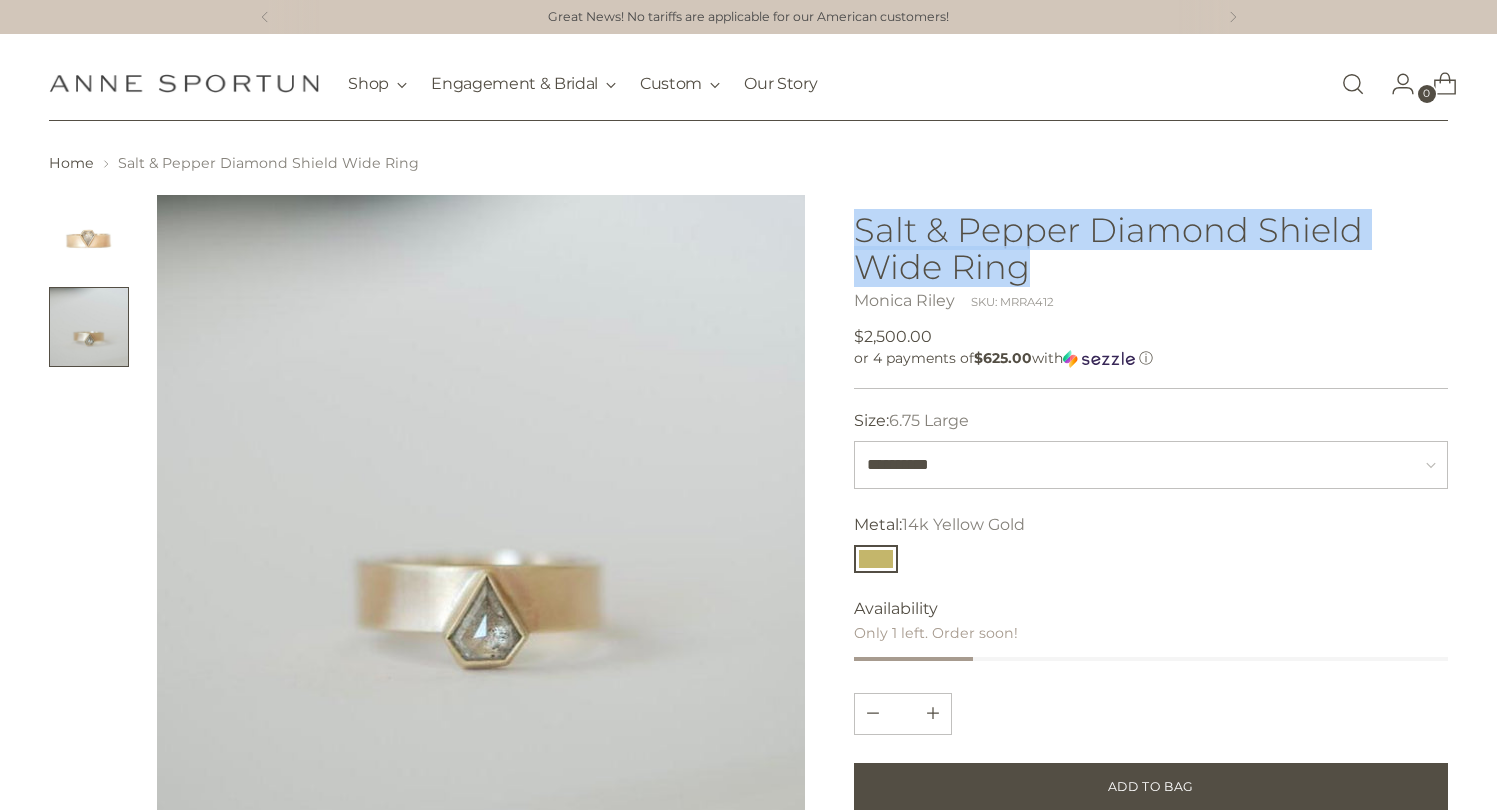drag, startPoint x: 856, startPoint y: 226, endPoint x: 1055, endPoint y: 275, distance: 204.9439 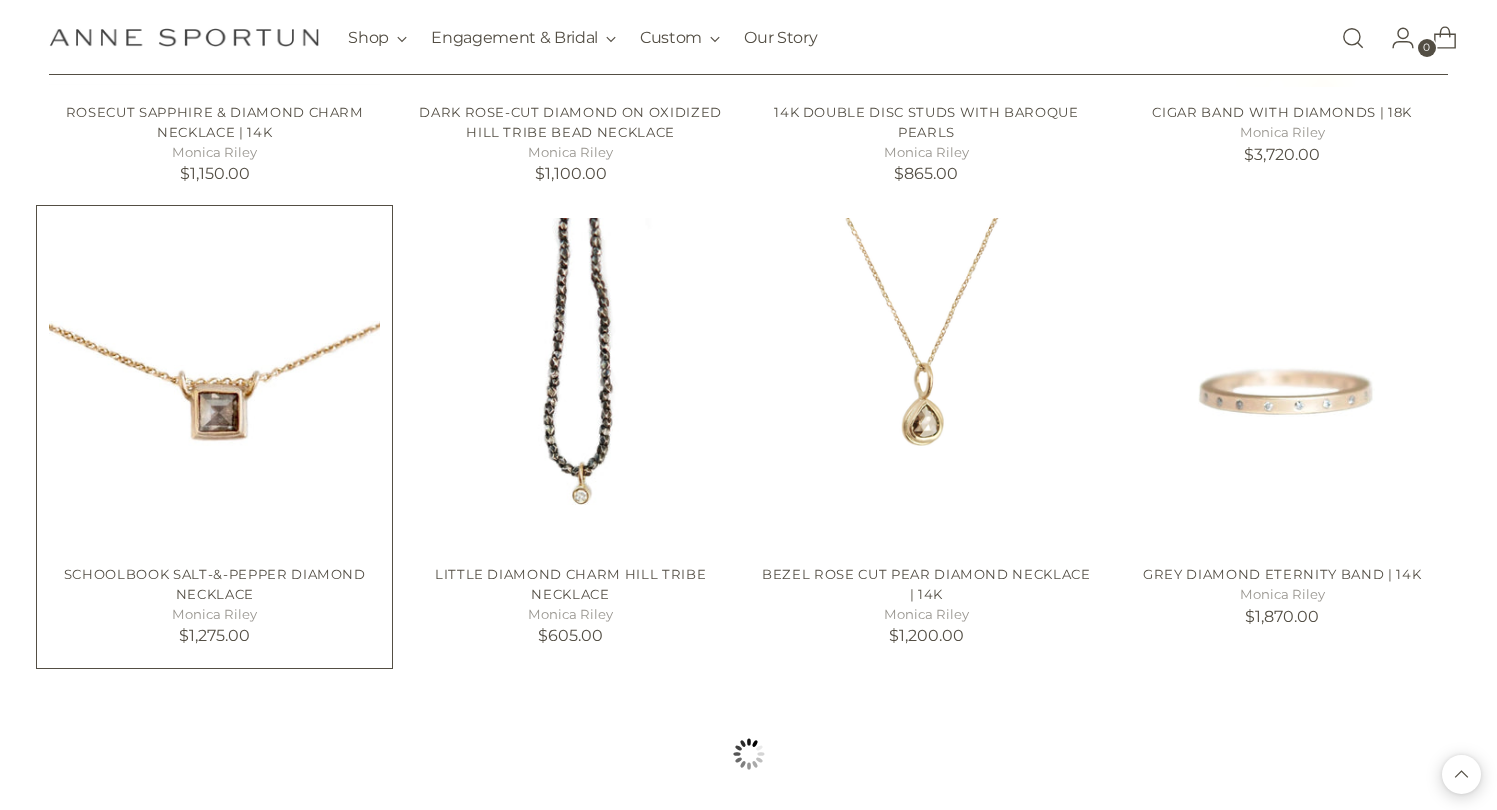 scroll, scrollTop: 1661, scrollLeft: 0, axis: vertical 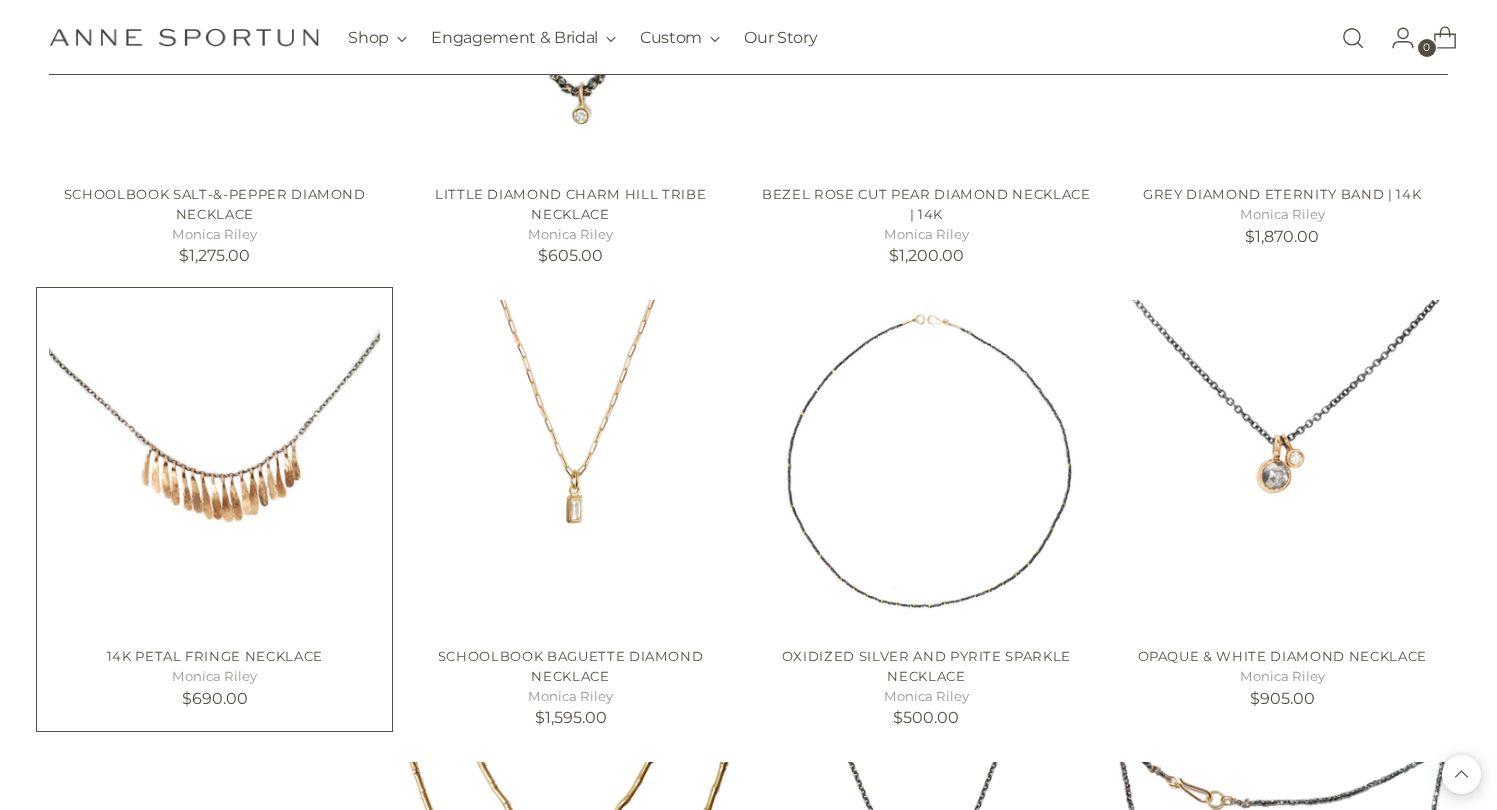 click at bounding box center (0, 0) 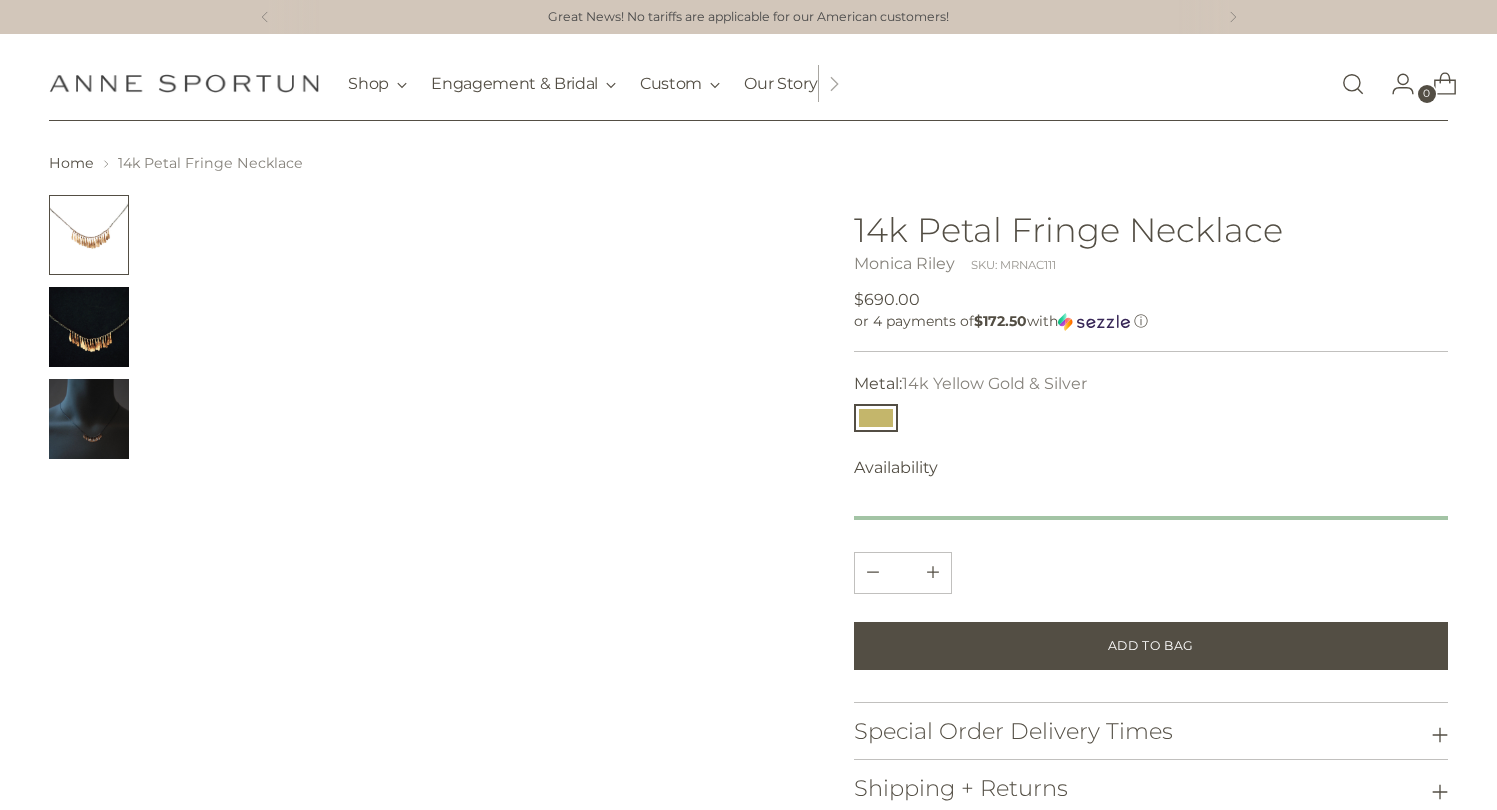 scroll, scrollTop: 0, scrollLeft: 0, axis: both 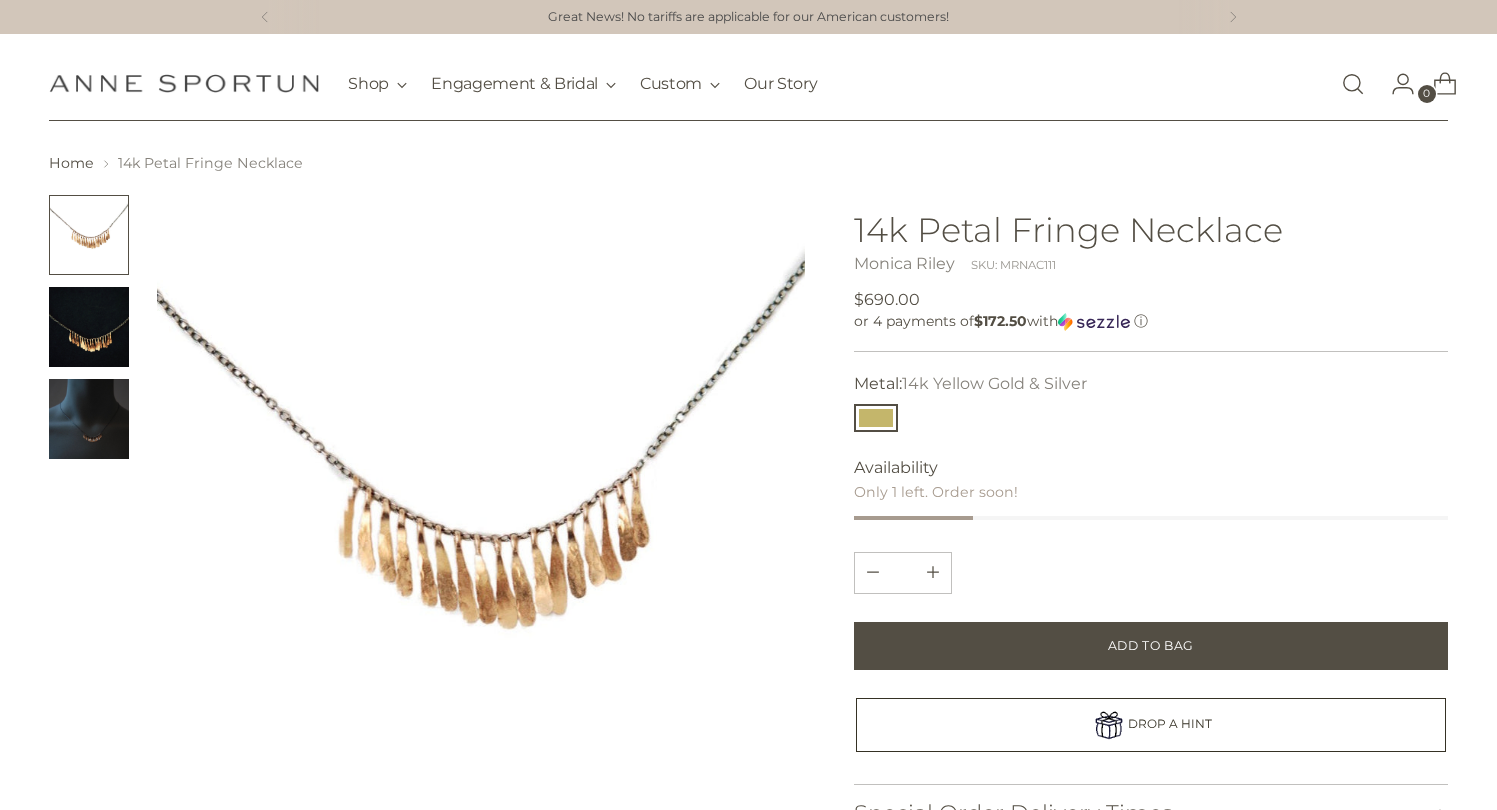 click at bounding box center [89, 327] 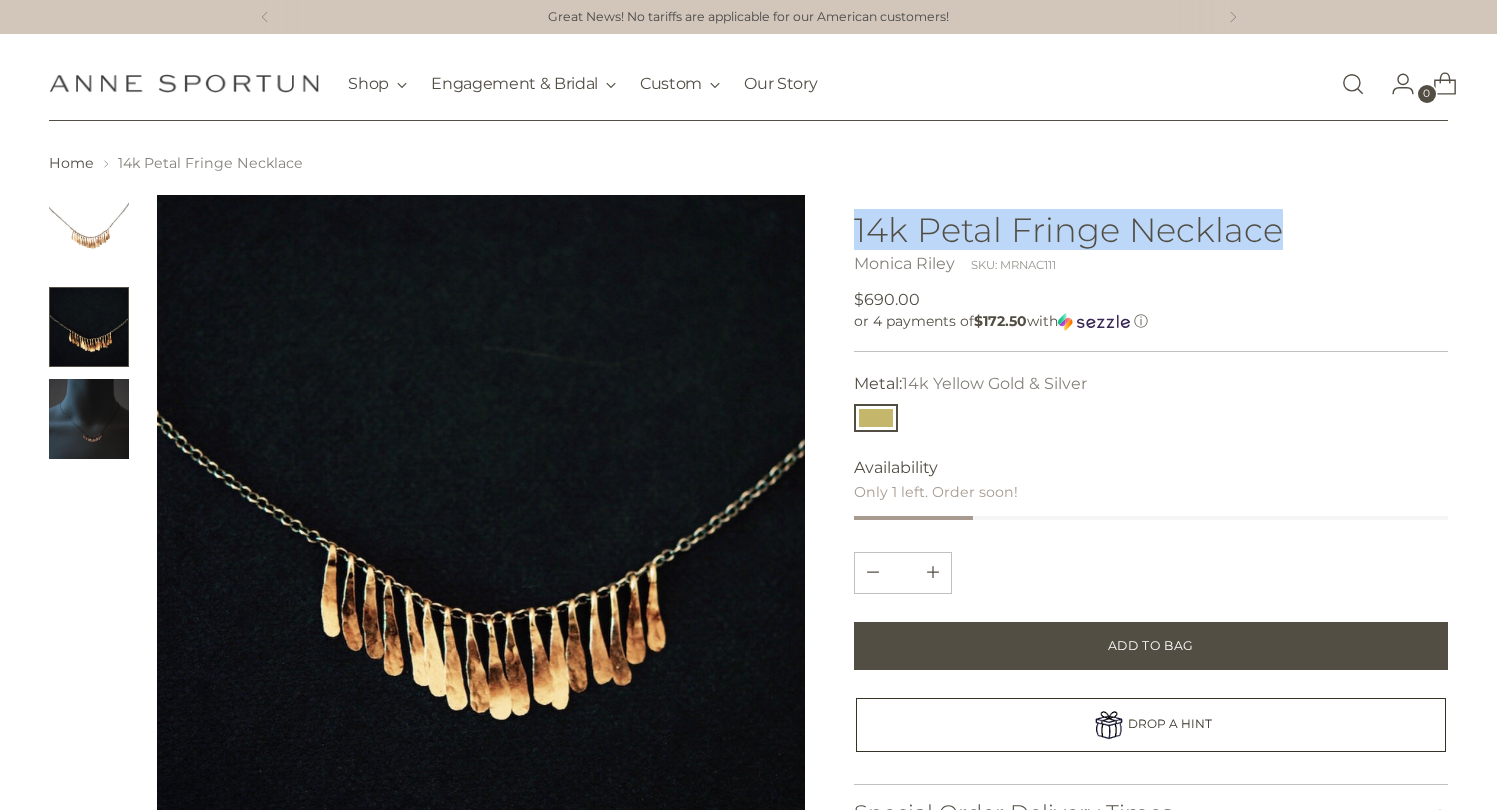 drag, startPoint x: 847, startPoint y: 223, endPoint x: 1281, endPoint y: 236, distance: 434.19467 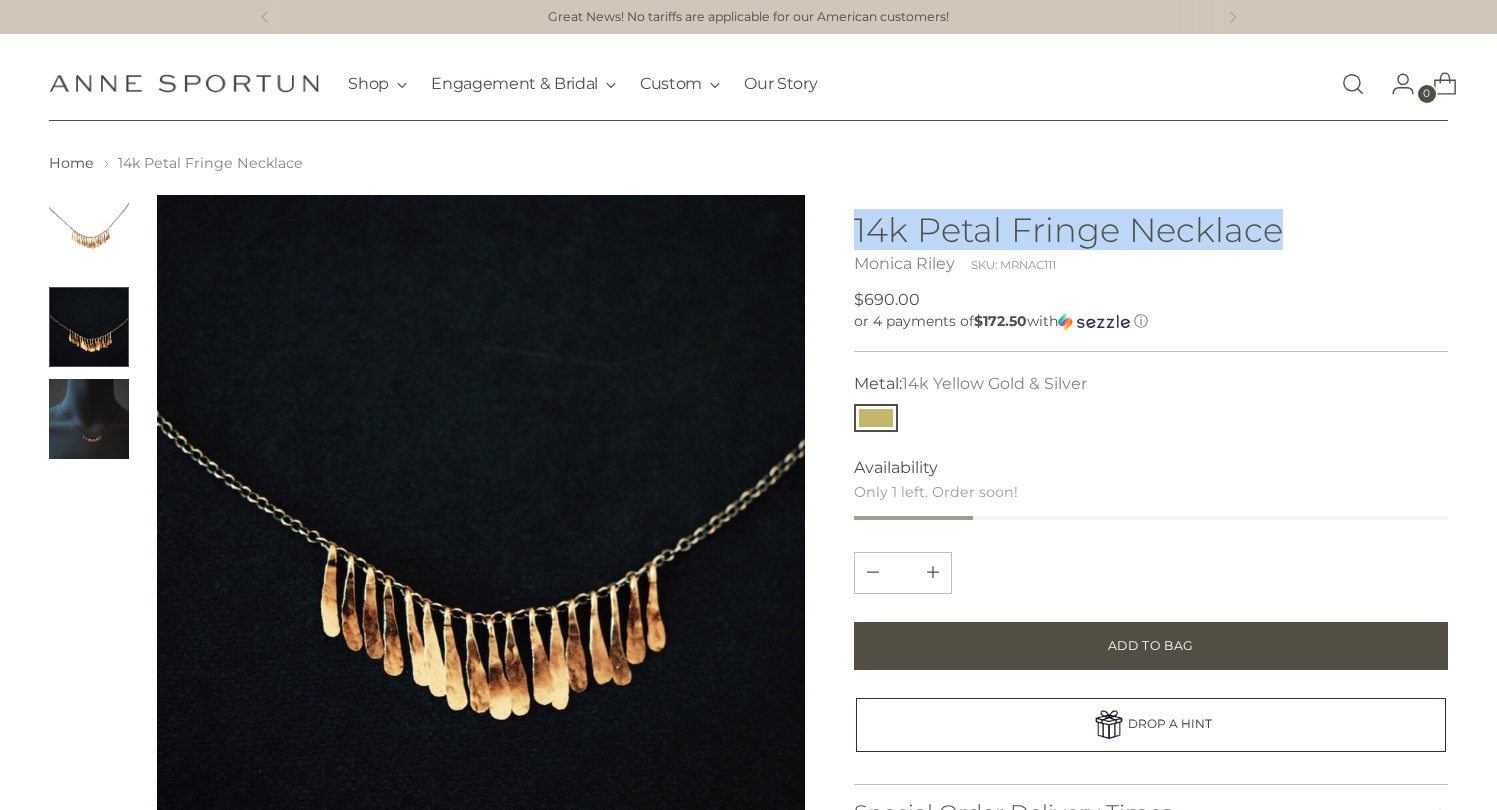 click at bounding box center [748, 650] 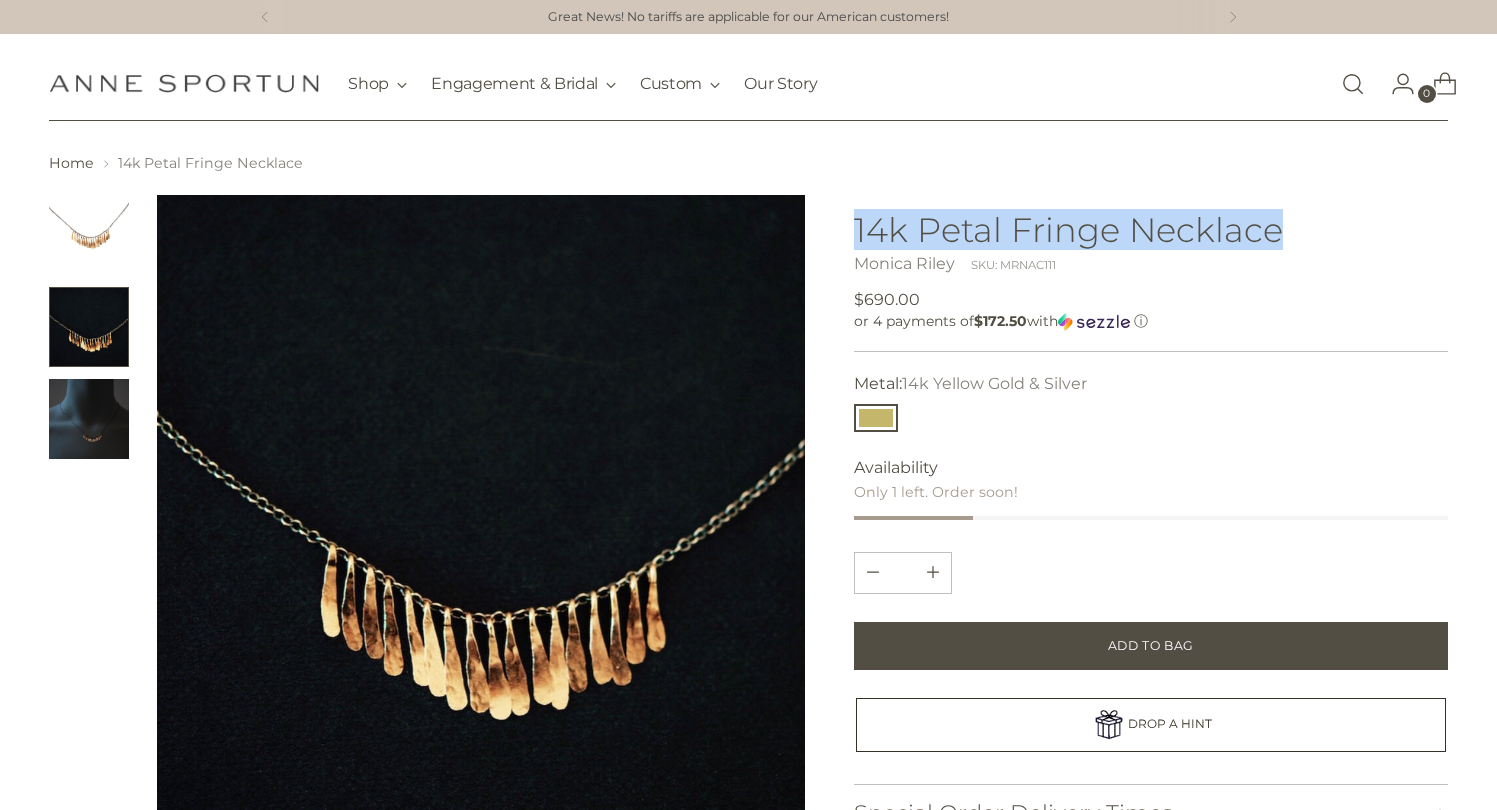 copy on "14k Petal Fringe Necklace" 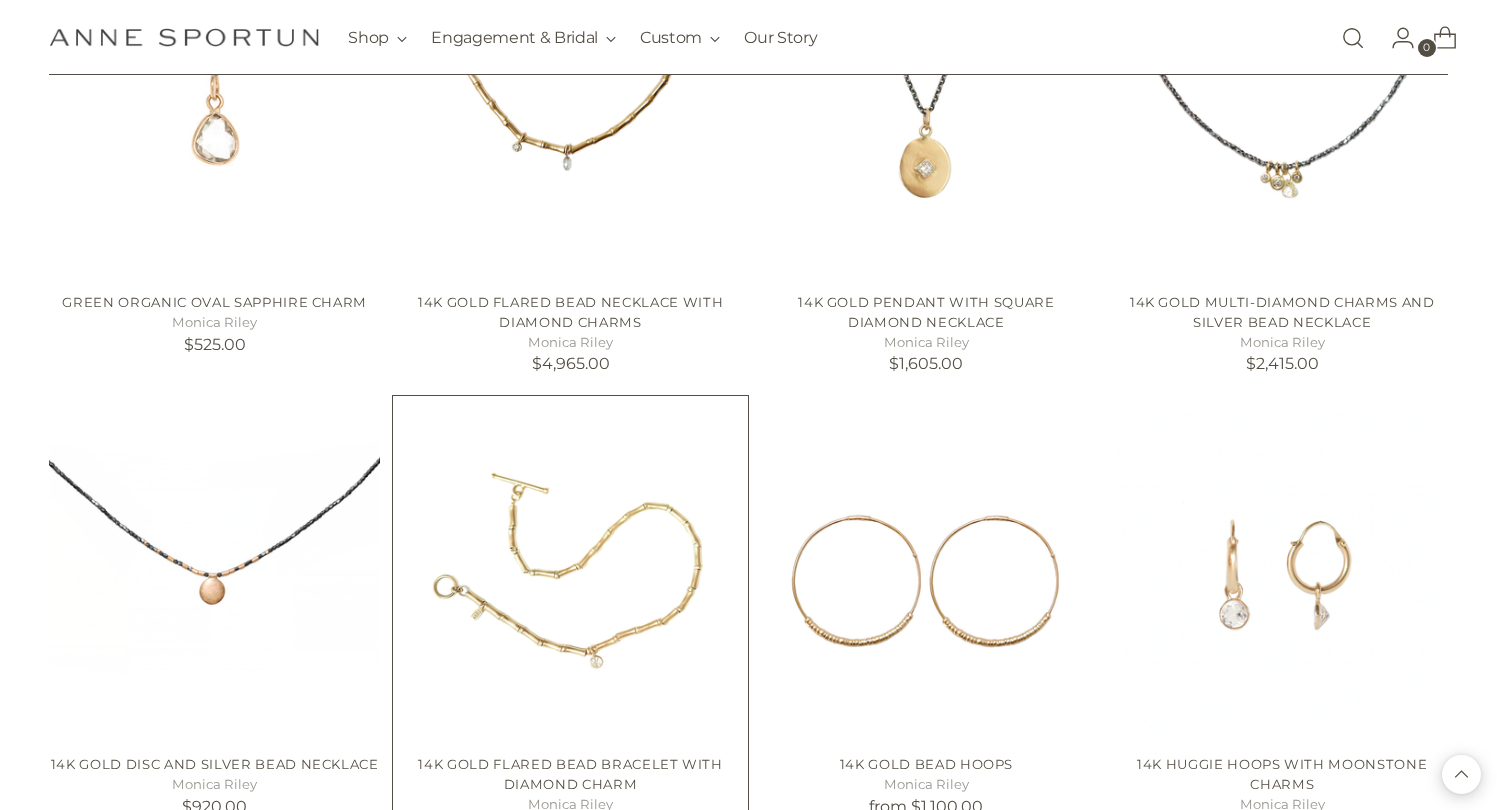 scroll, scrollTop: 2878, scrollLeft: 0, axis: vertical 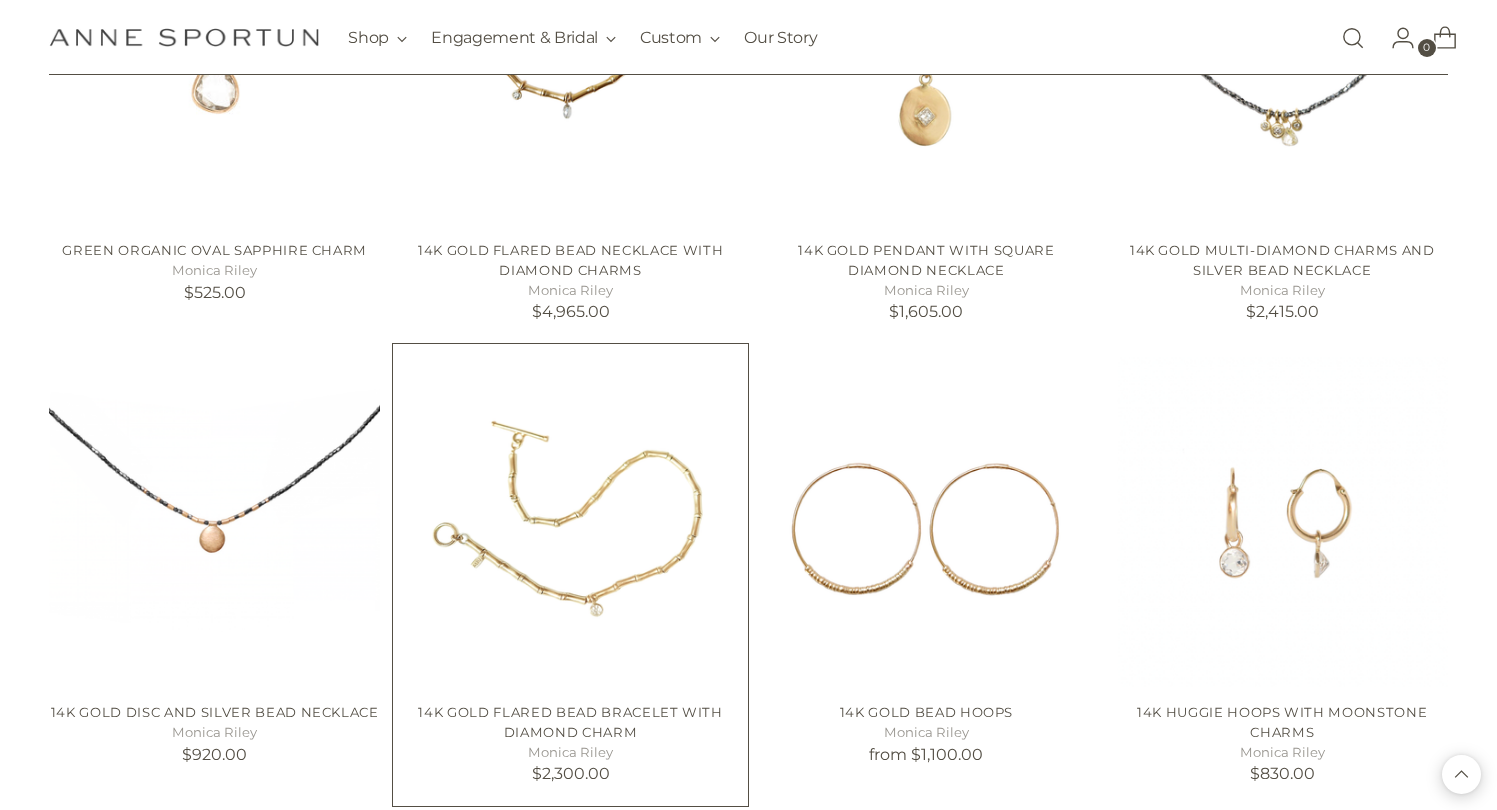 click at bounding box center [0, 0] 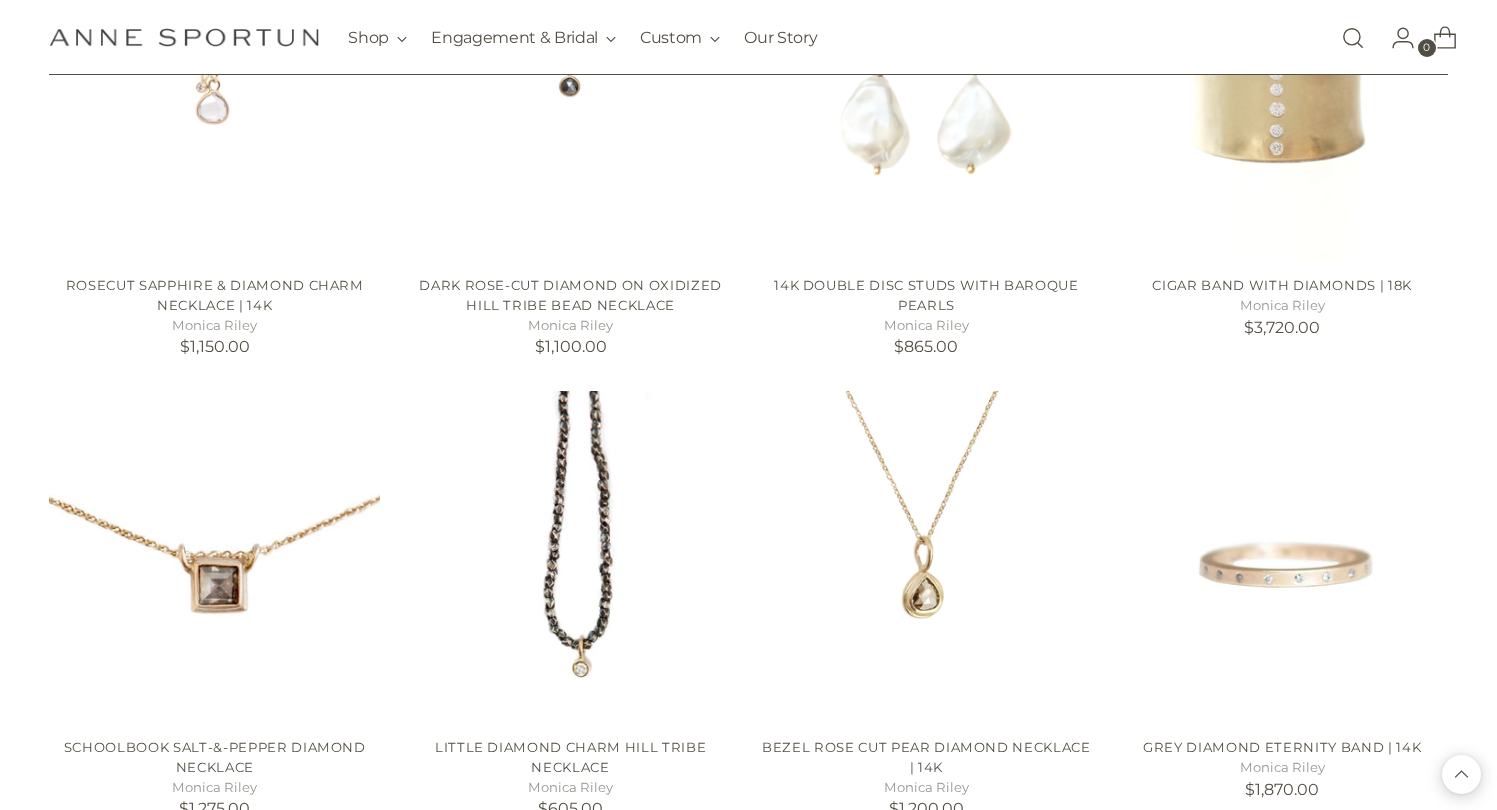 scroll, scrollTop: 1498, scrollLeft: 0, axis: vertical 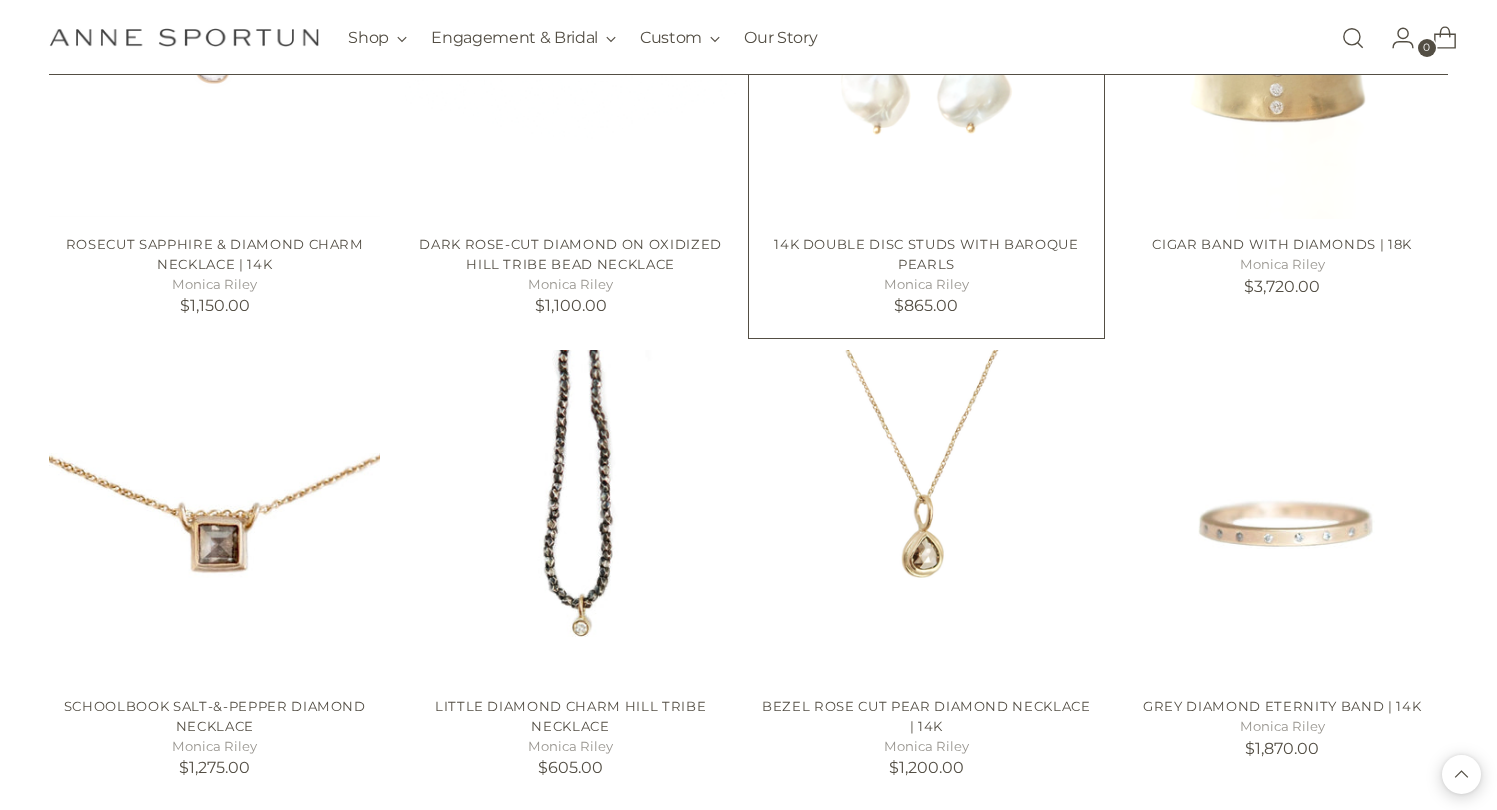 click at bounding box center (0, 0) 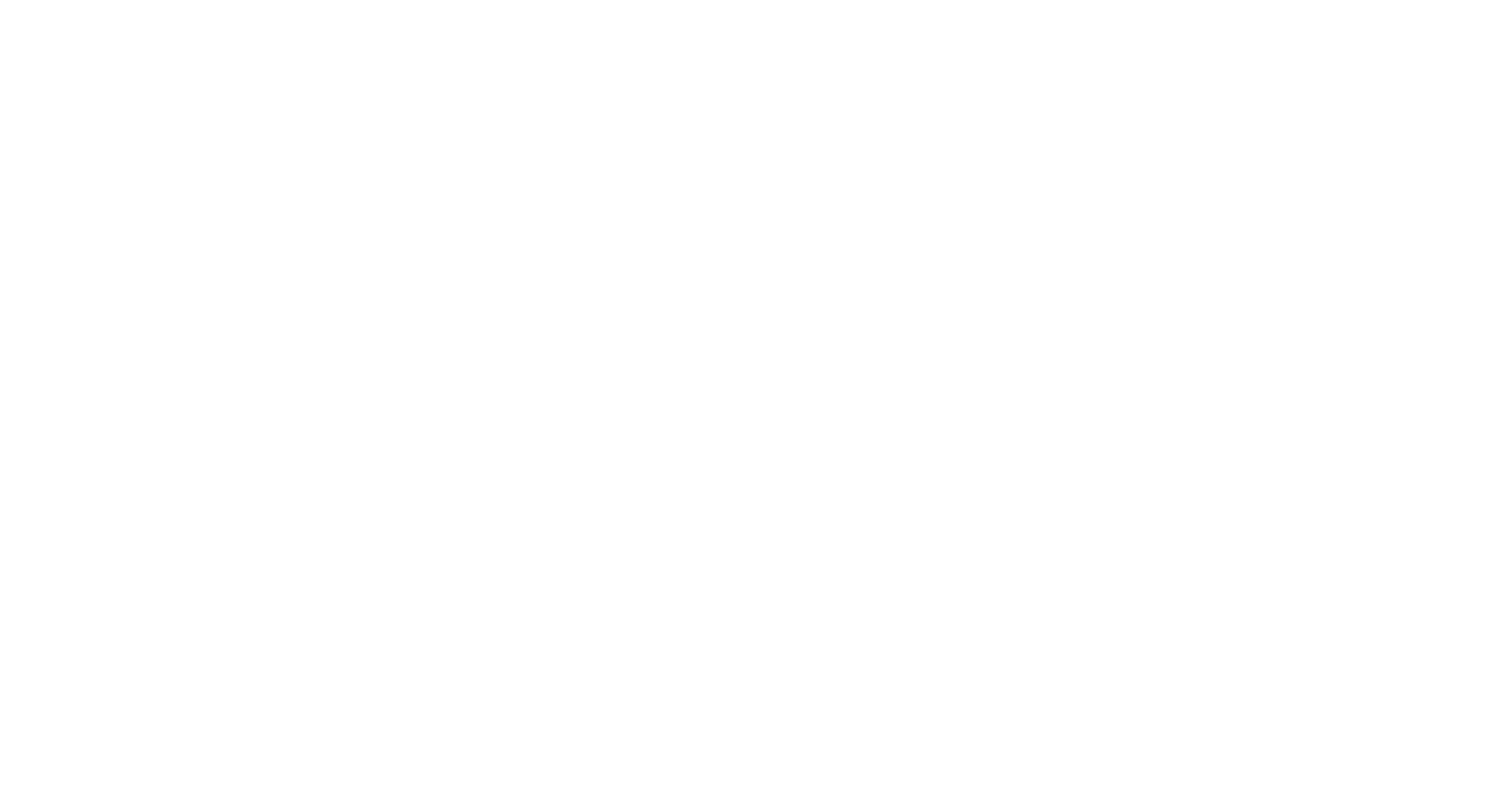 scroll, scrollTop: 0, scrollLeft: 0, axis: both 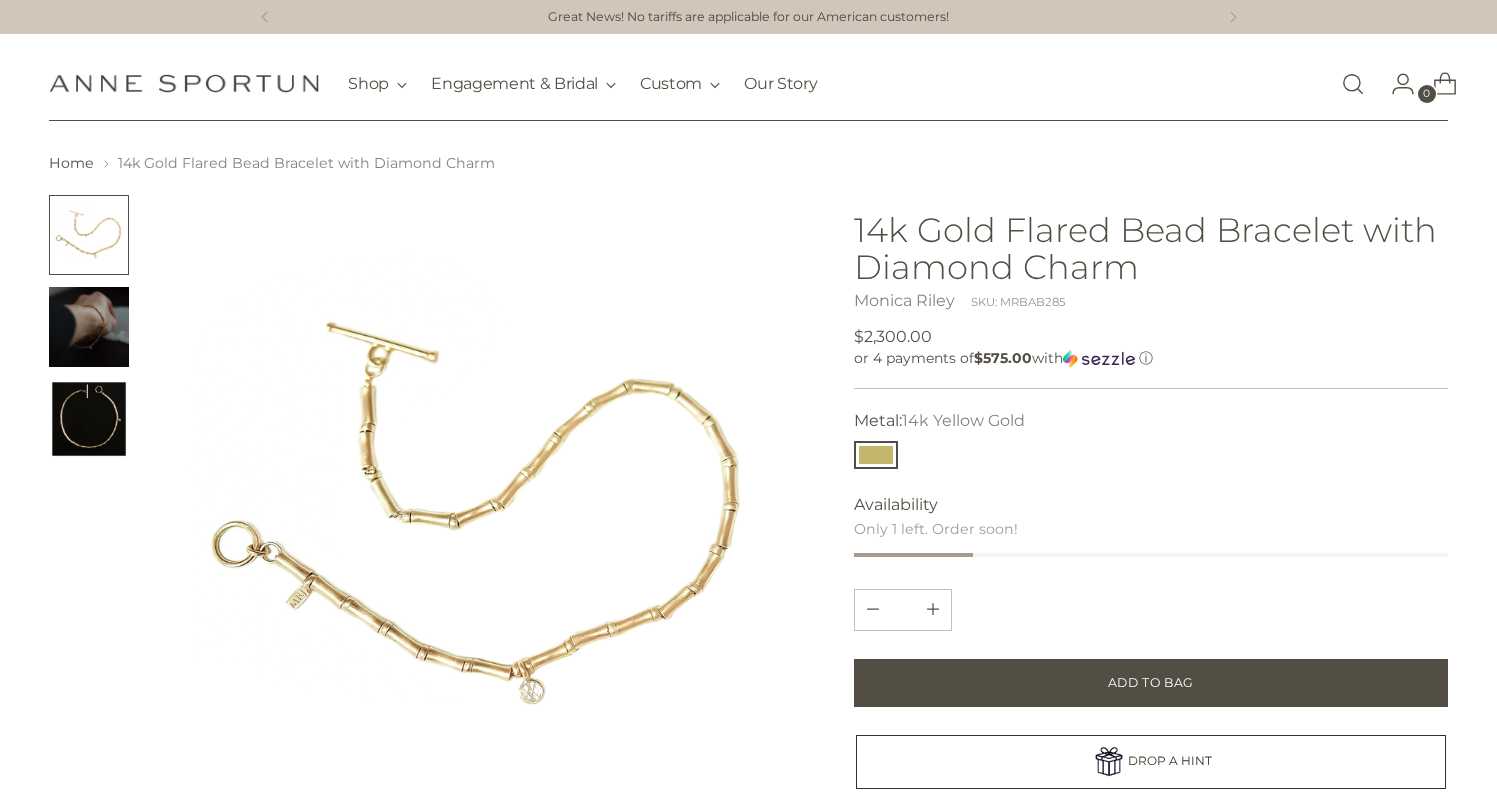 click at bounding box center (89, 327) 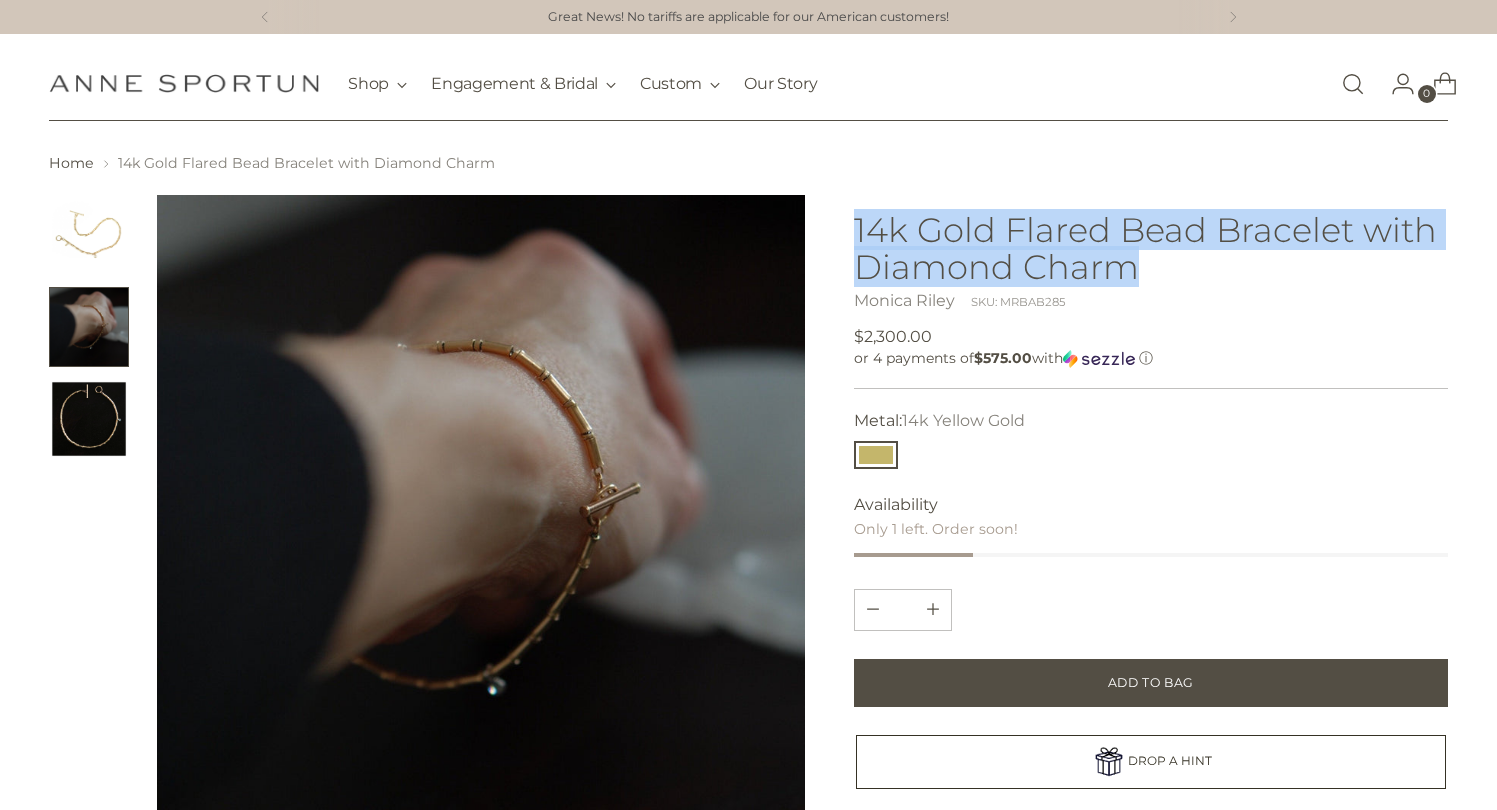 drag, startPoint x: 852, startPoint y: 218, endPoint x: 1131, endPoint y: 282, distance: 286.2464 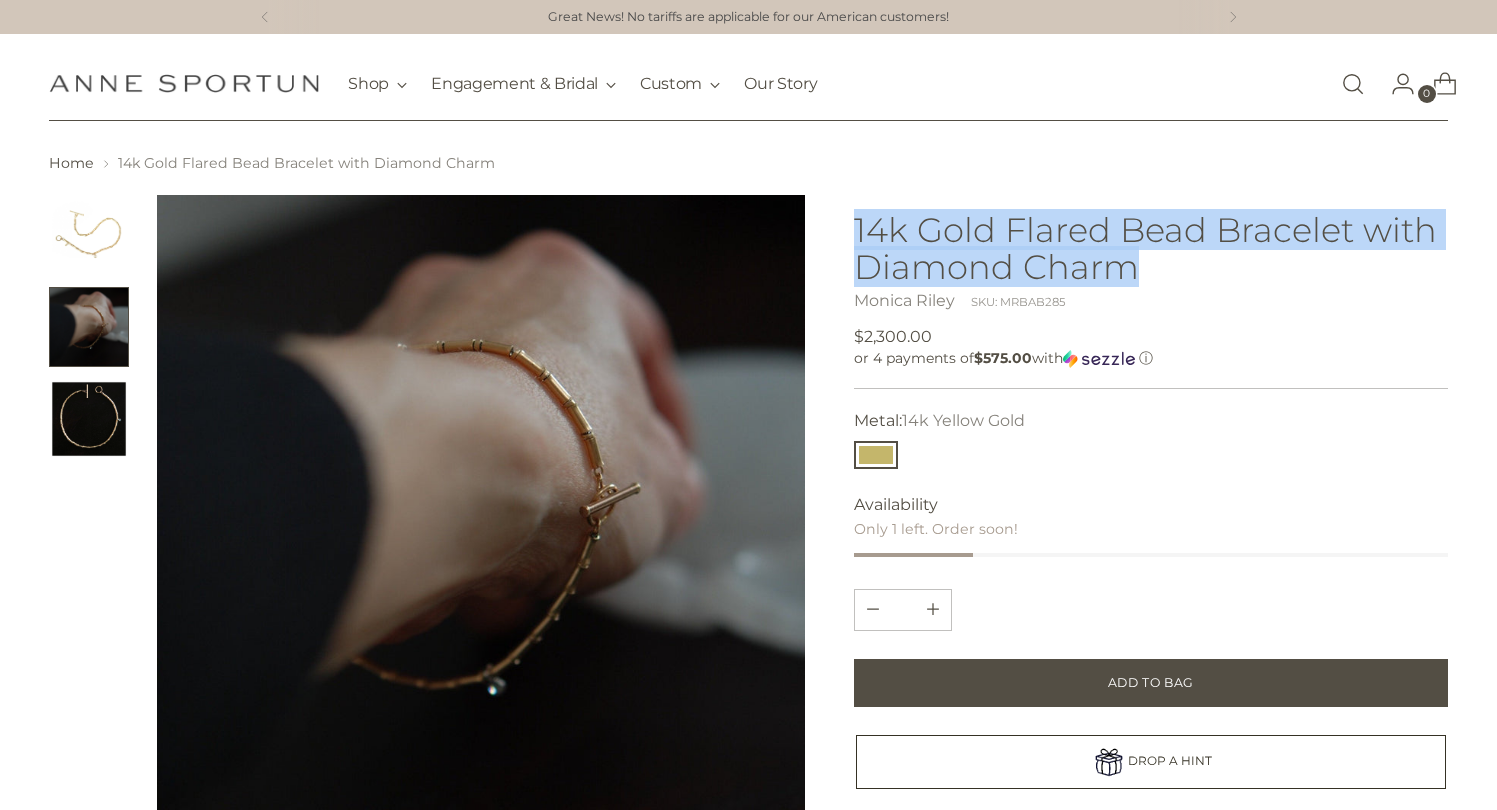 click at bounding box center (748, 674) 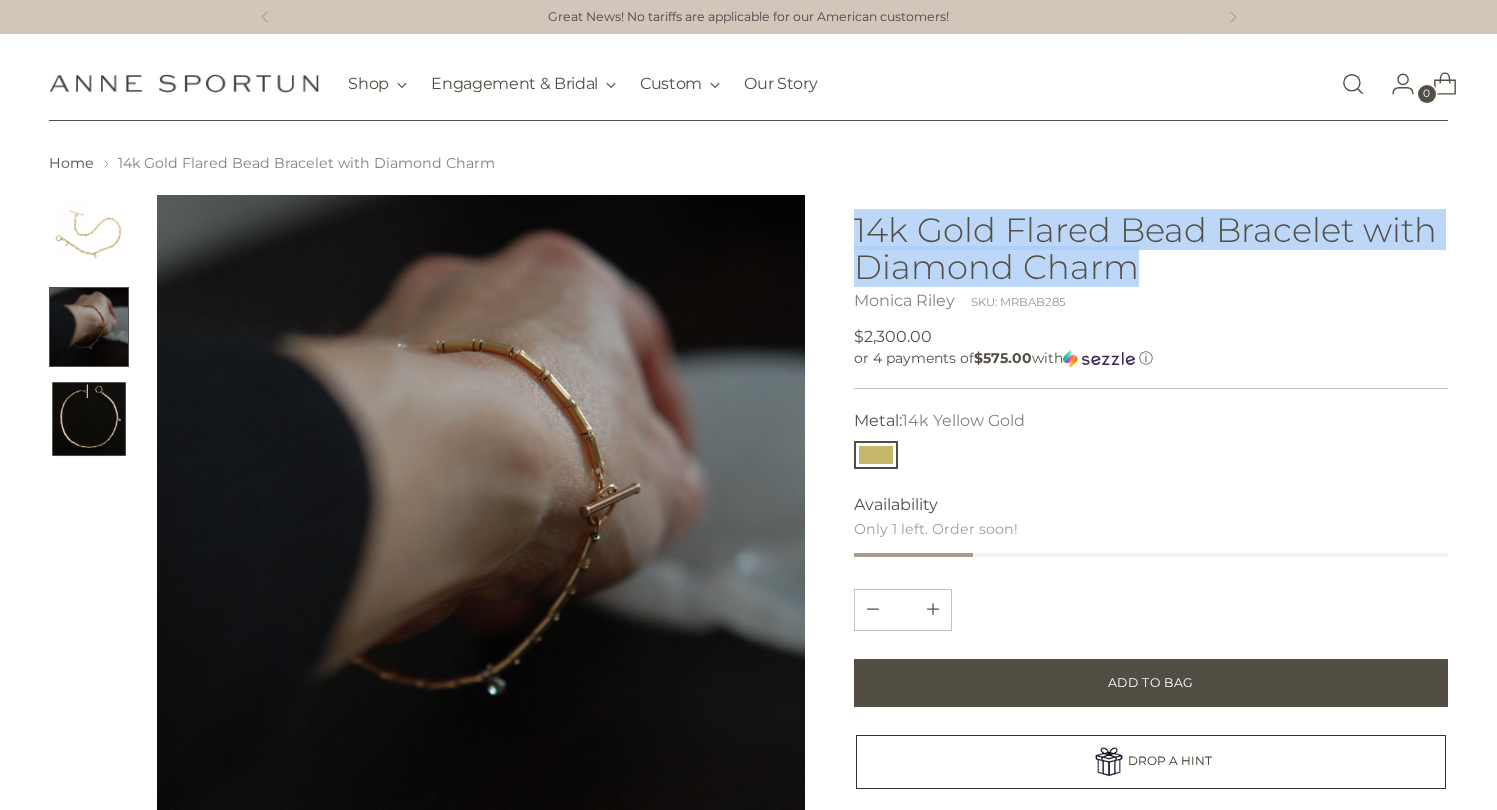 copy on "14k Gold Flared Bead Bracelet with Diamond Charm" 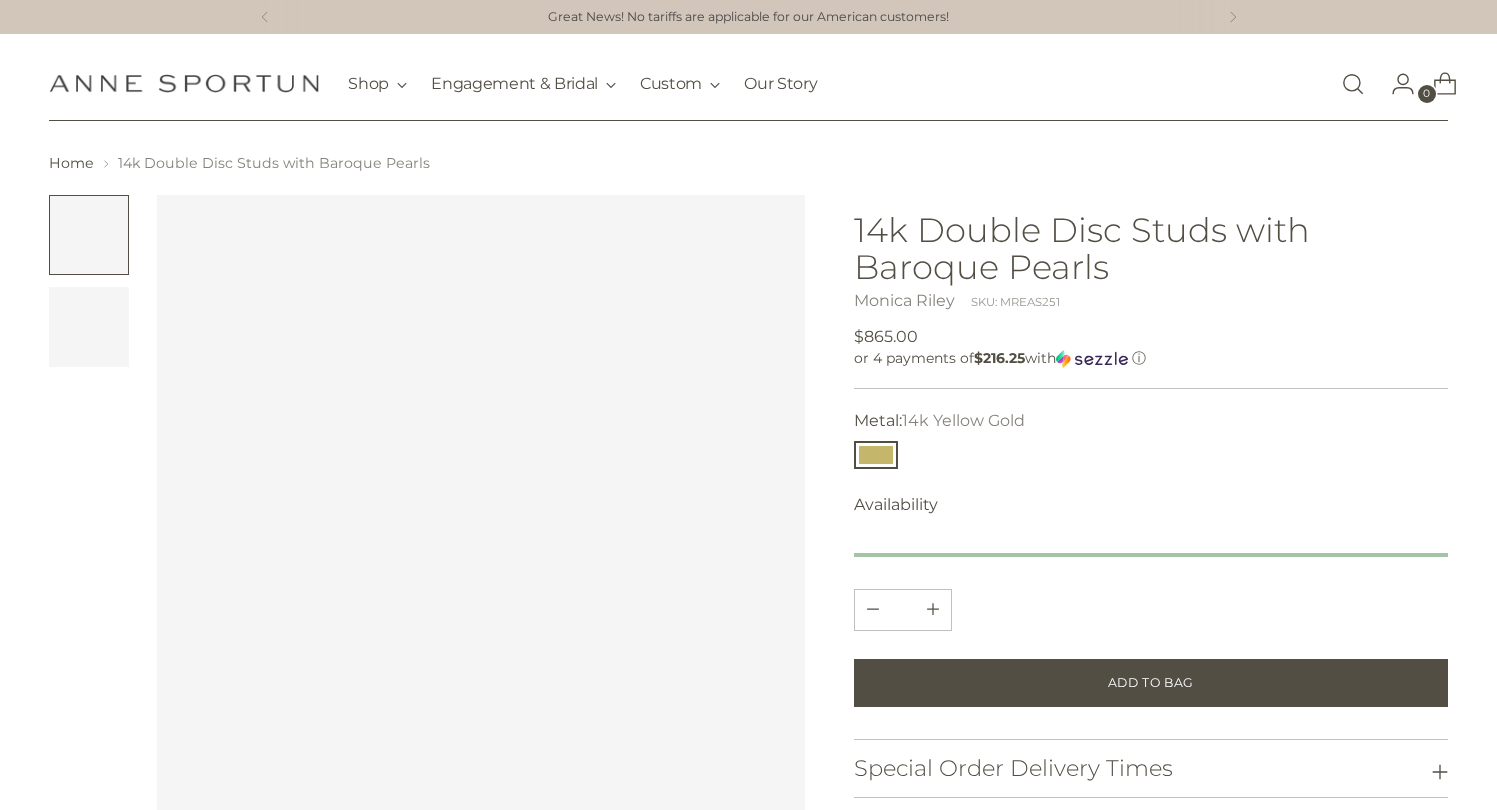scroll, scrollTop: 0, scrollLeft: 0, axis: both 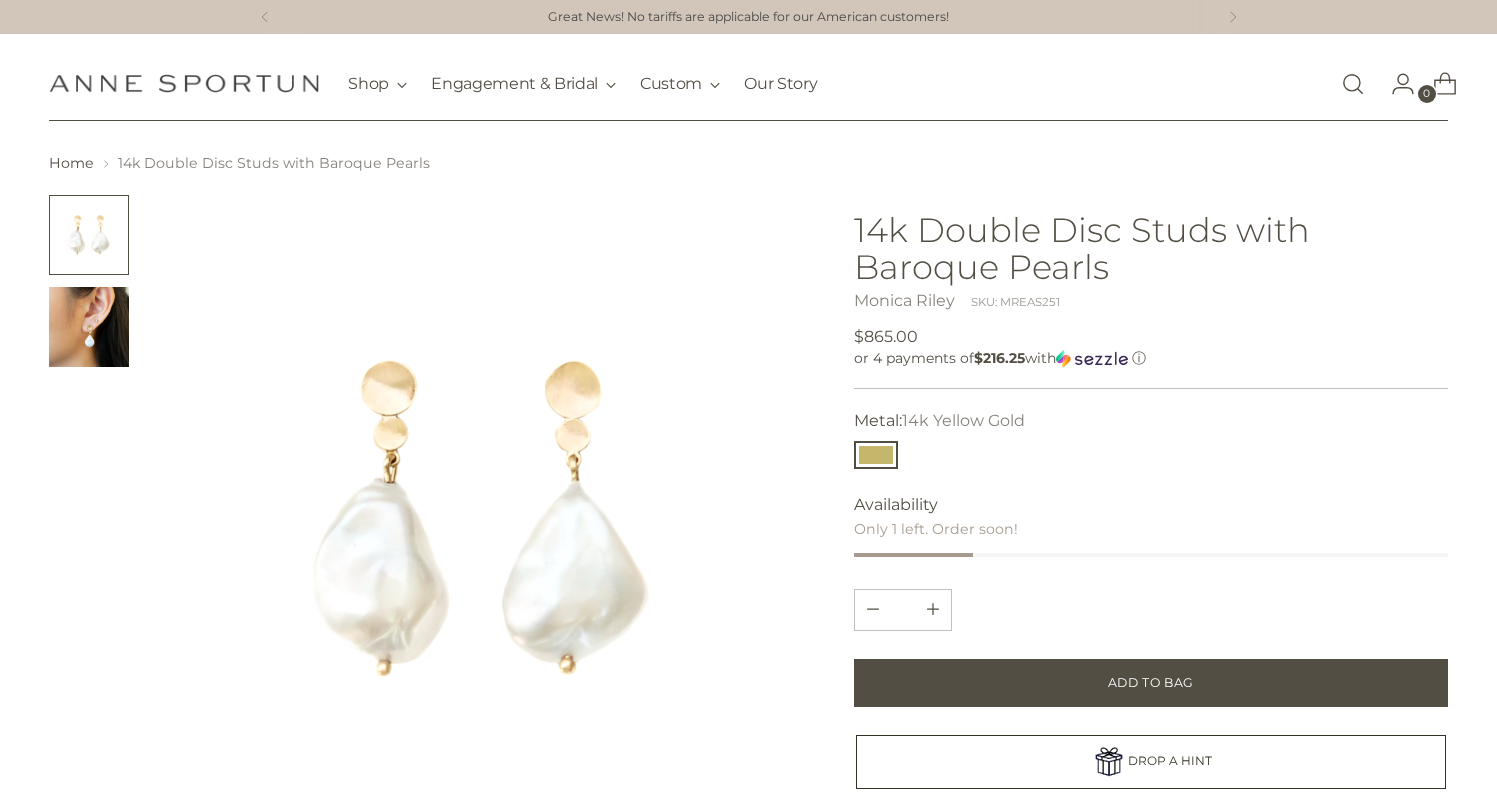 click at bounding box center (89, 327) 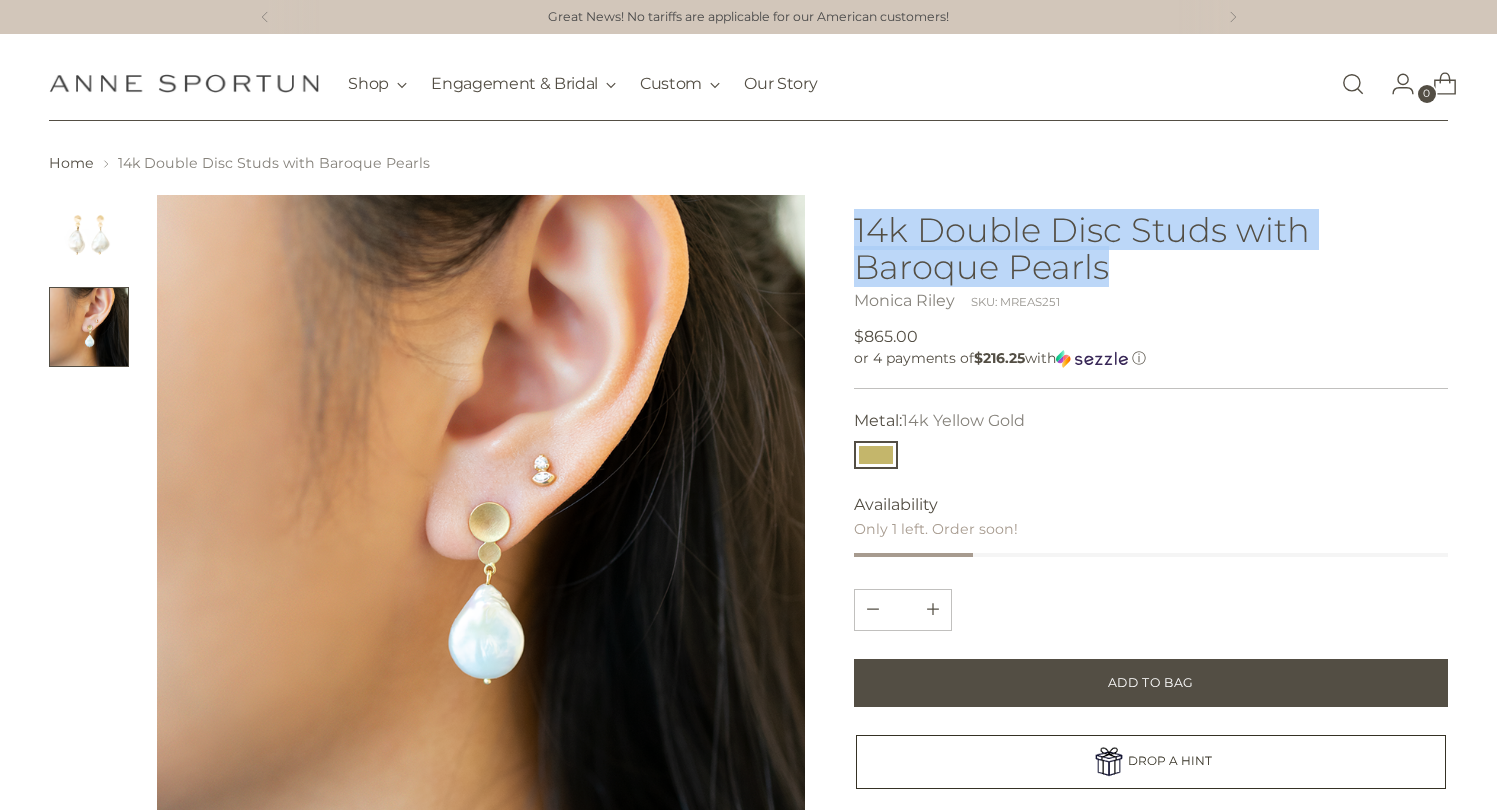 drag, startPoint x: 853, startPoint y: 223, endPoint x: 1348, endPoint y: 267, distance: 496.95172 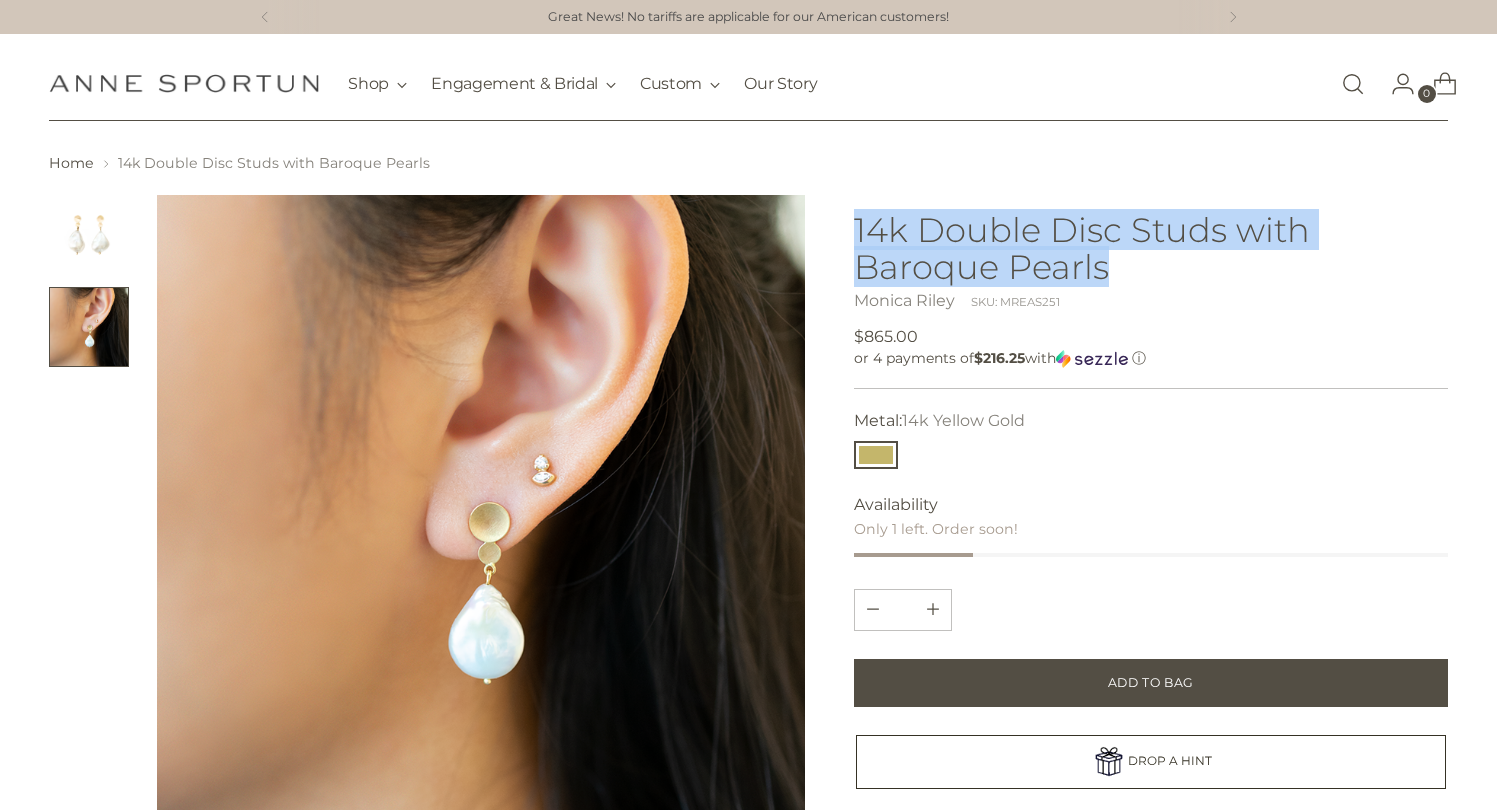 copy on "14k Double Disc Studs with Baroque Pearls" 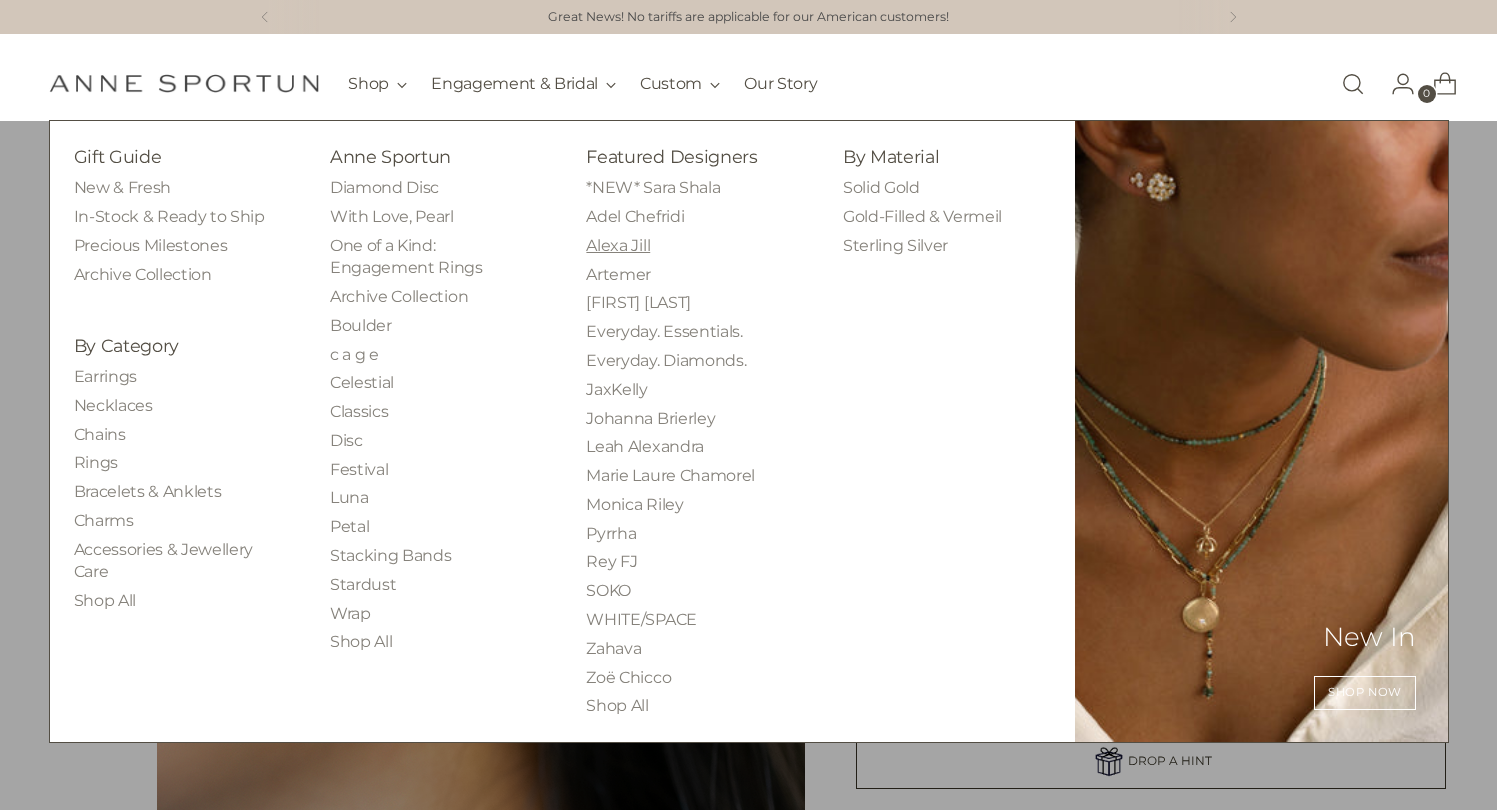 click on "Alexa Jill" at bounding box center [618, 245] 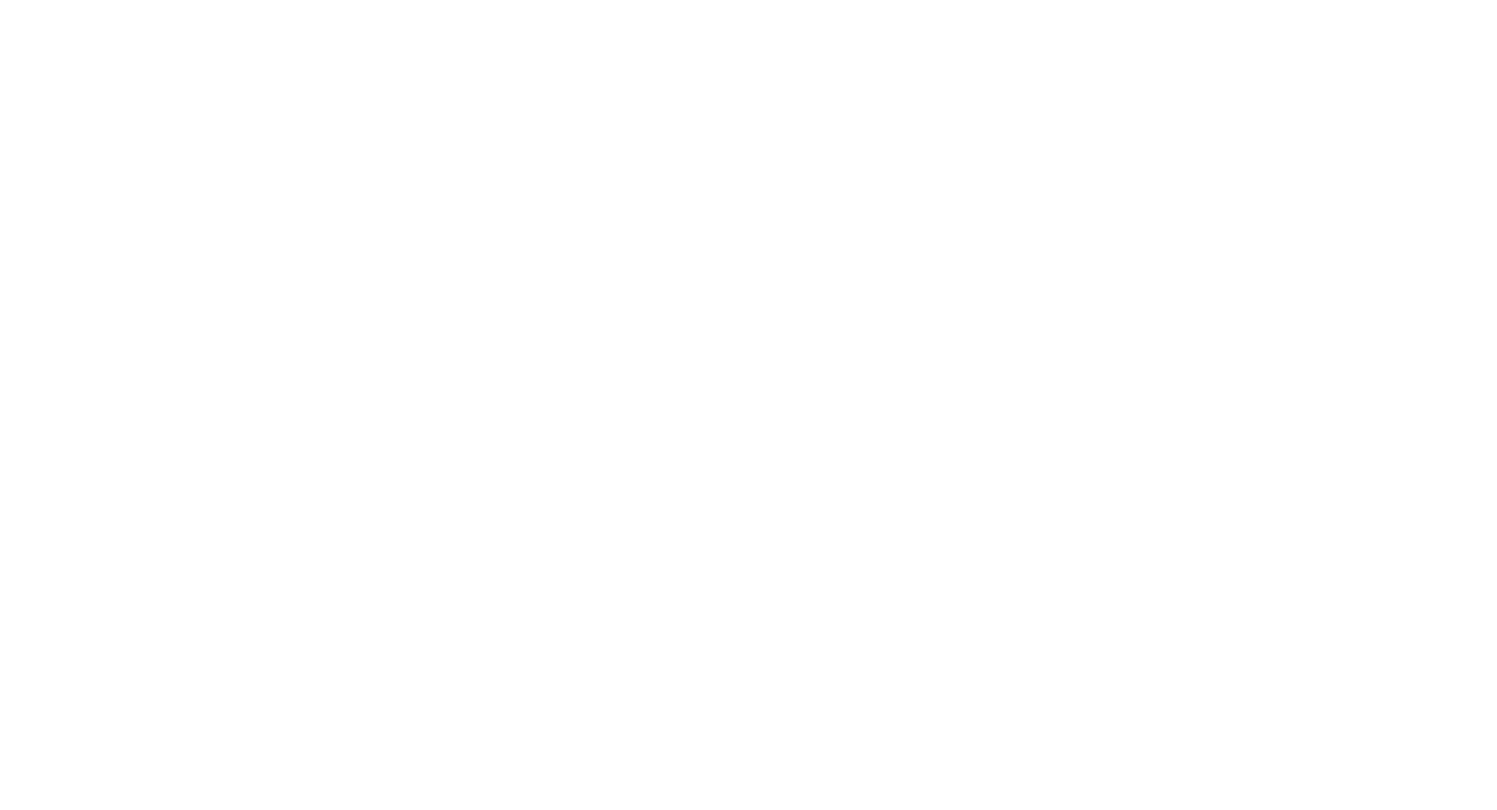 scroll, scrollTop: 0, scrollLeft: 0, axis: both 